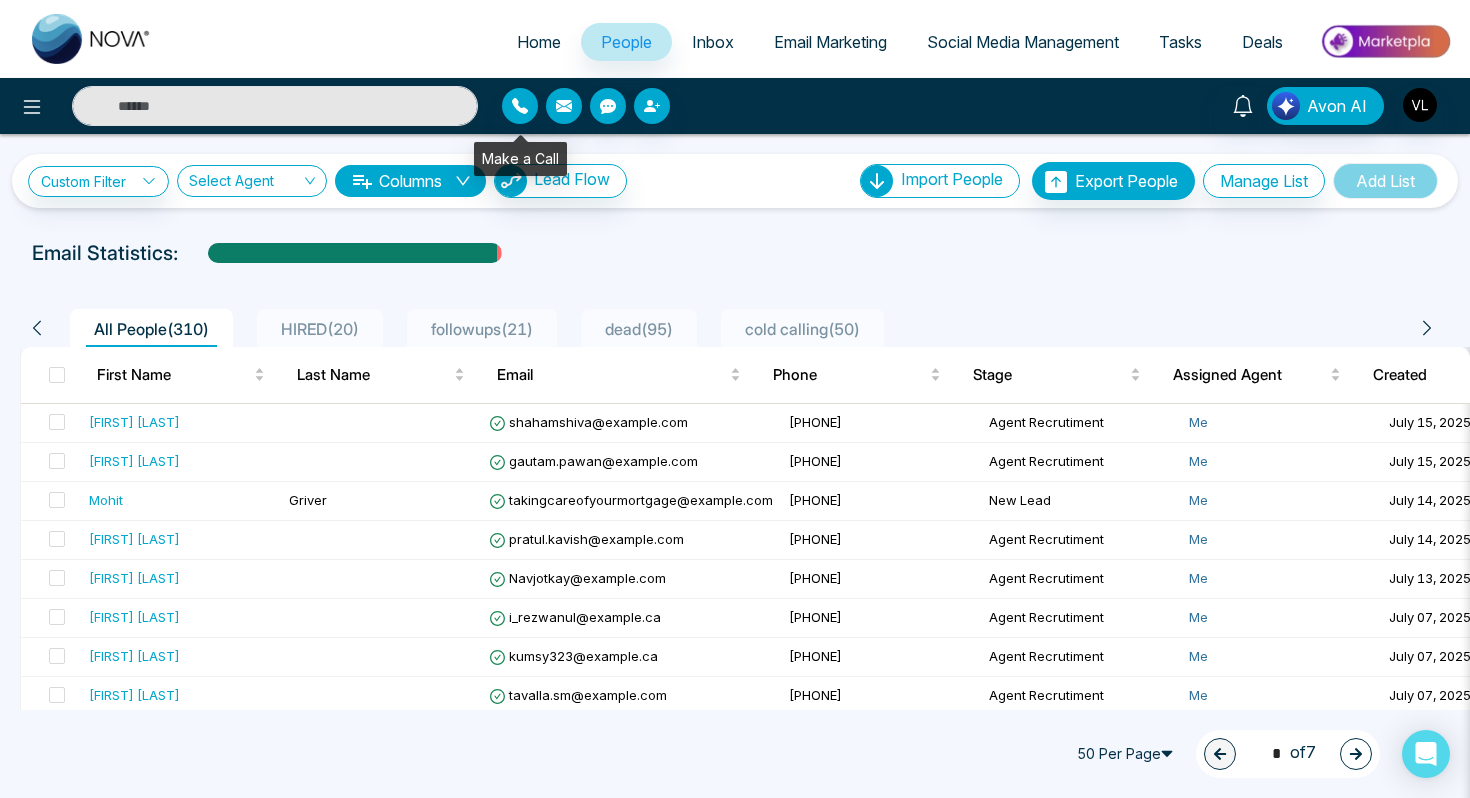 scroll, scrollTop: 0, scrollLeft: 0, axis: both 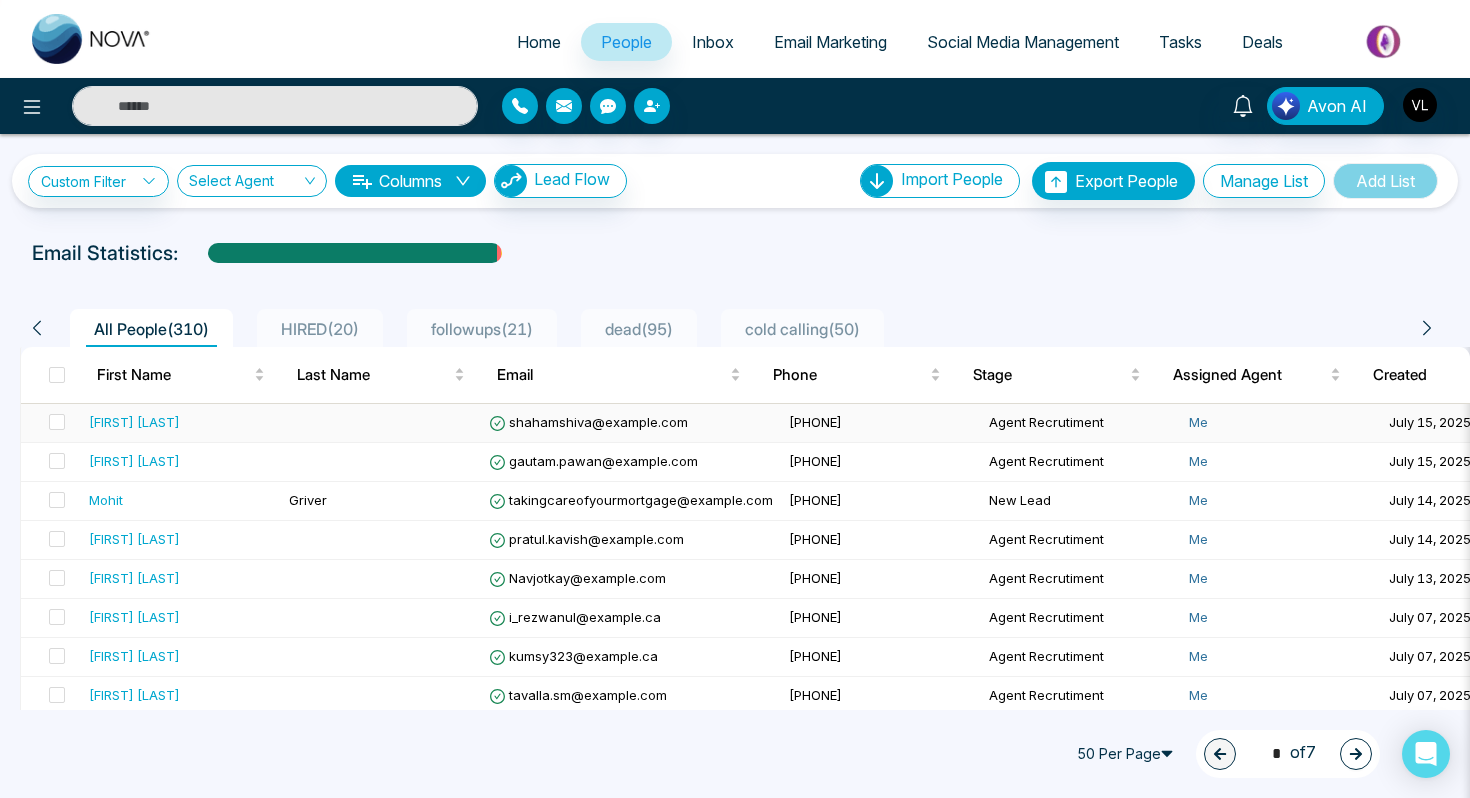 click on "shahamshiva@example.com" at bounding box center [631, 423] 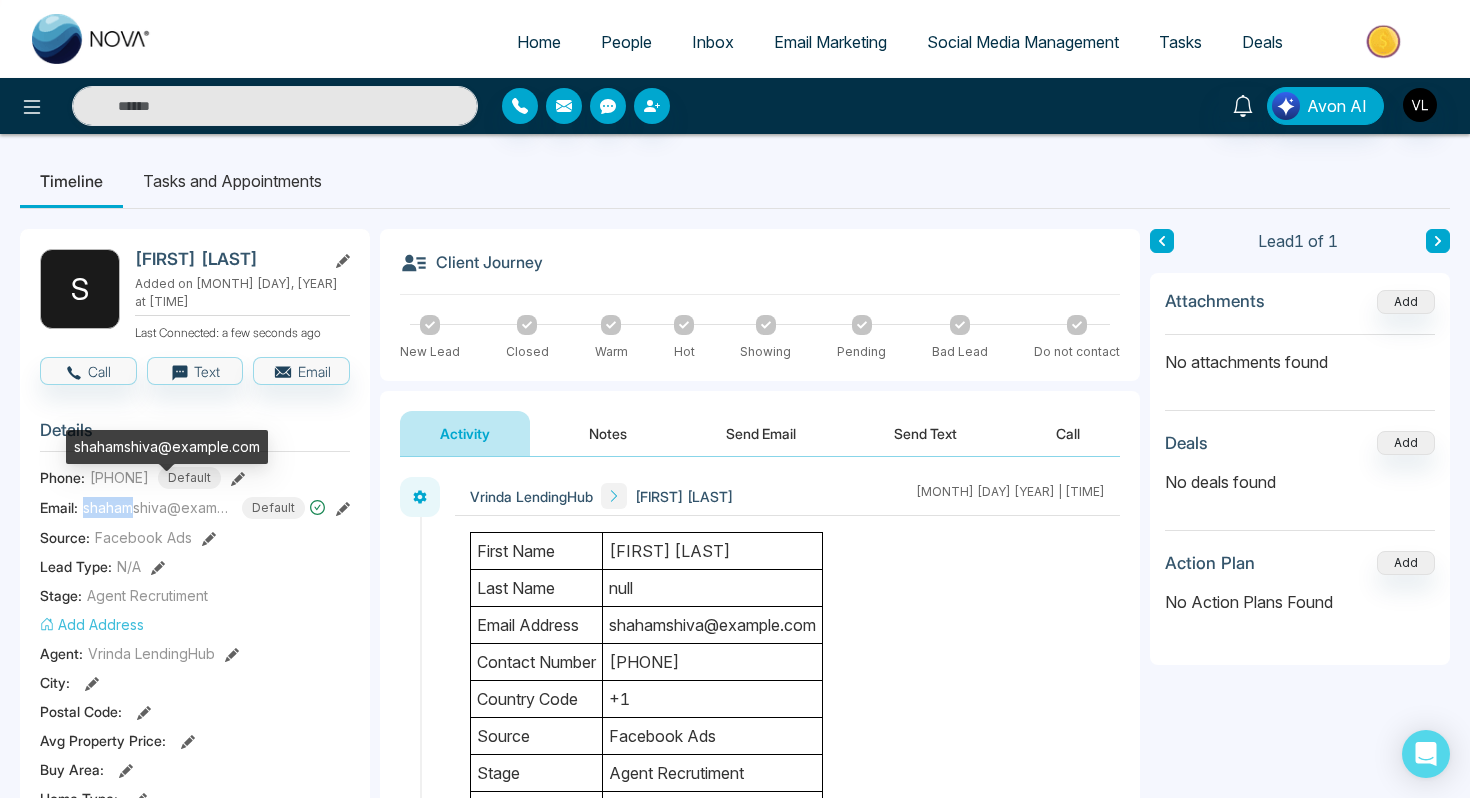 drag, startPoint x: 137, startPoint y: 494, endPoint x: 86, endPoint y: 493, distance: 51.009804 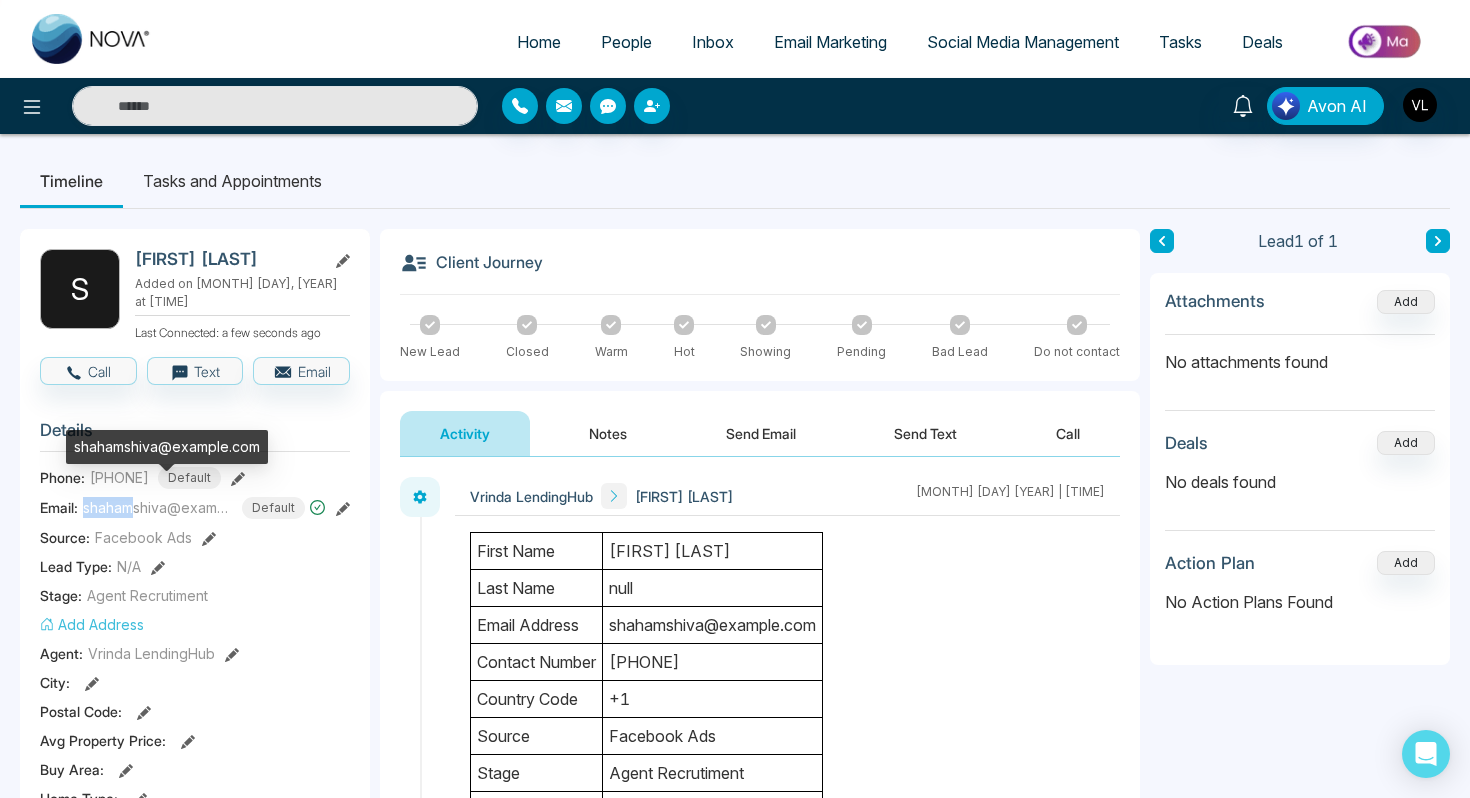 click on "shahamshiva@[example.com]" at bounding box center [158, 507] 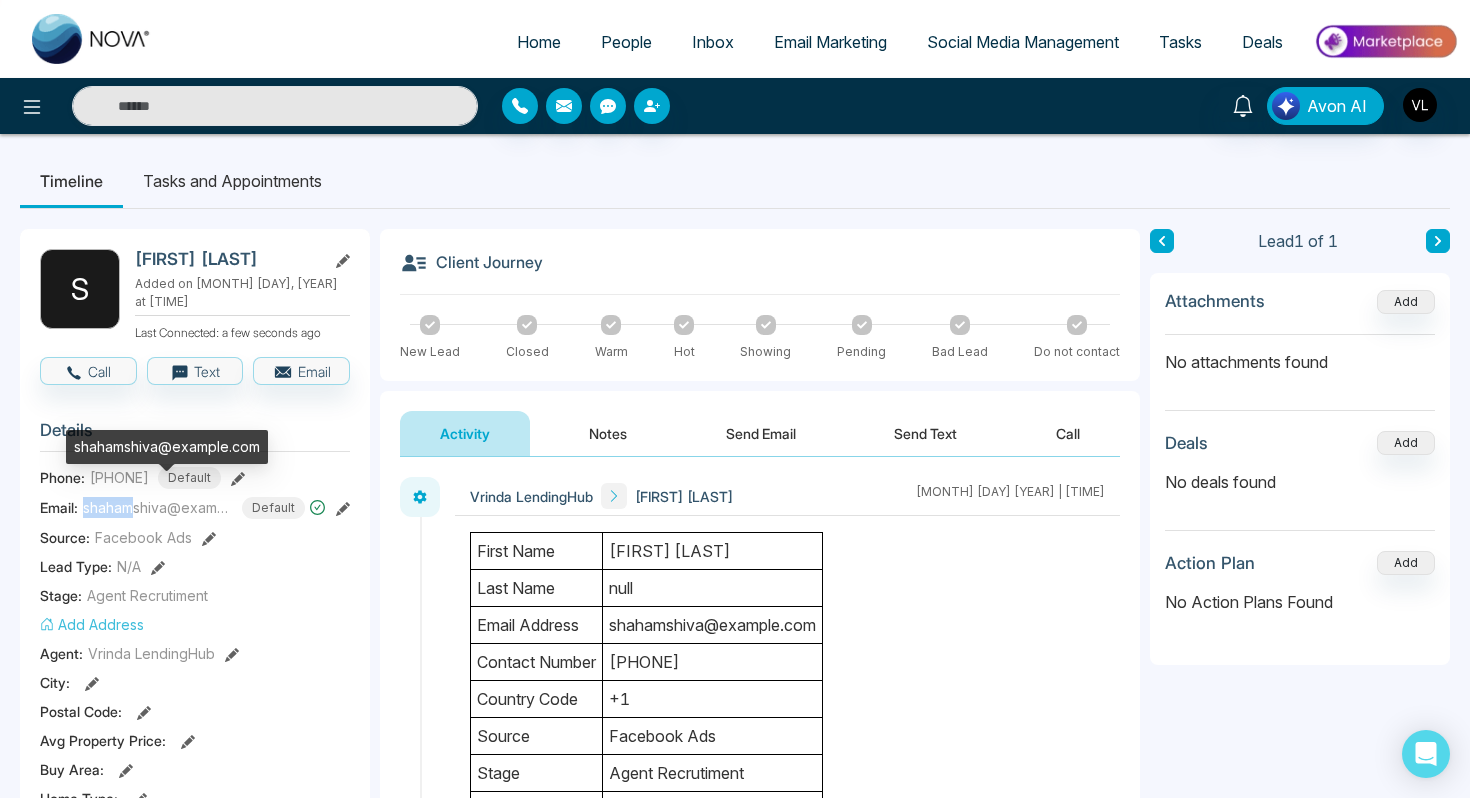 copy on "shaham" 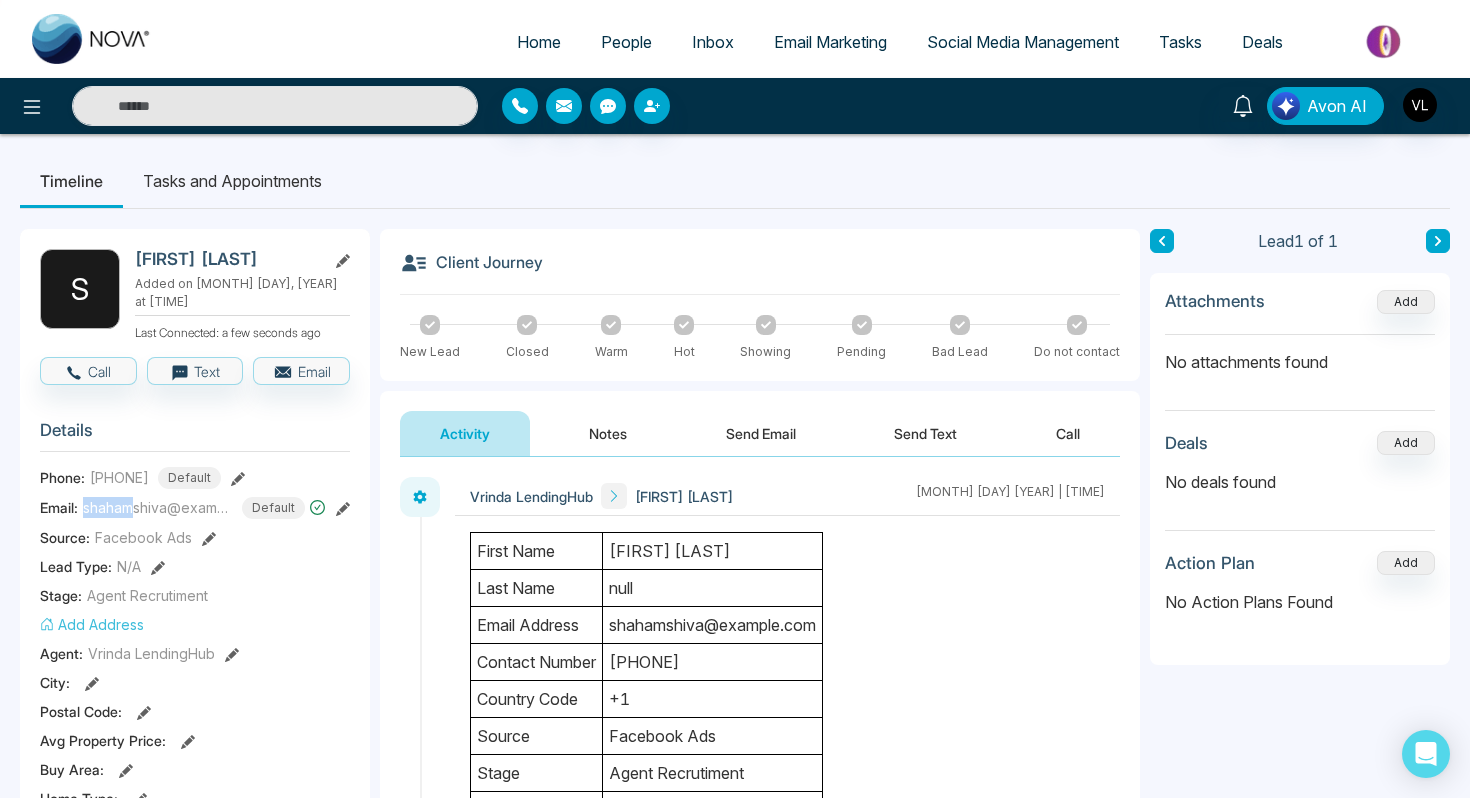 click on "People" at bounding box center [626, 42] 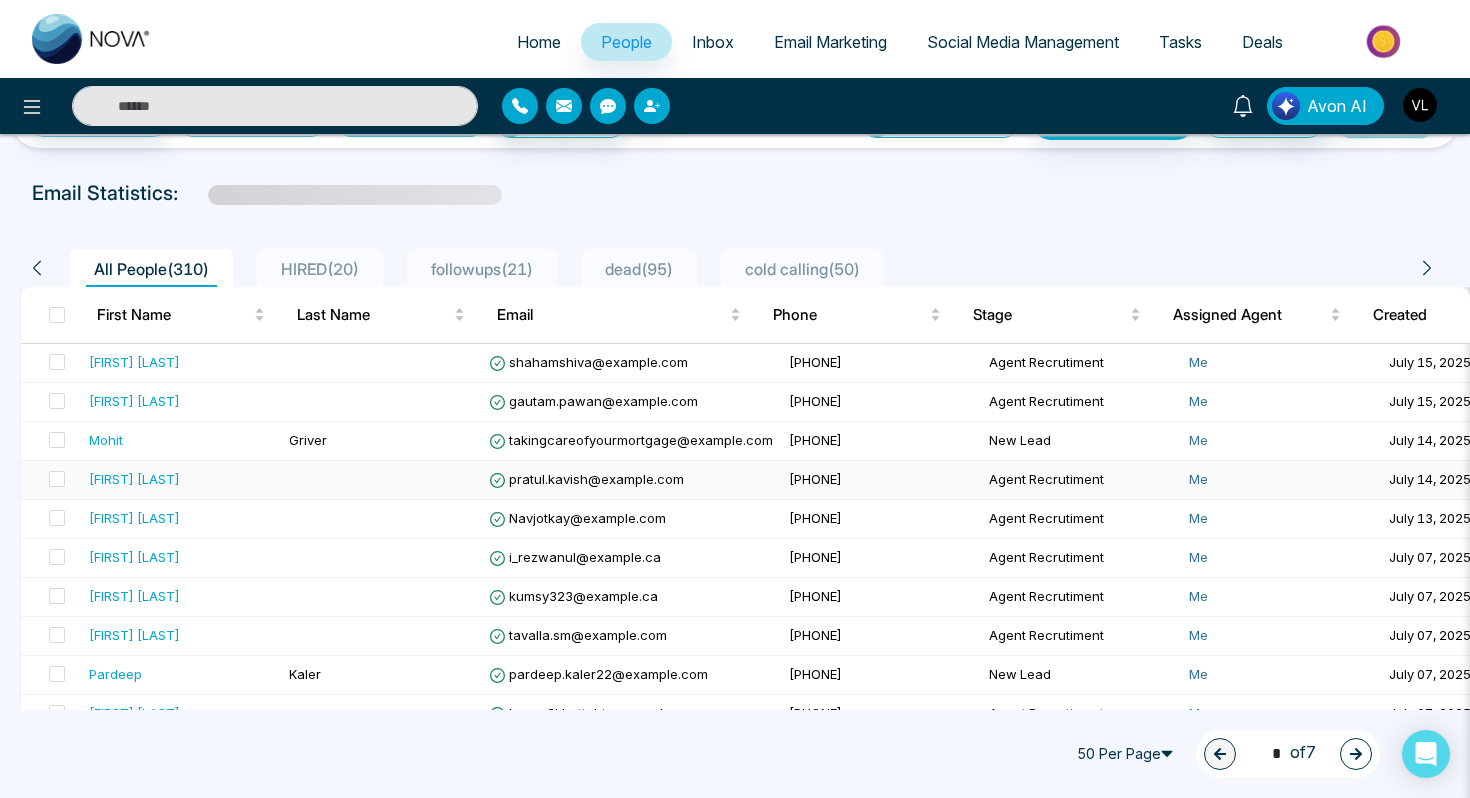 scroll, scrollTop: 63, scrollLeft: 0, axis: vertical 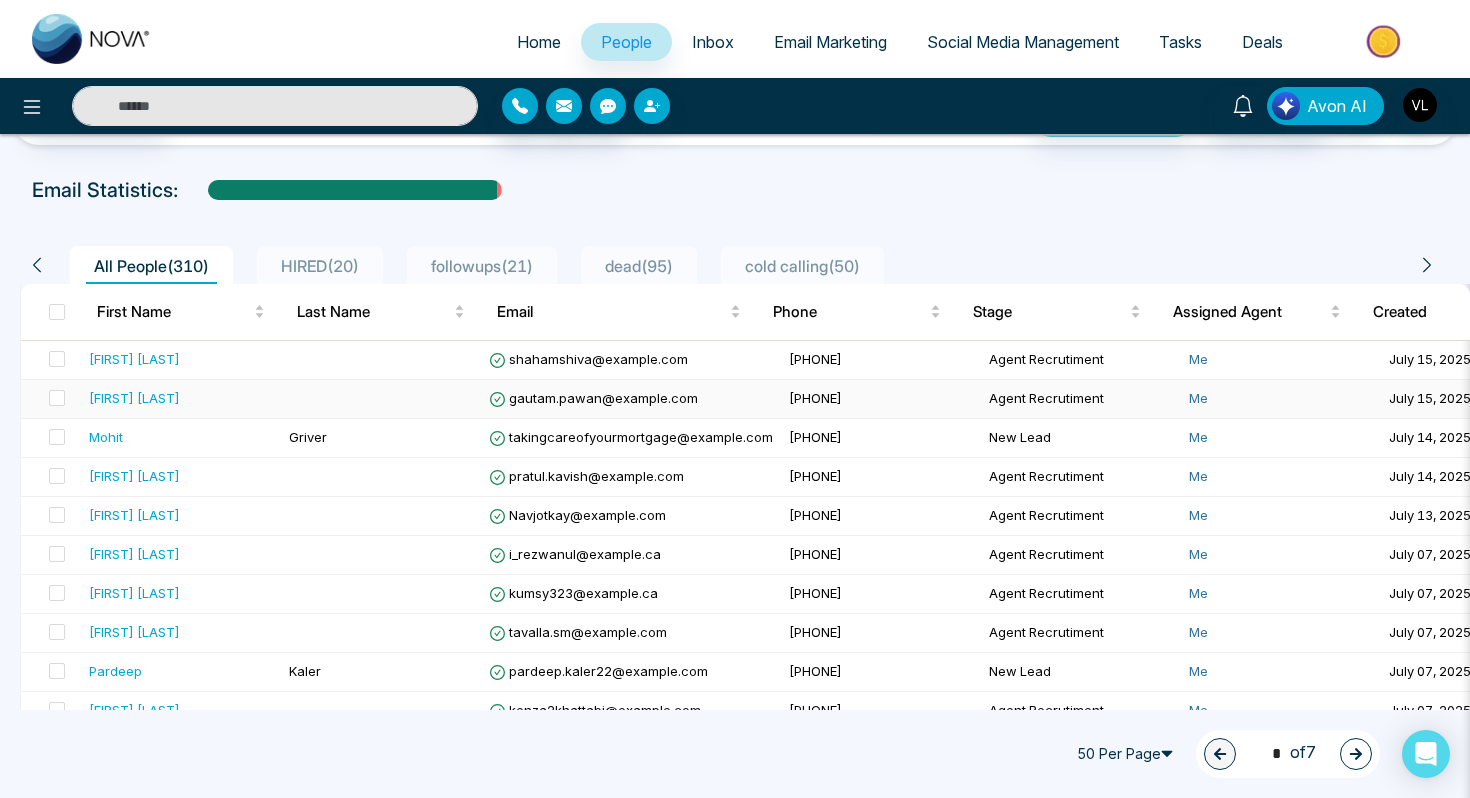 click on "[FIRST] [LAST]" at bounding box center [181, 398] 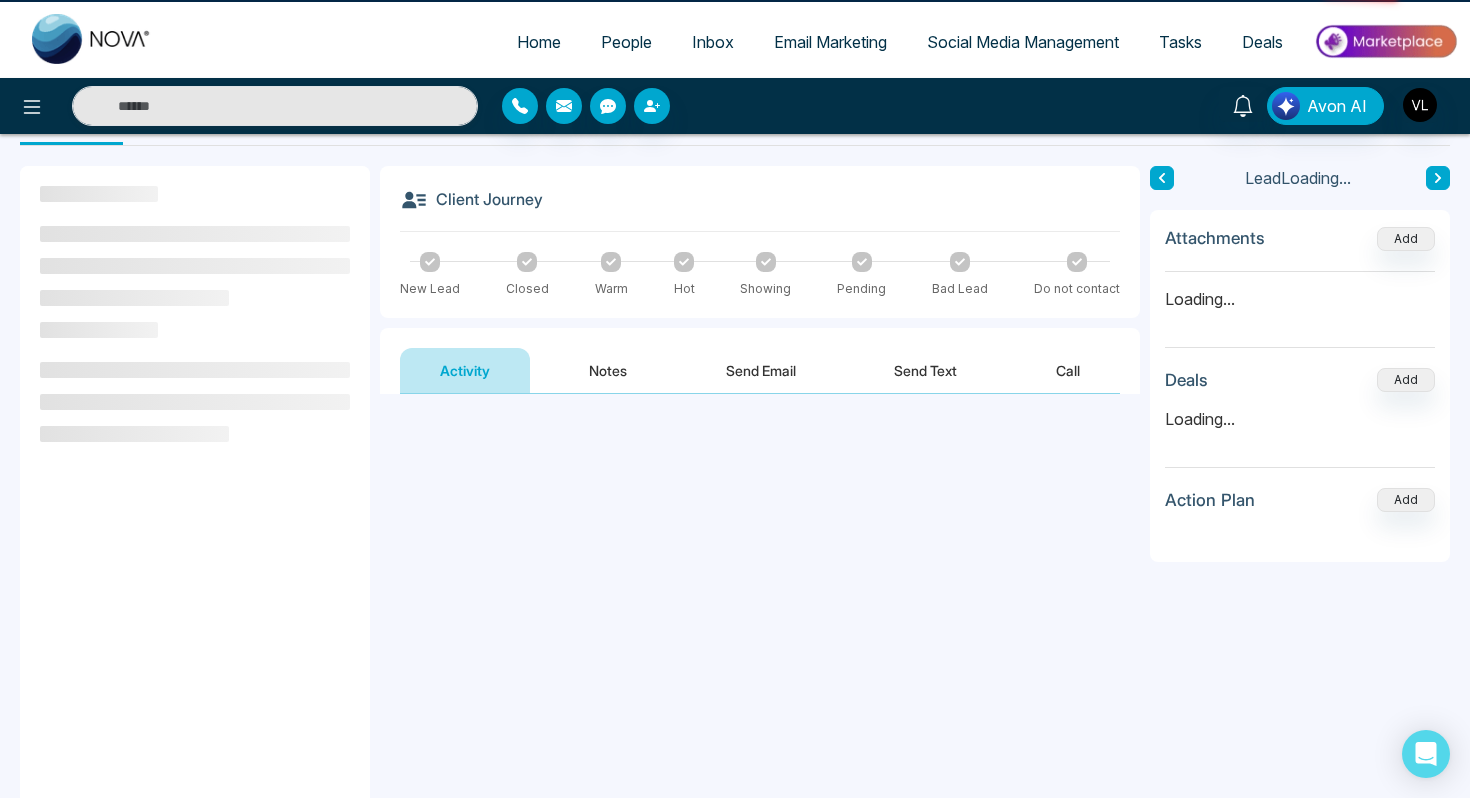 scroll, scrollTop: 0, scrollLeft: 0, axis: both 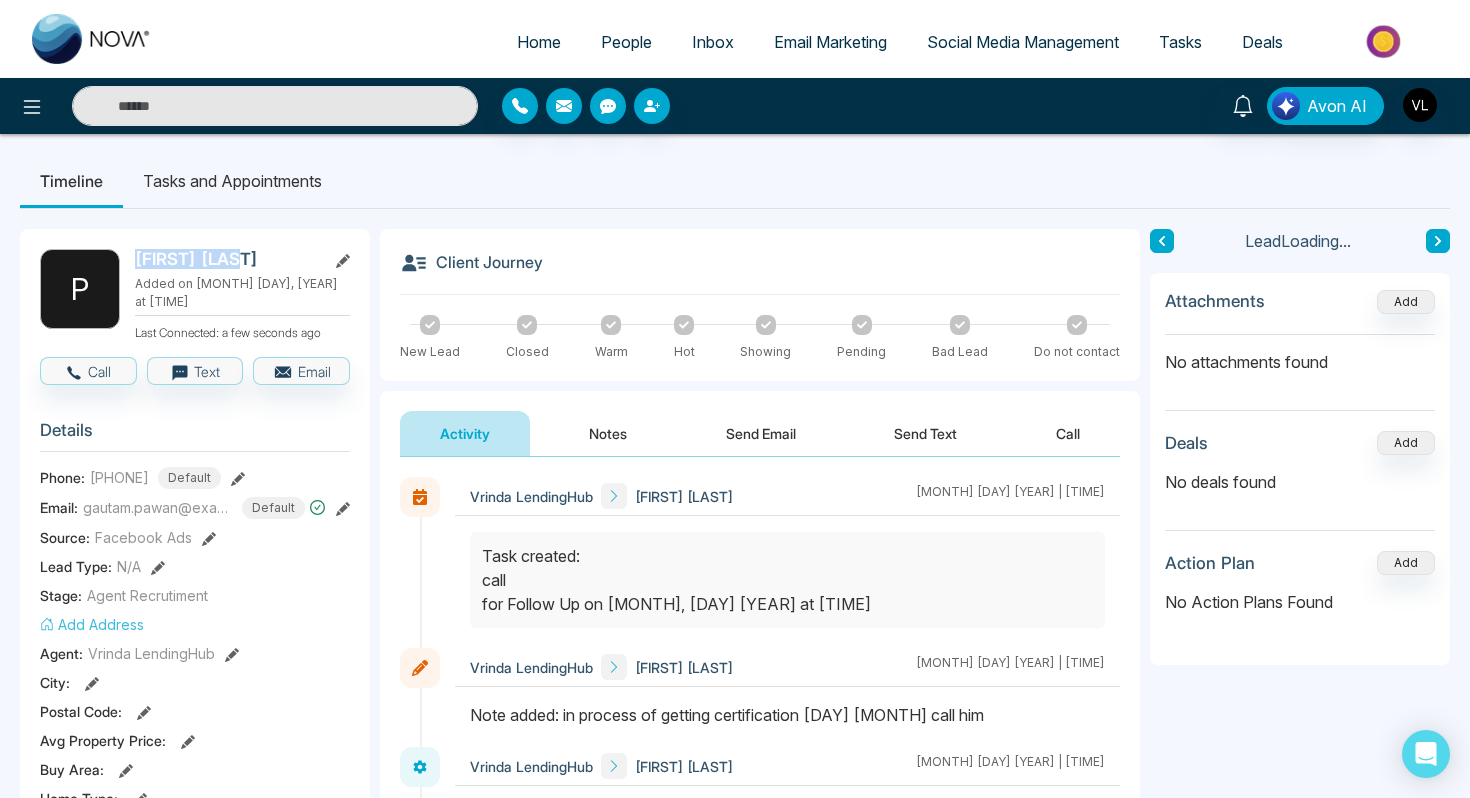drag, startPoint x: 270, startPoint y: 256, endPoint x: 138, endPoint y: 252, distance: 132.0606 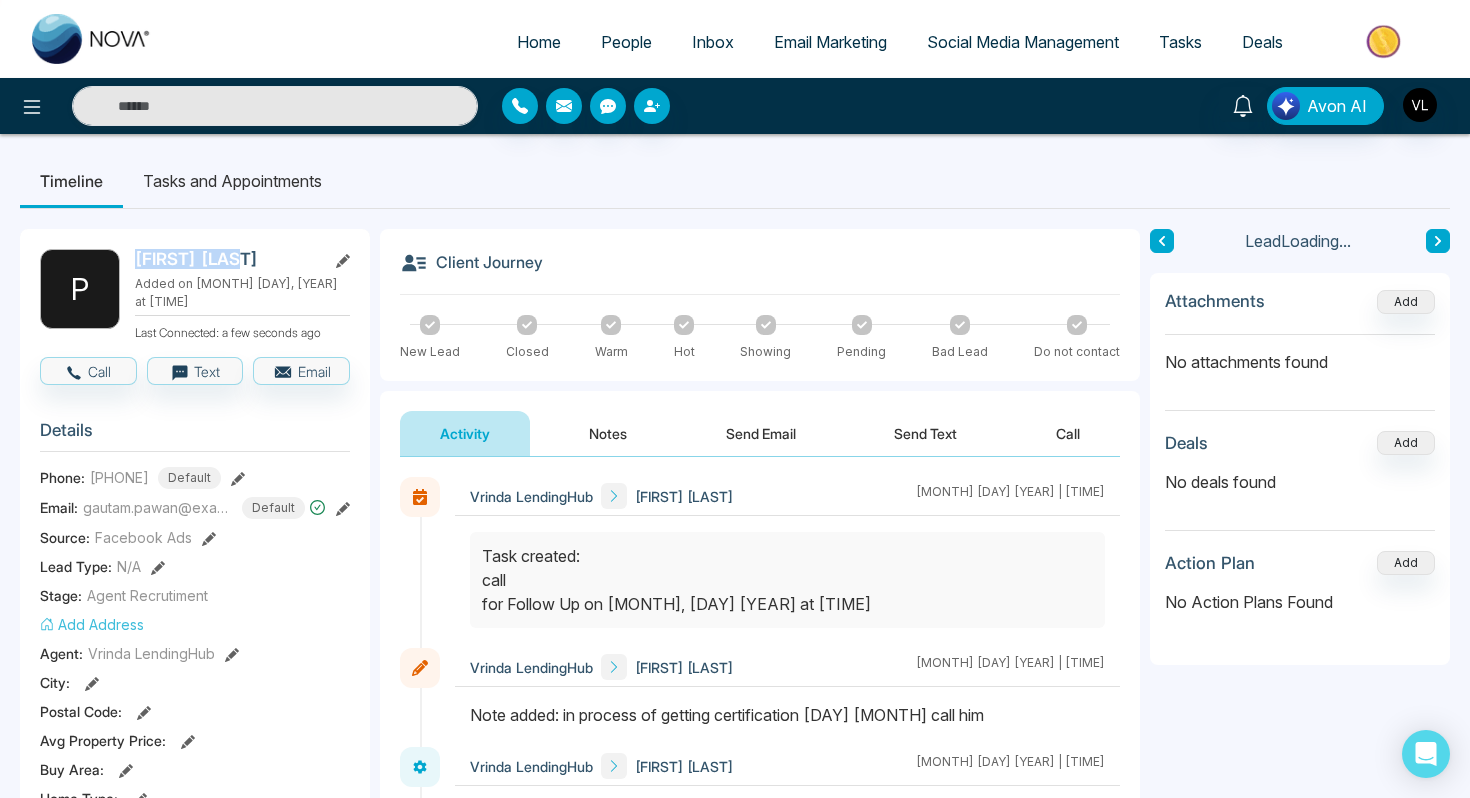 click on "[FIRST] [LAST]" at bounding box center (226, 259) 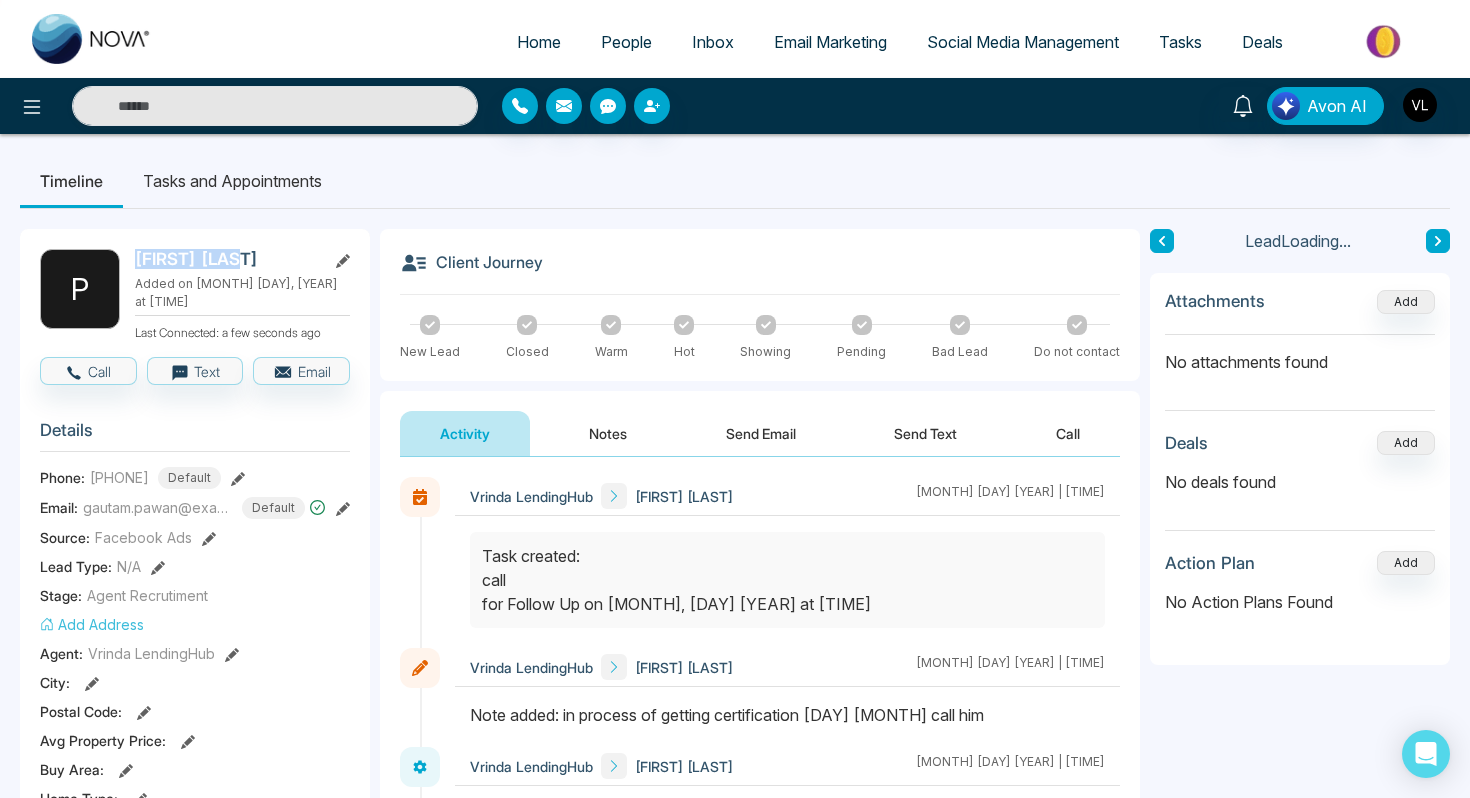copy on "[FIRST] [LAST]" 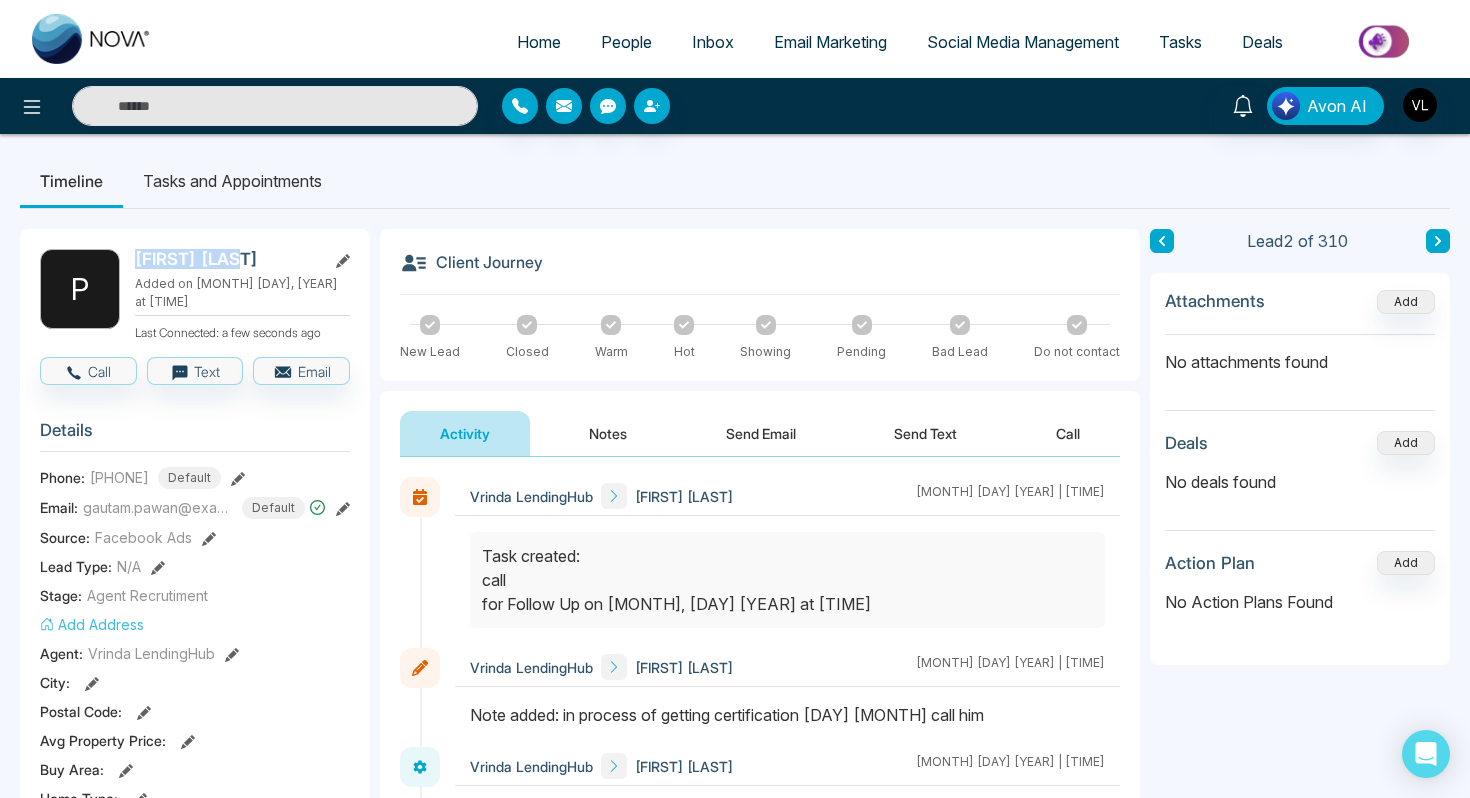 copy on "[FIRST] [LAST]" 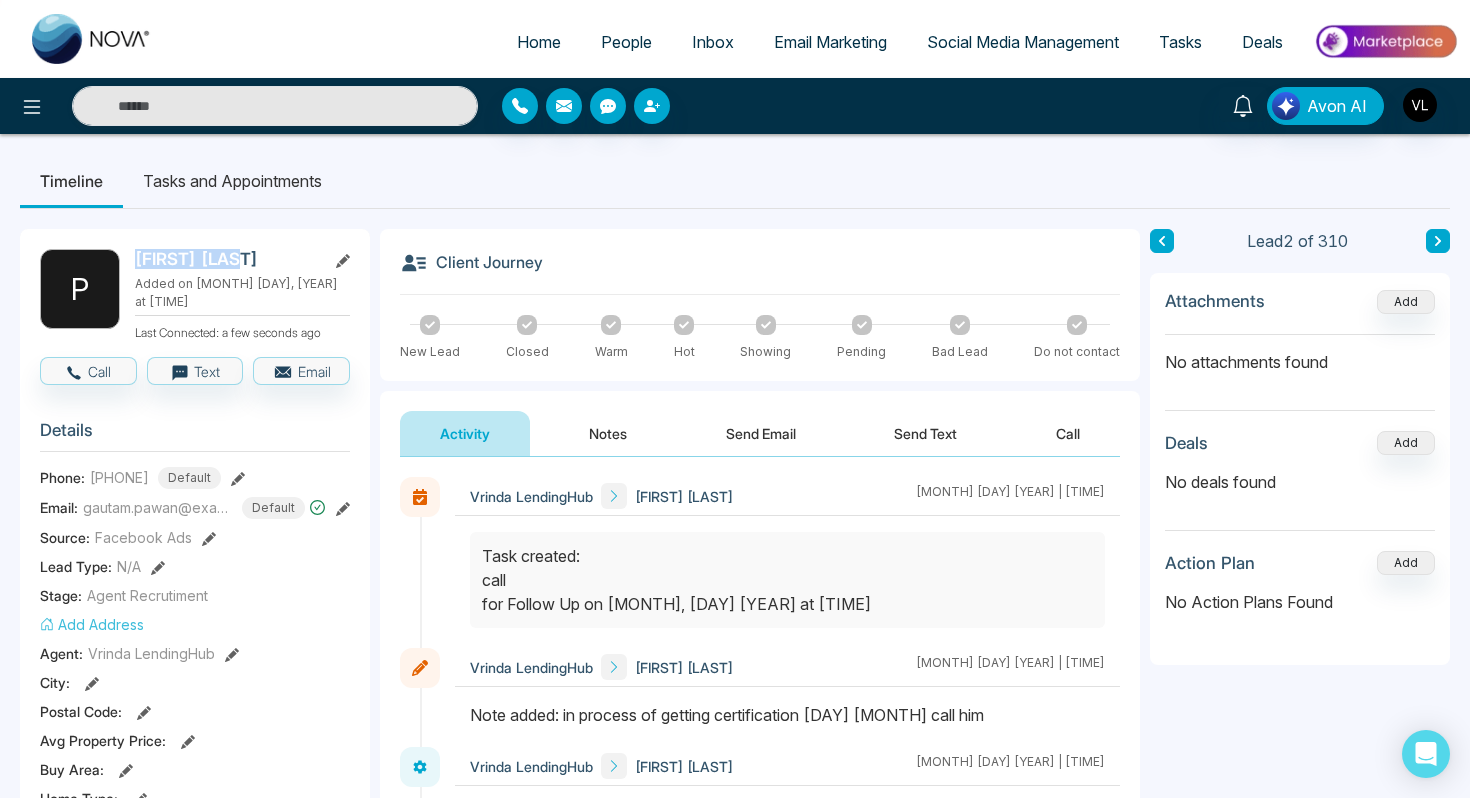click on "Home" at bounding box center (539, 42) 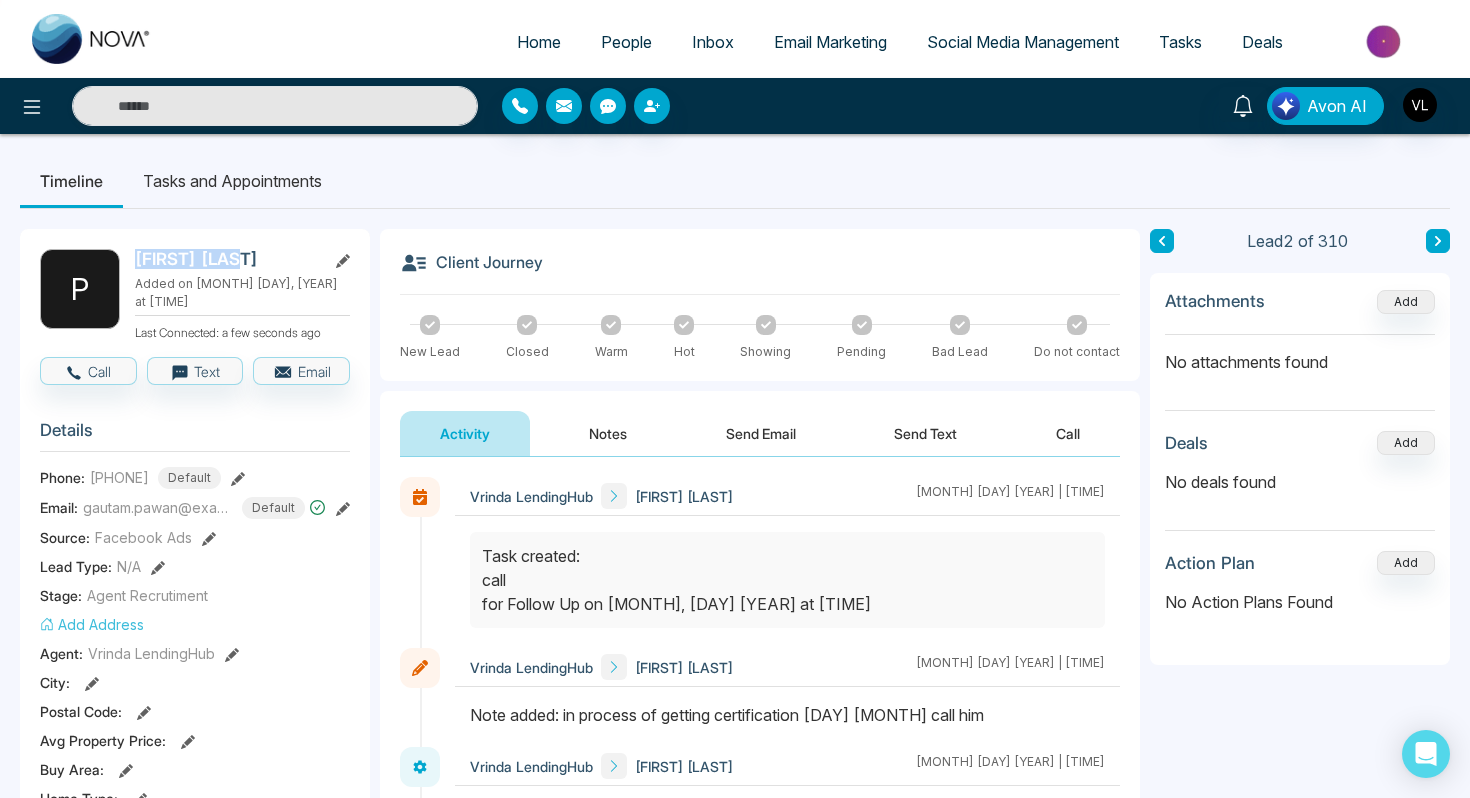 select on "*" 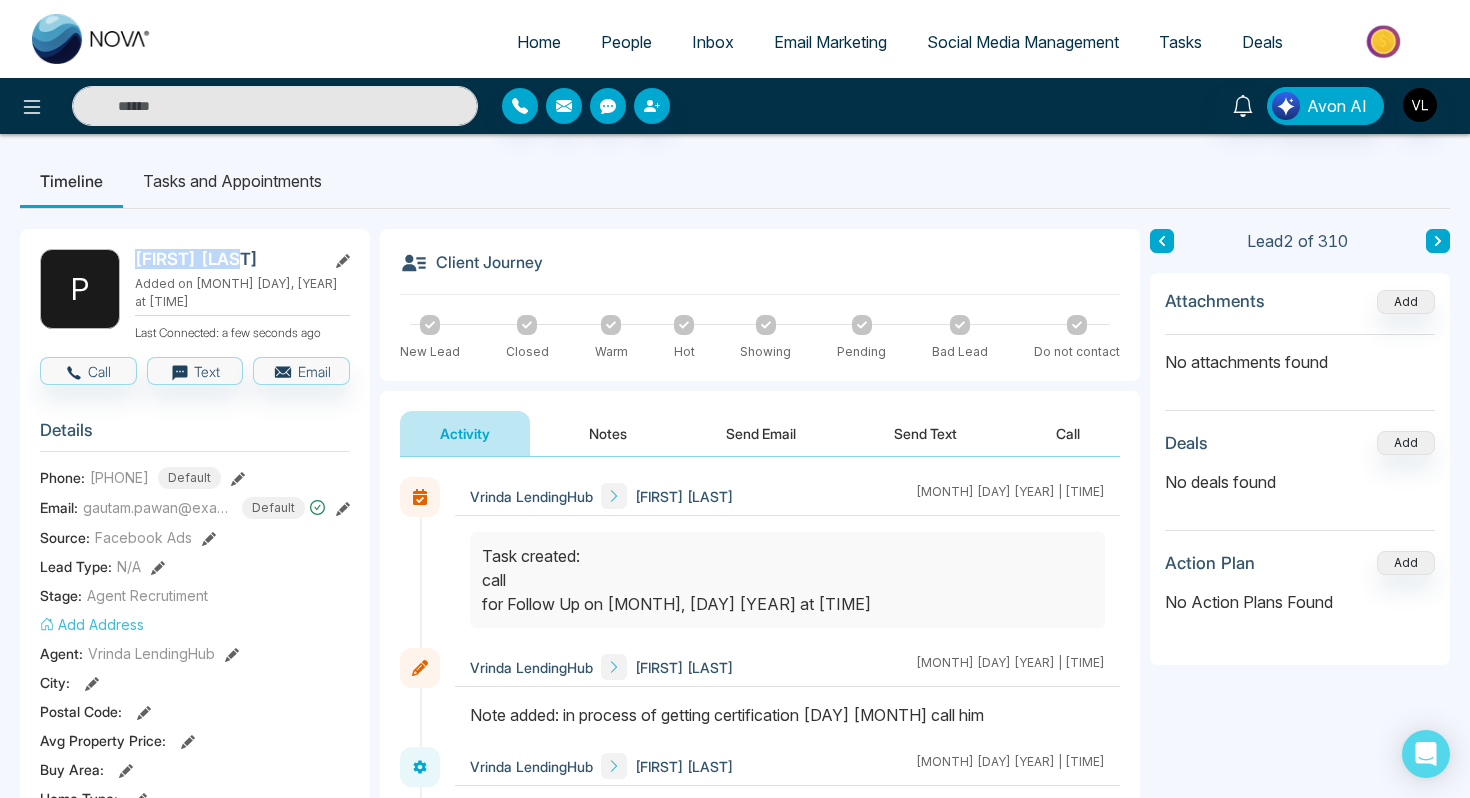select on "*" 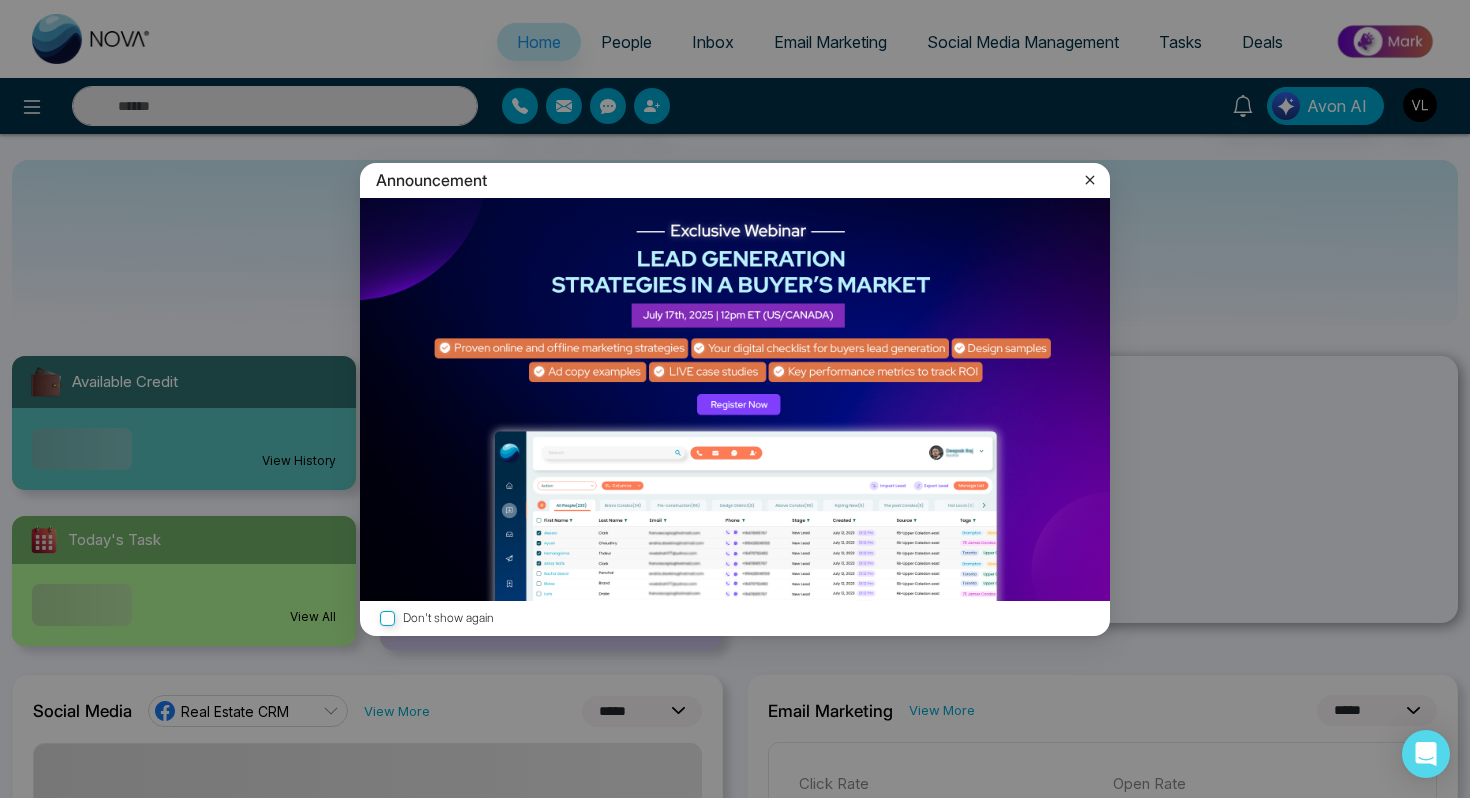 click on "**********" at bounding box center (735, 399) 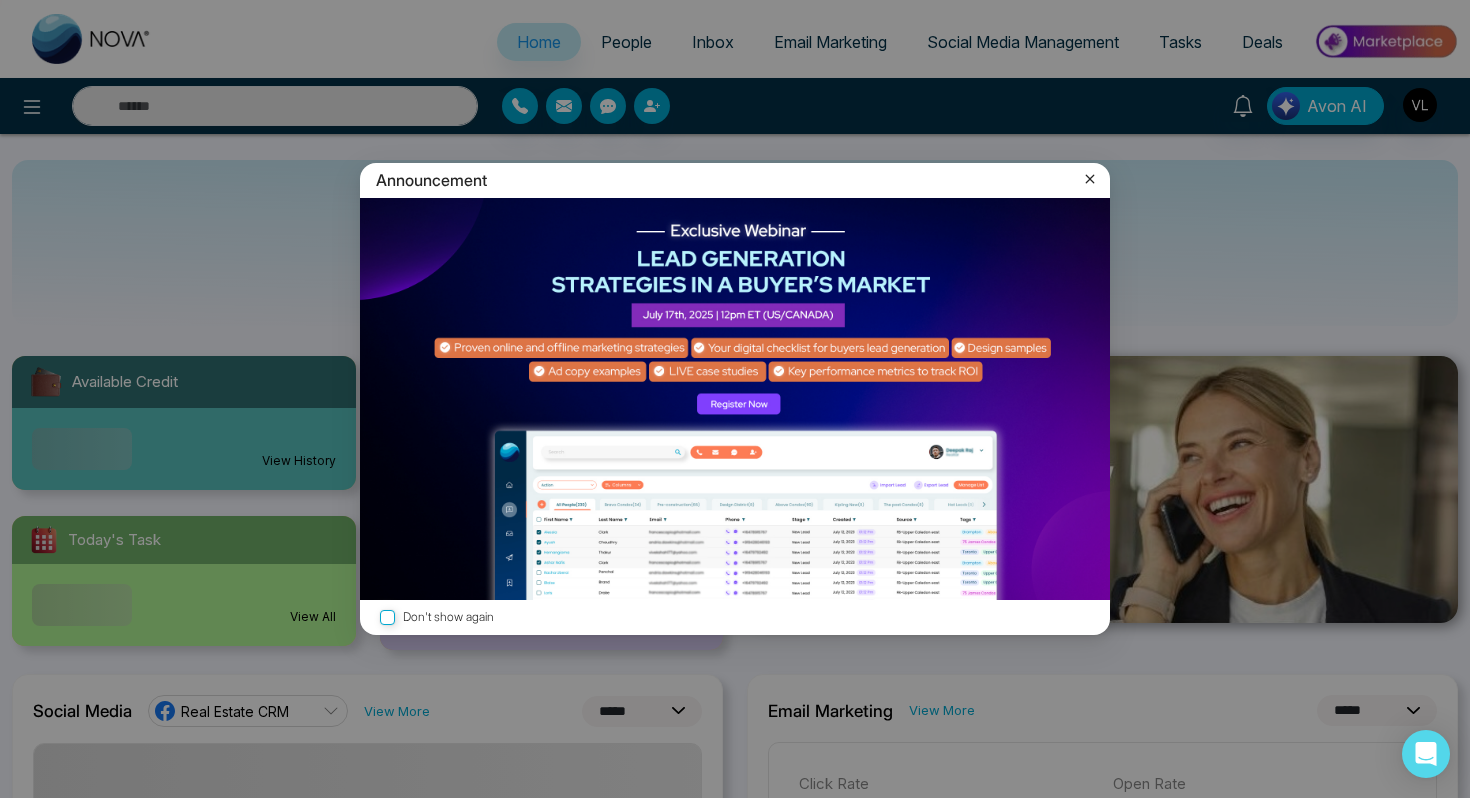 click 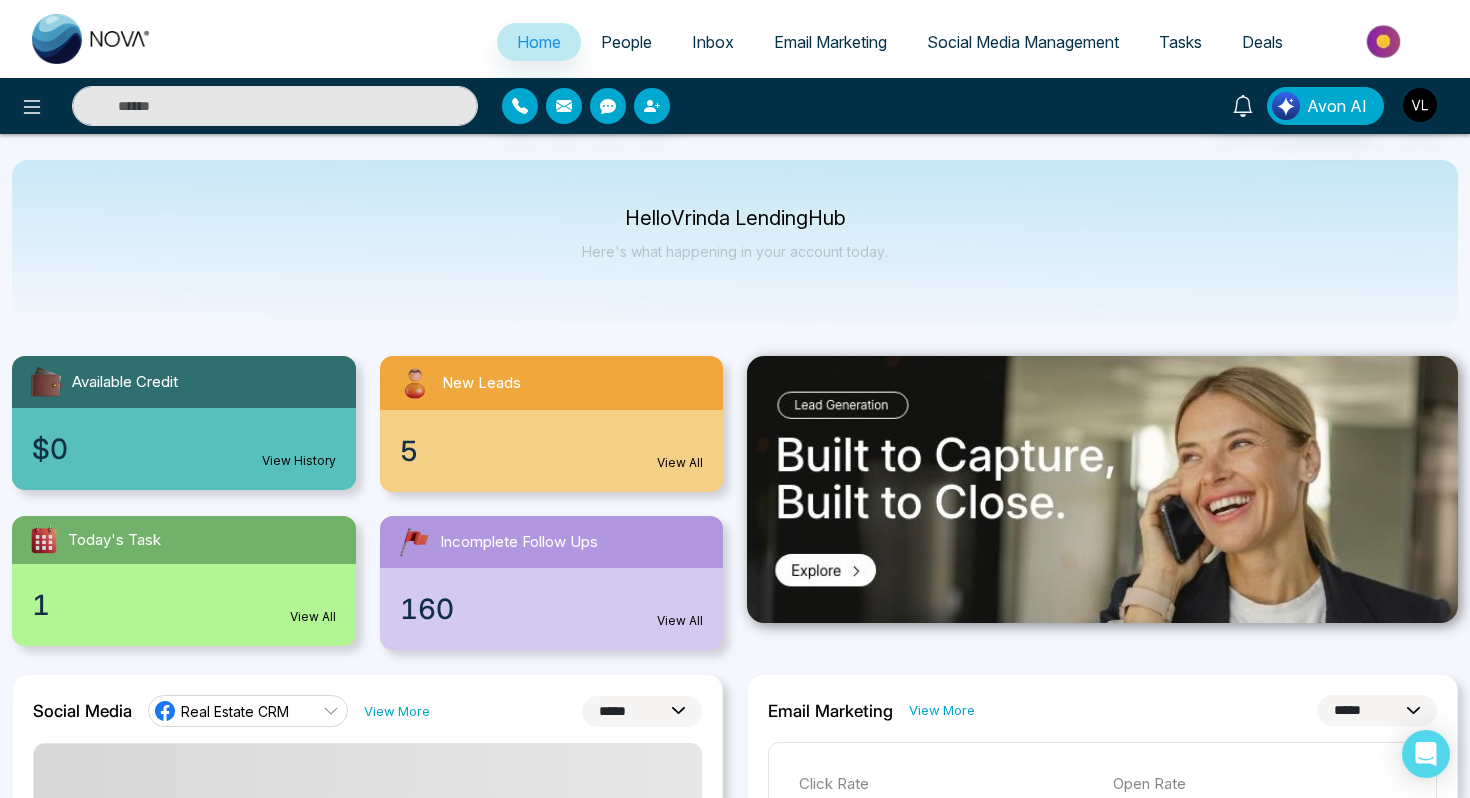 click on "People" at bounding box center (626, 42) 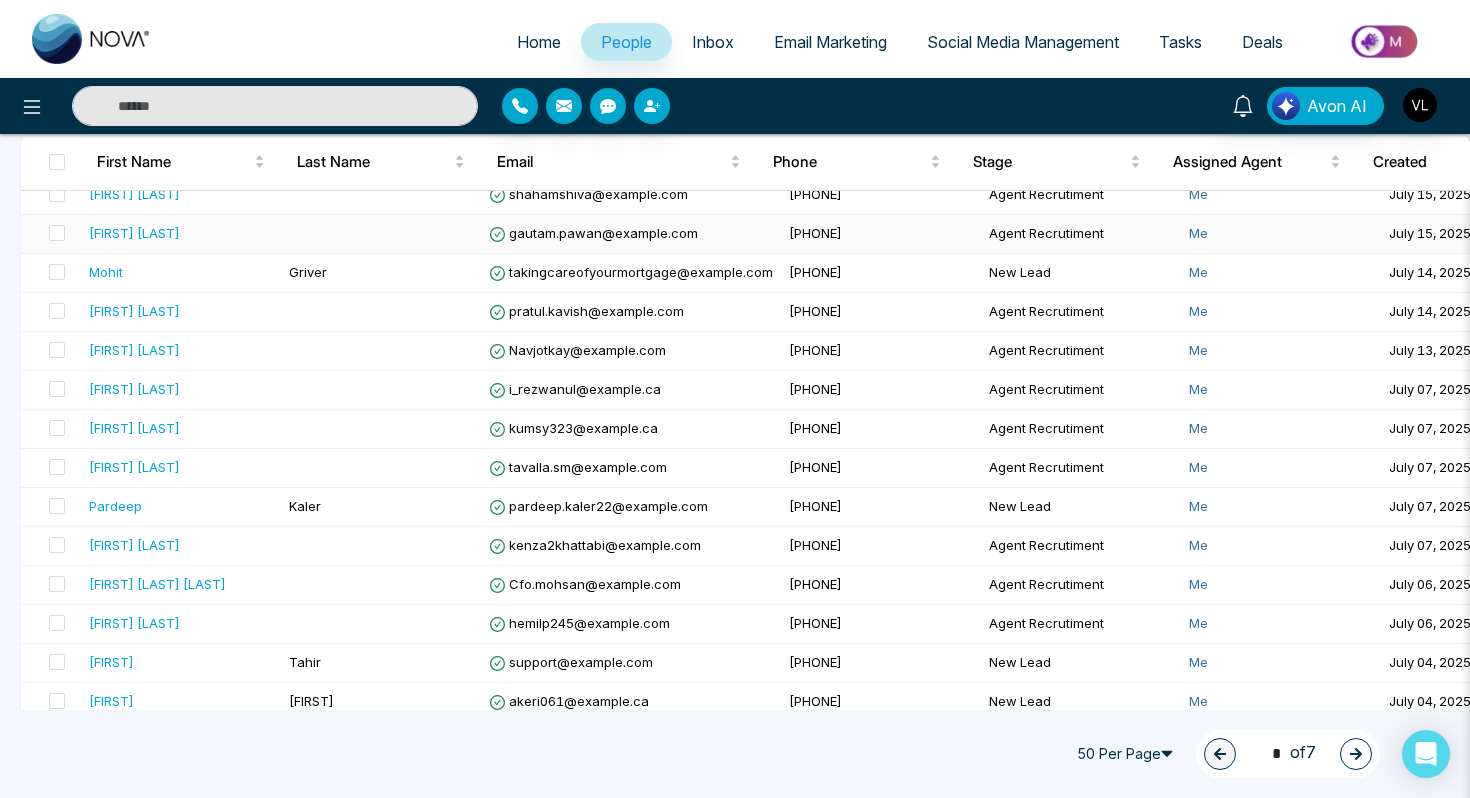 scroll, scrollTop: 232, scrollLeft: 0, axis: vertical 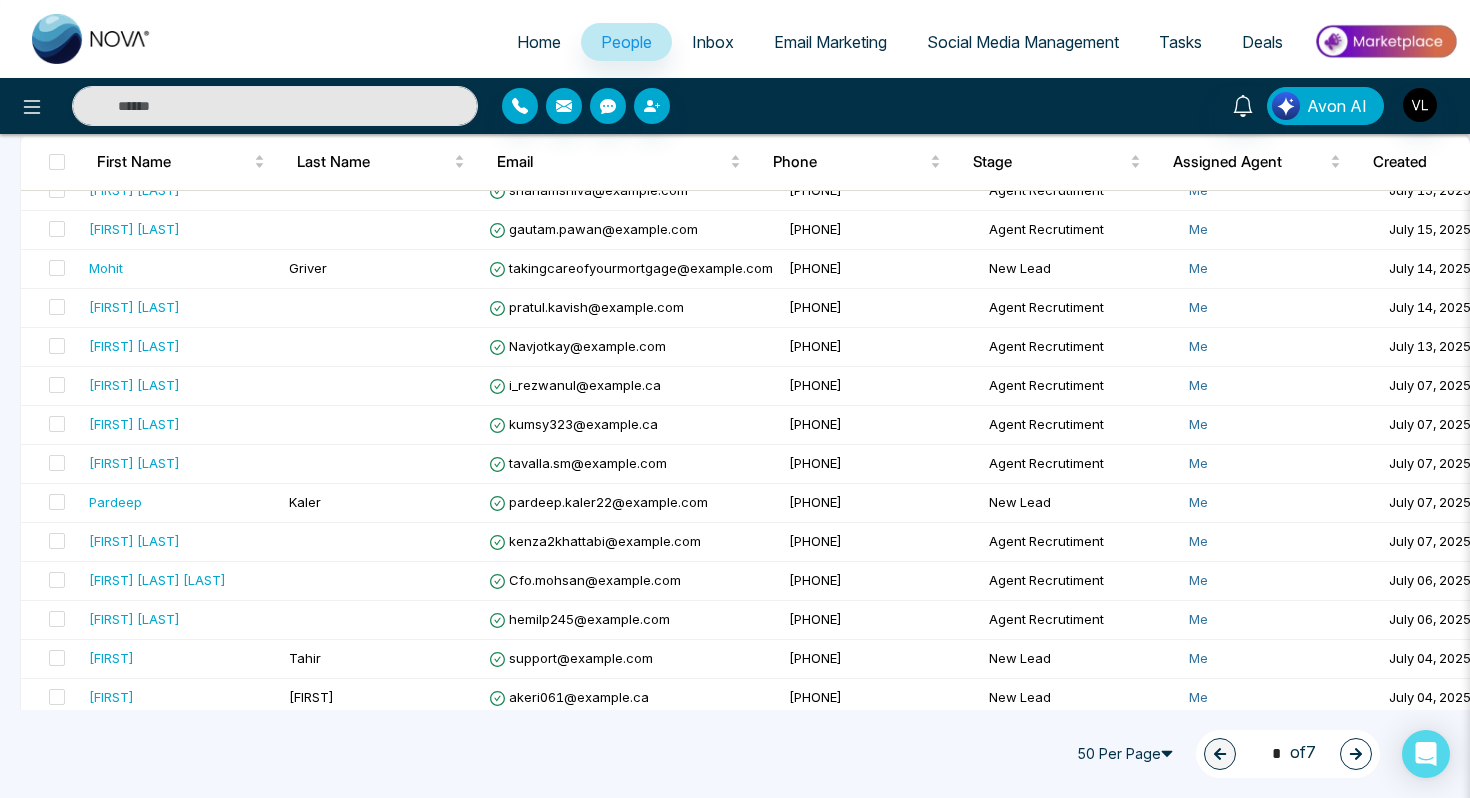 click on "Avon AI" at bounding box center (1337, 106) 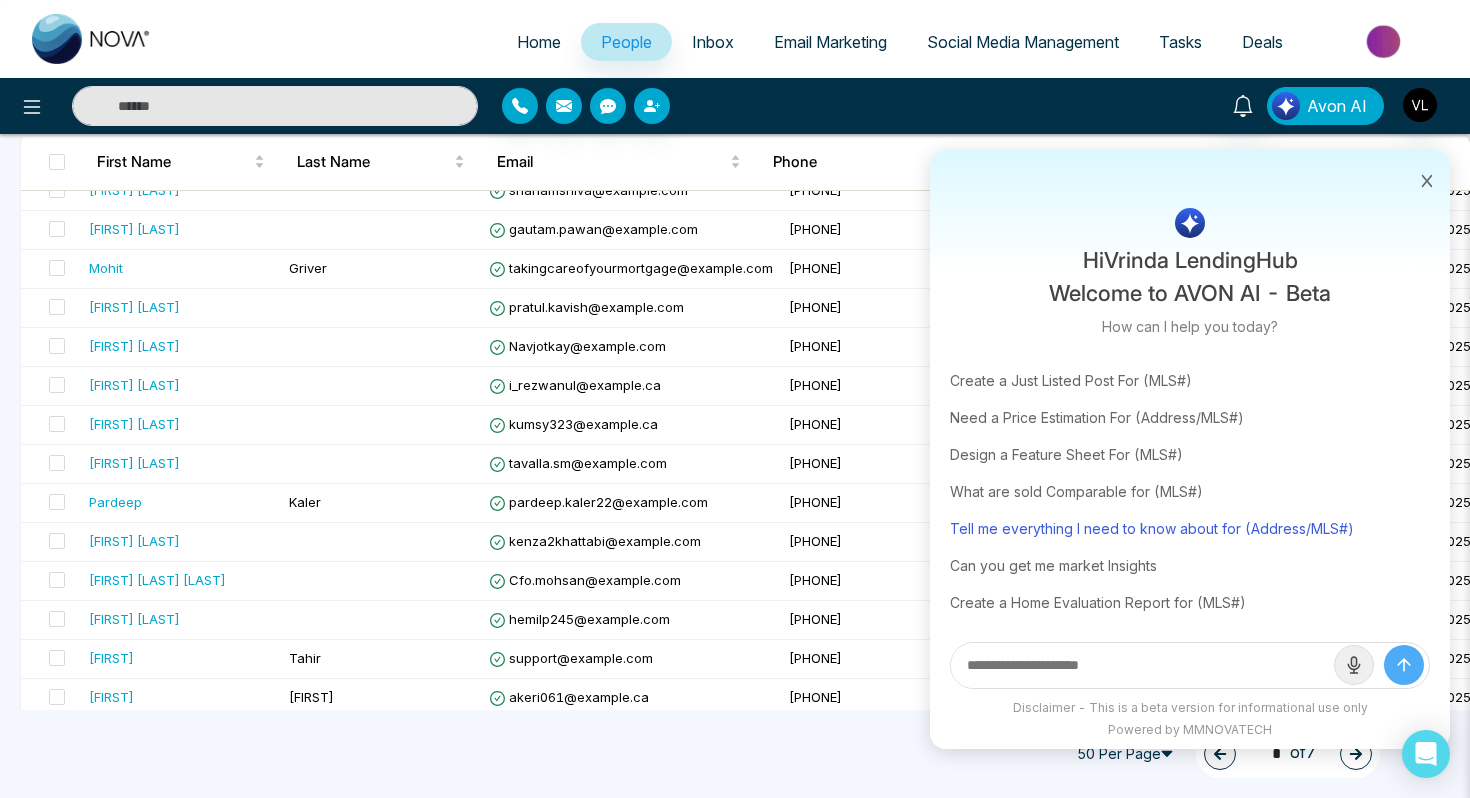 scroll, scrollTop: 0, scrollLeft: 0, axis: both 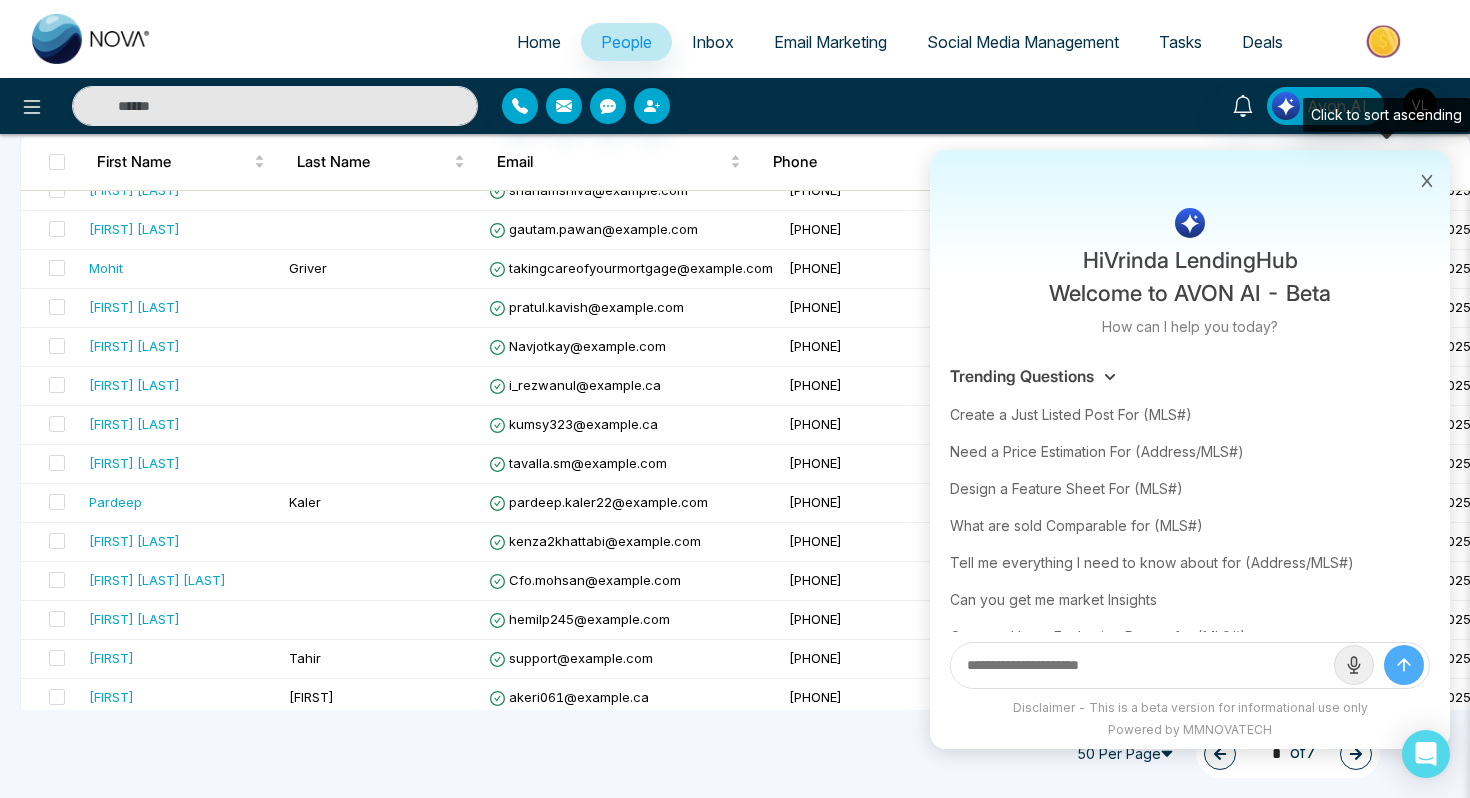 click 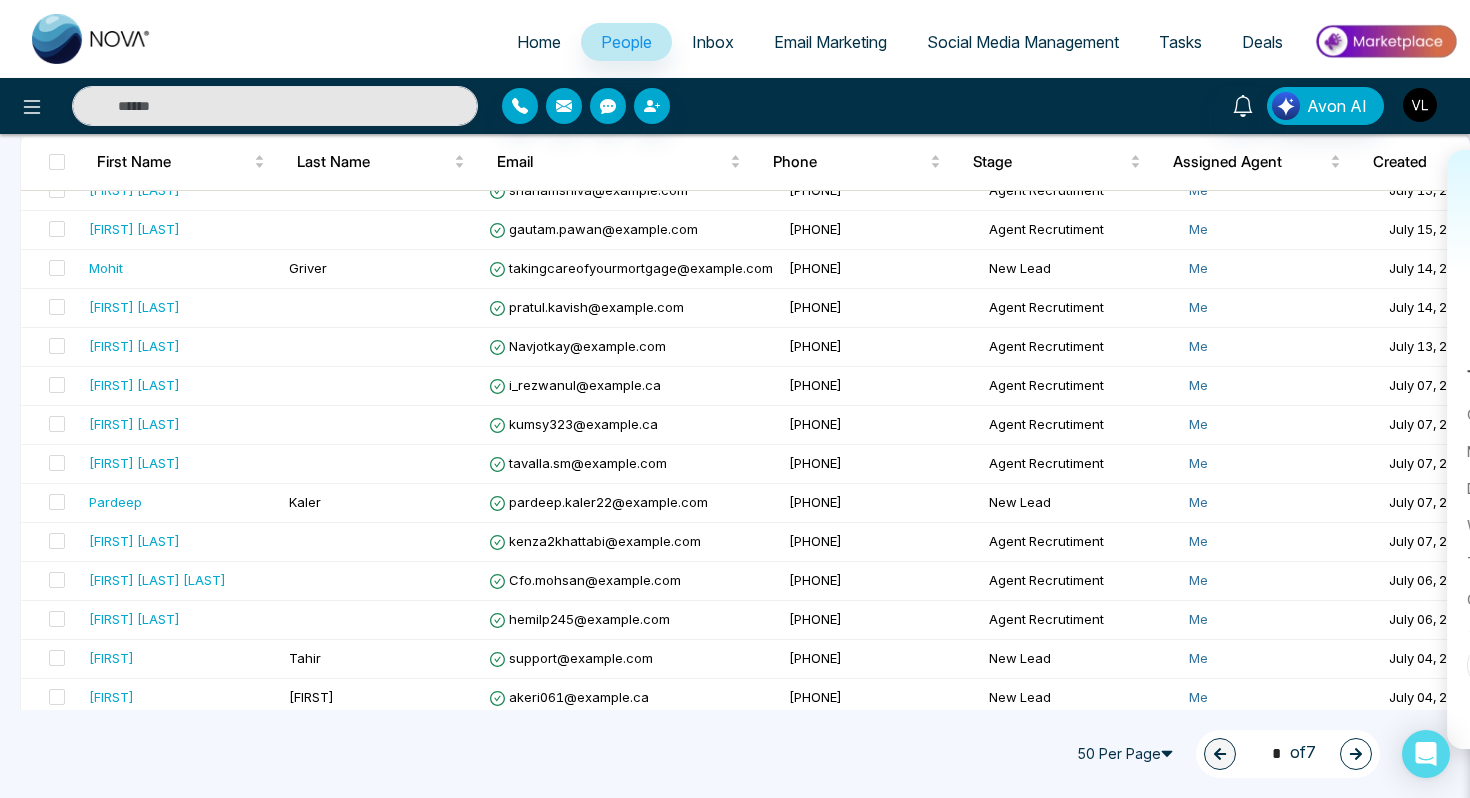 click at bounding box center (1420, 105) 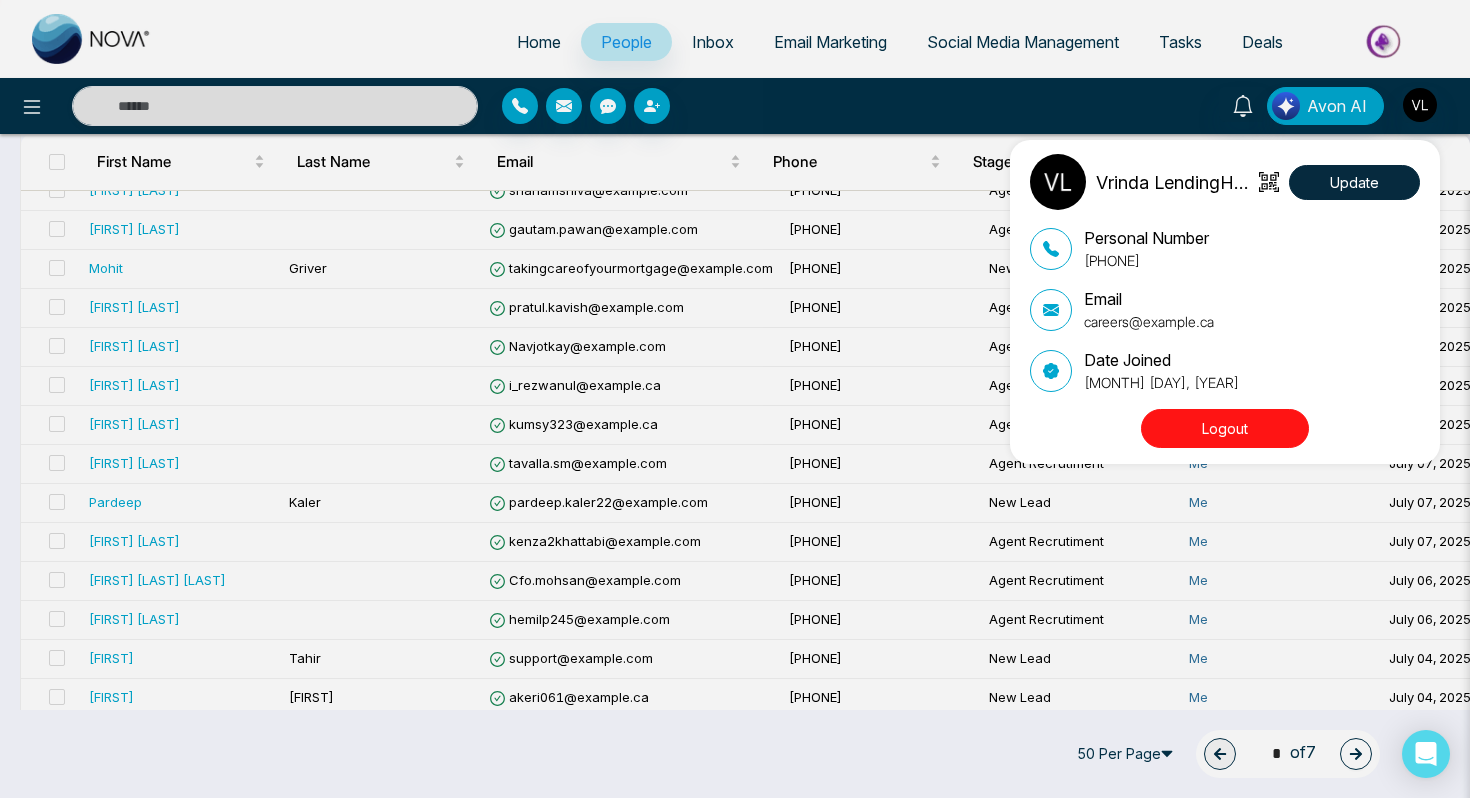 click on "Vrinda LendingHub" at bounding box center (1174, 182) 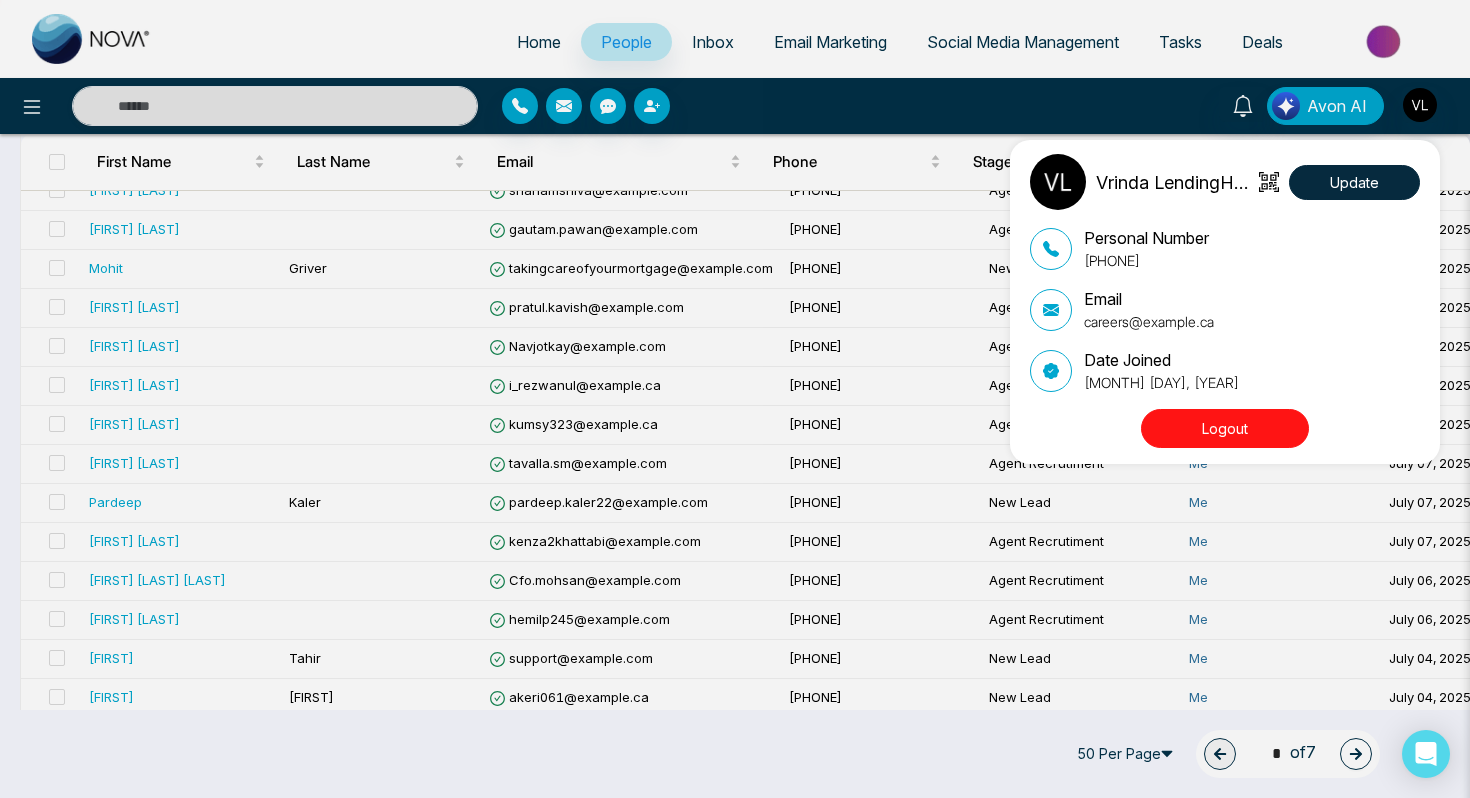 click at bounding box center [1058, 182] 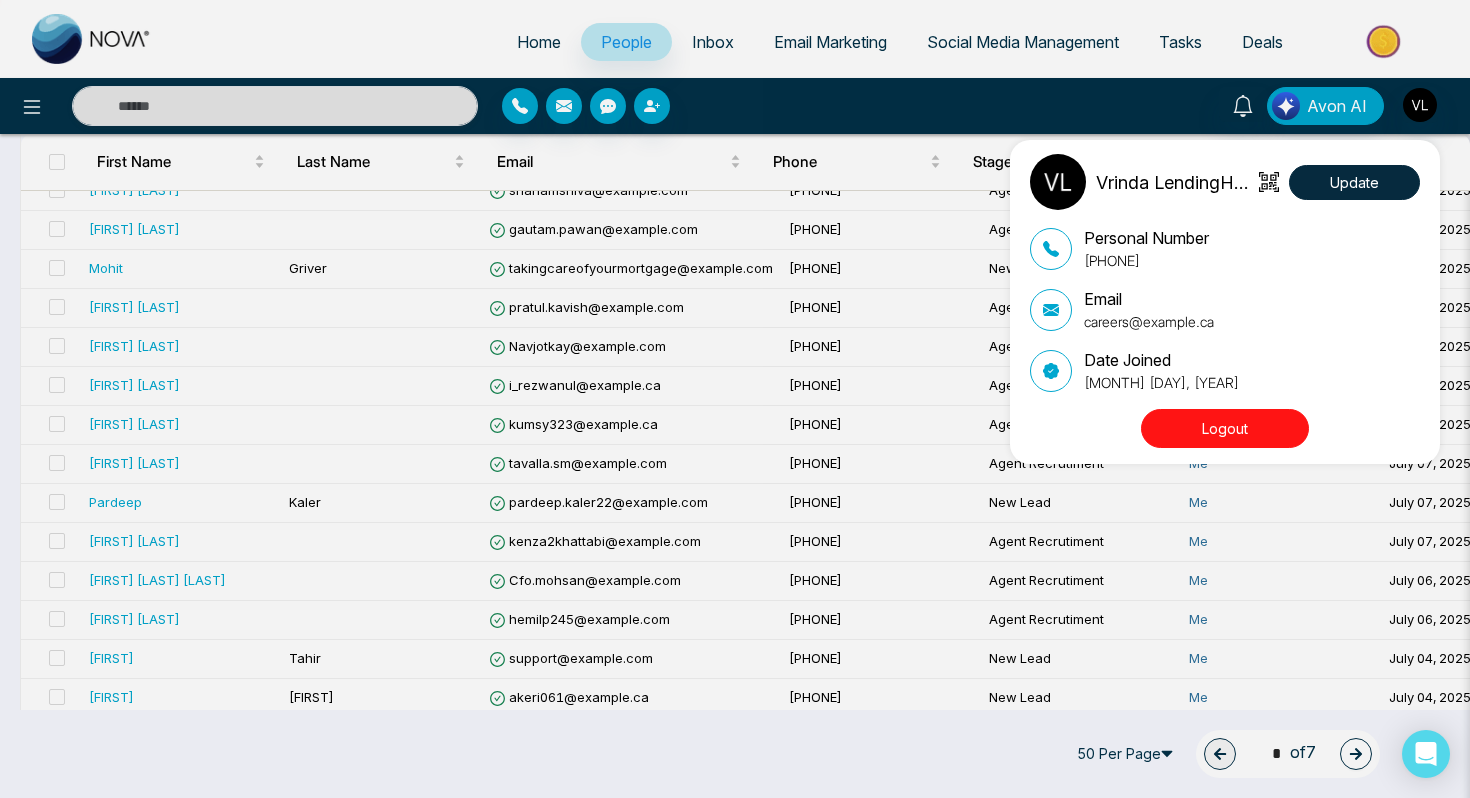 click at bounding box center [1058, 182] 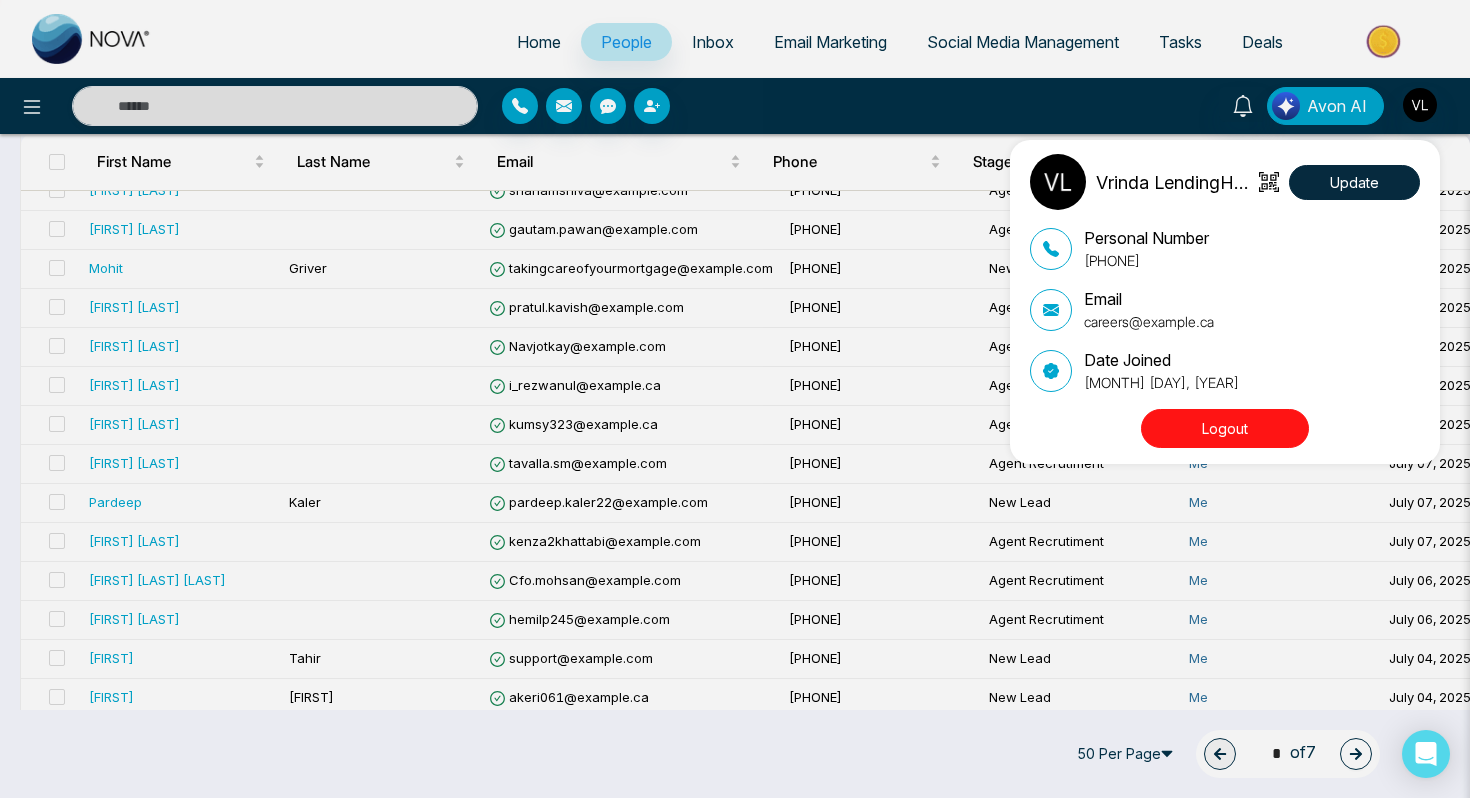 scroll, scrollTop: 0, scrollLeft: 0, axis: both 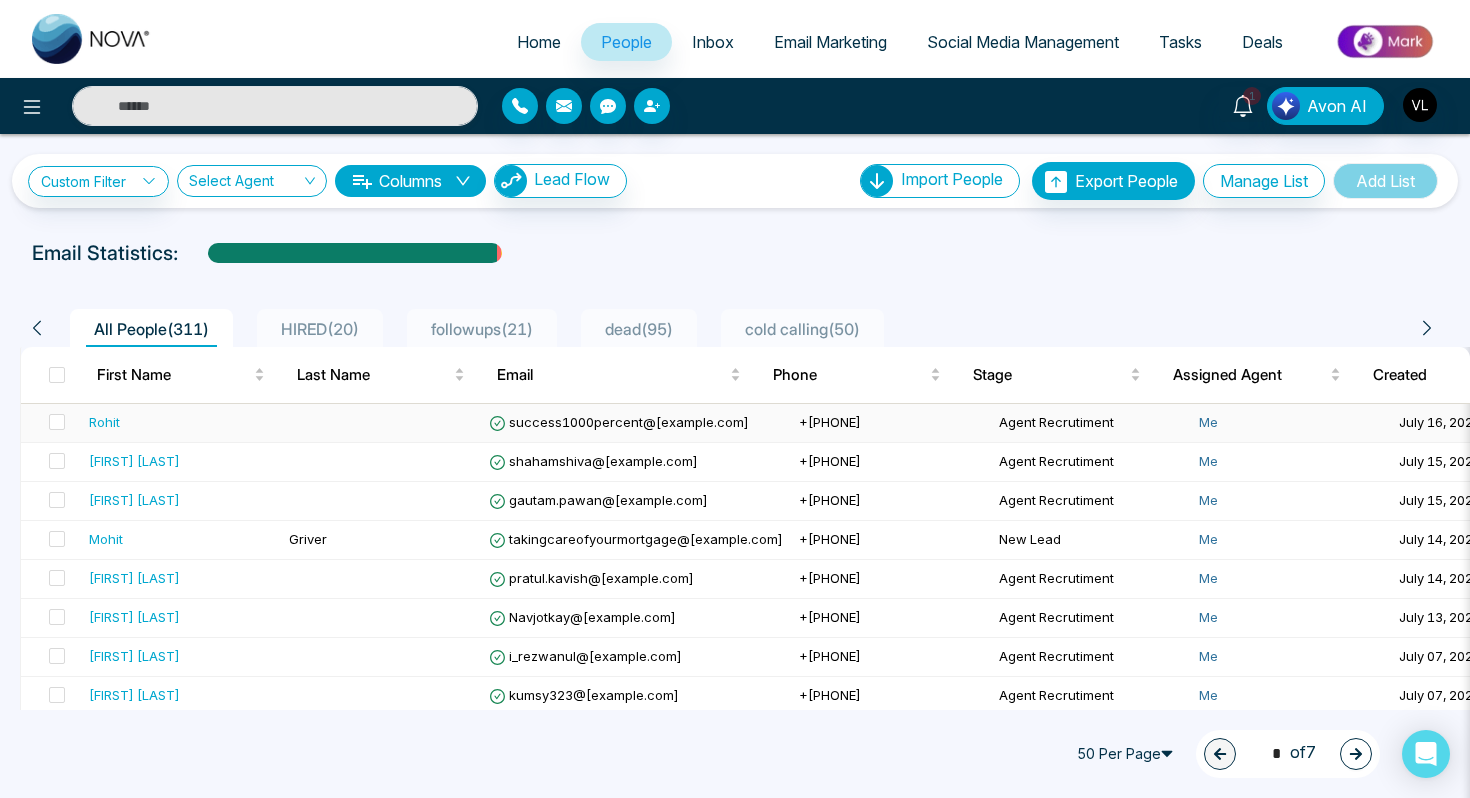 click on "Rohit" at bounding box center (181, 422) 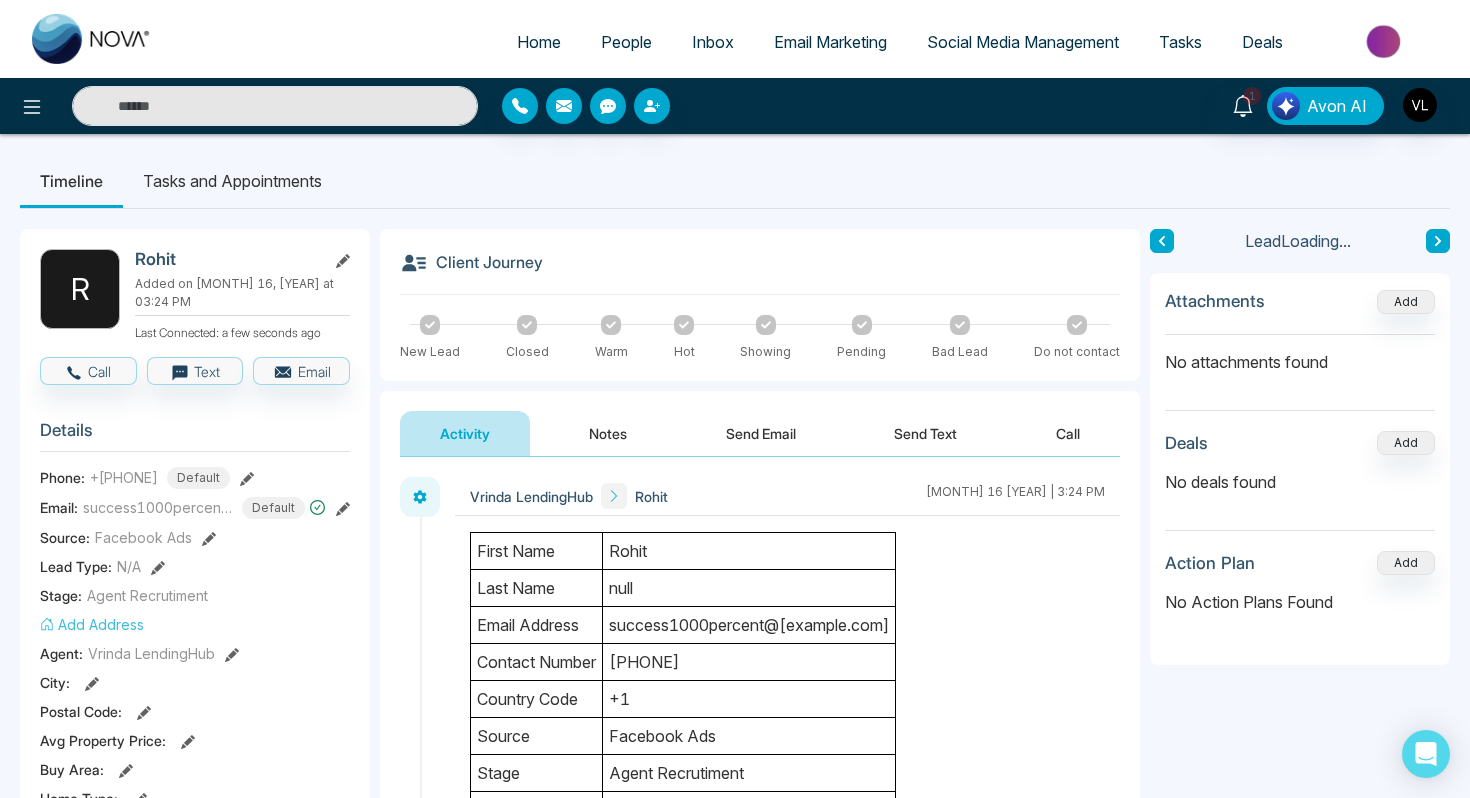 click on "success1000percent@[example.com]" at bounding box center [749, 625] 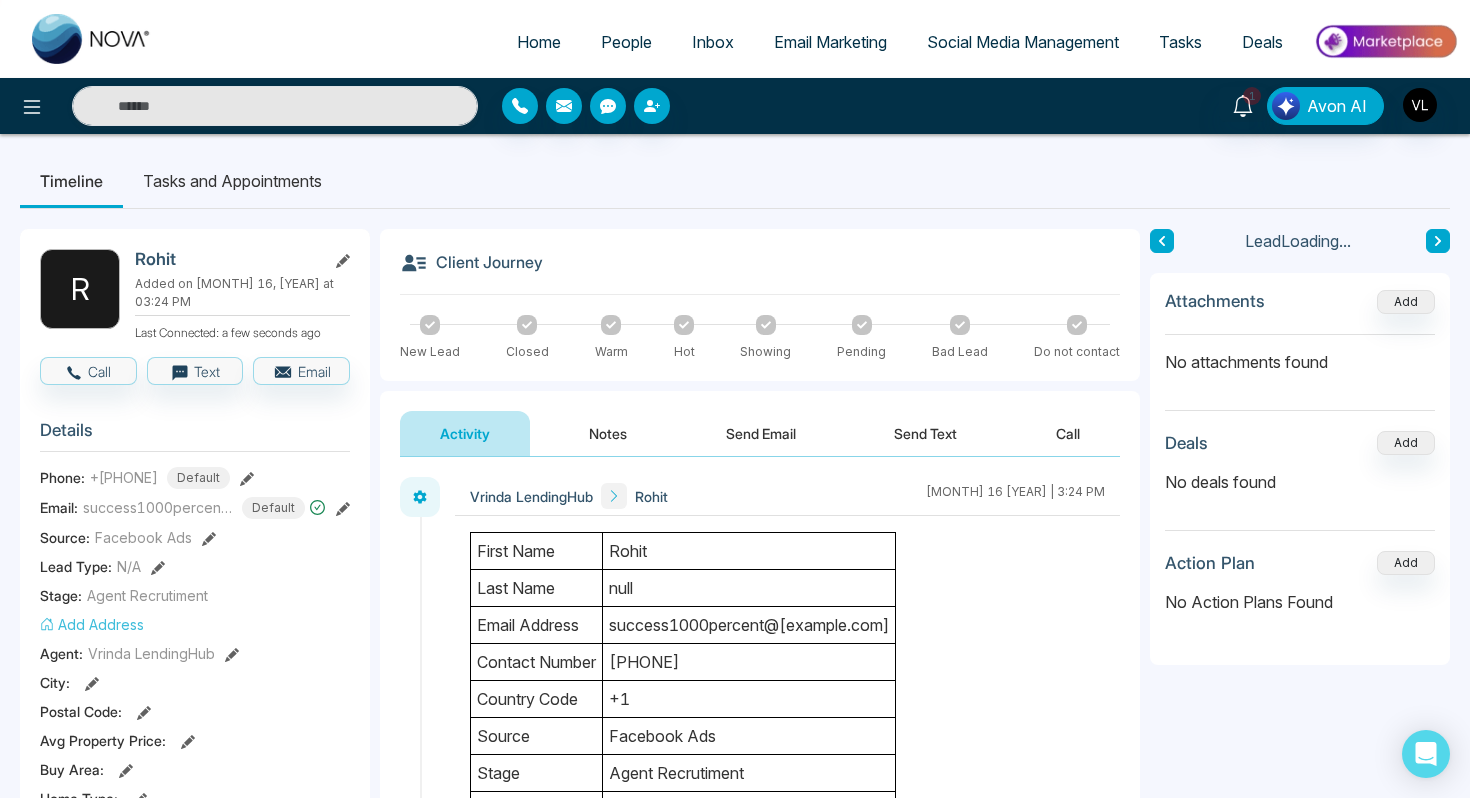 click on "success1000percent@[example.com]" at bounding box center [749, 625] 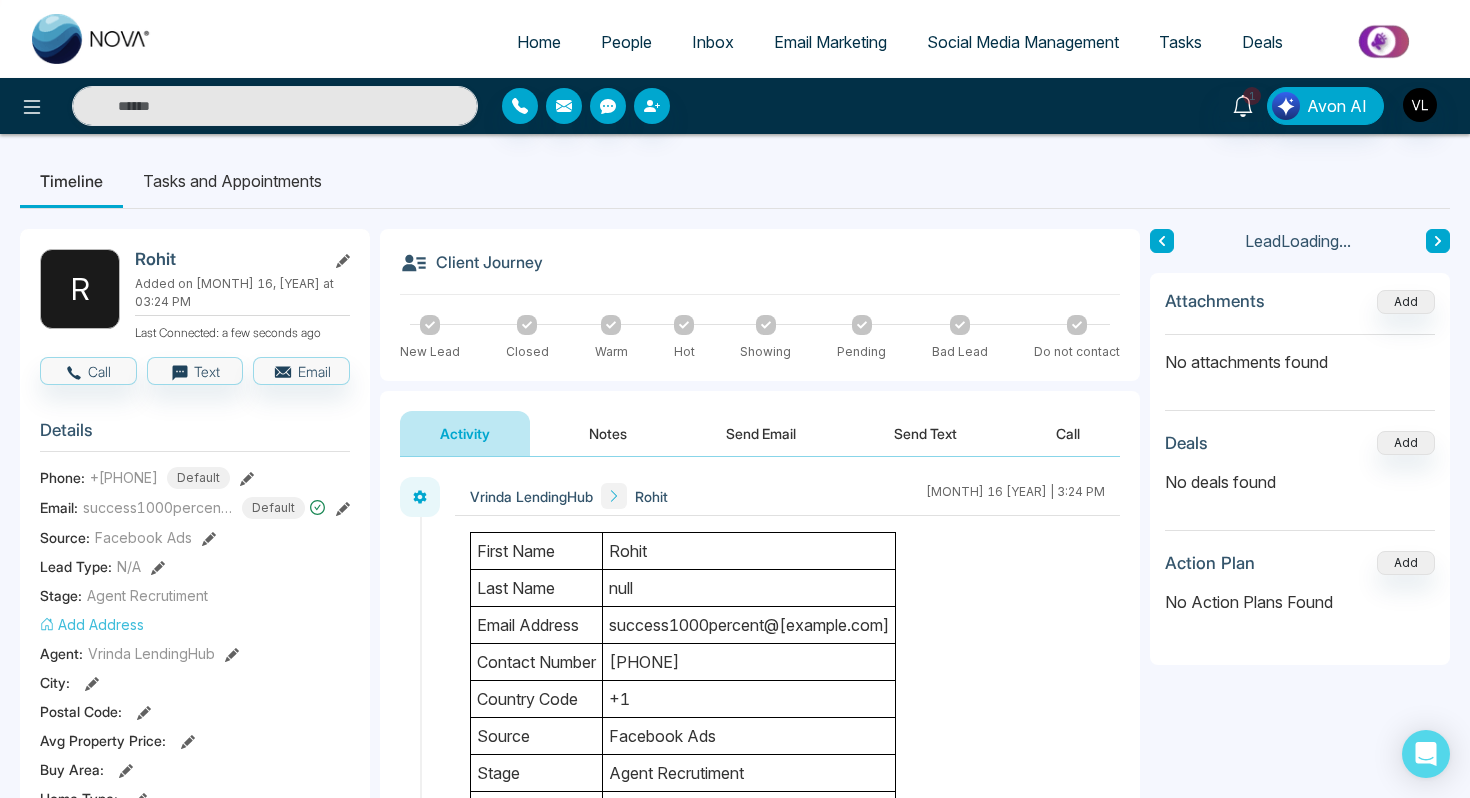 click on "success1000percent@[example.com]" at bounding box center [749, 625] 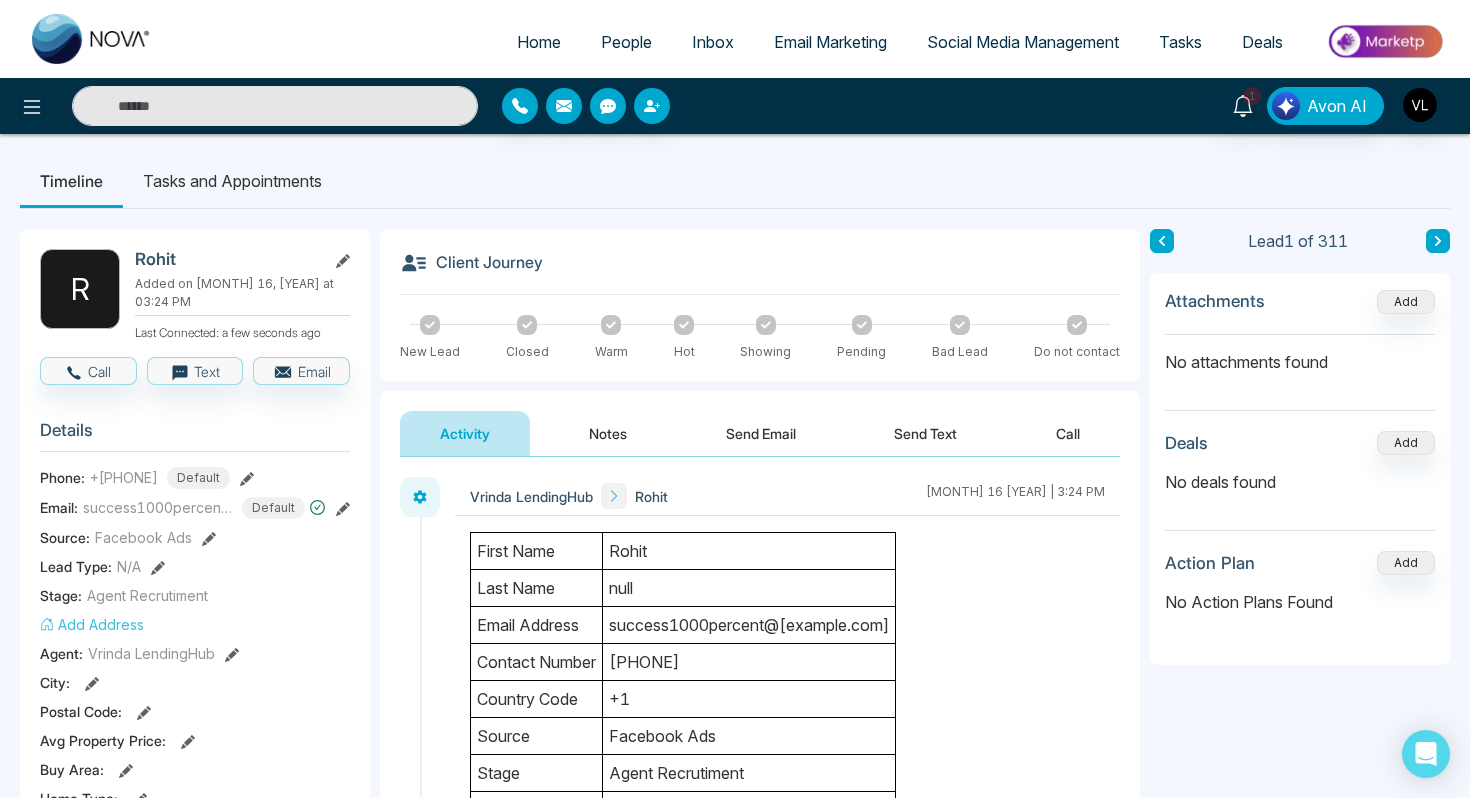 click on "People" at bounding box center (626, 42) 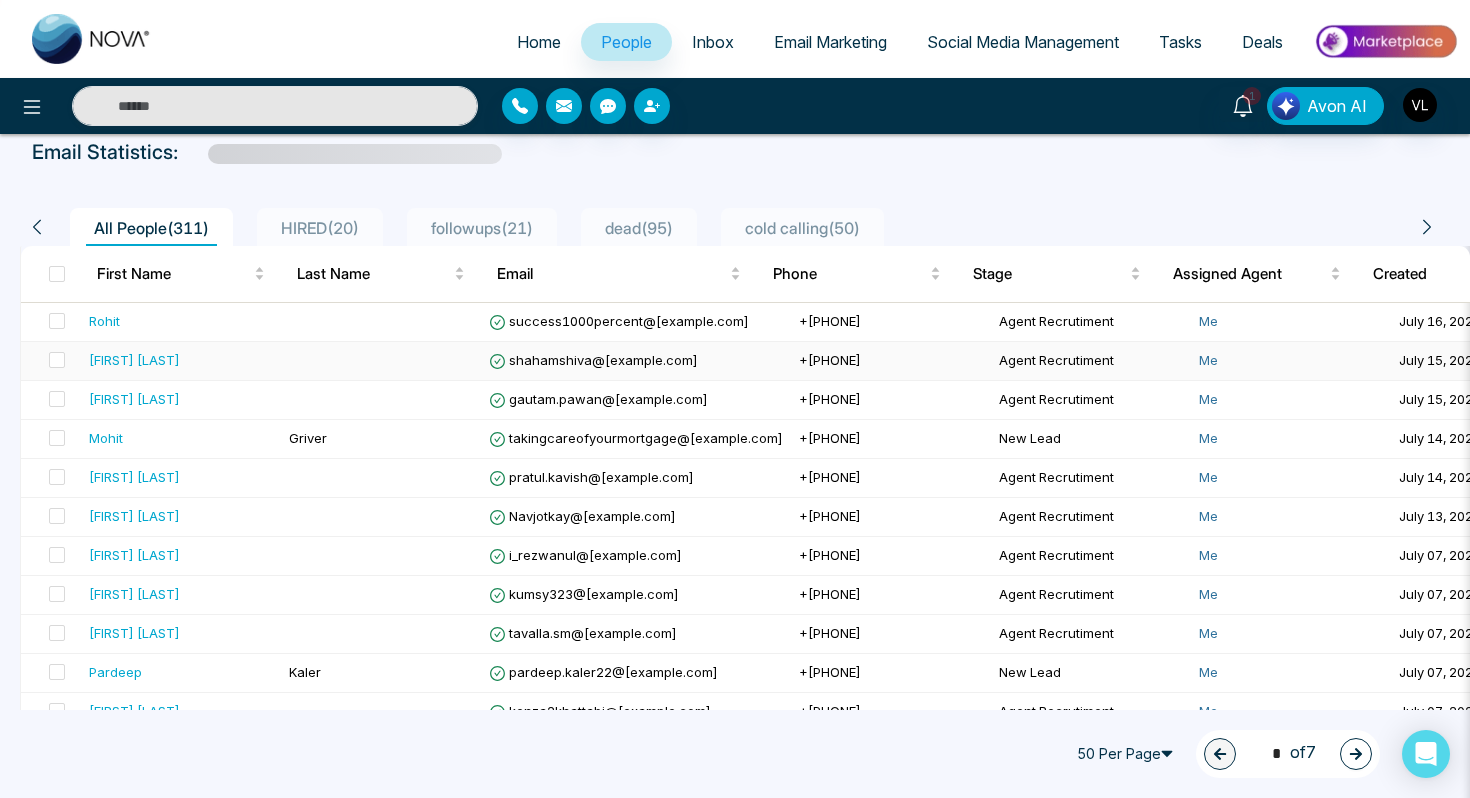 scroll, scrollTop: 103, scrollLeft: 0, axis: vertical 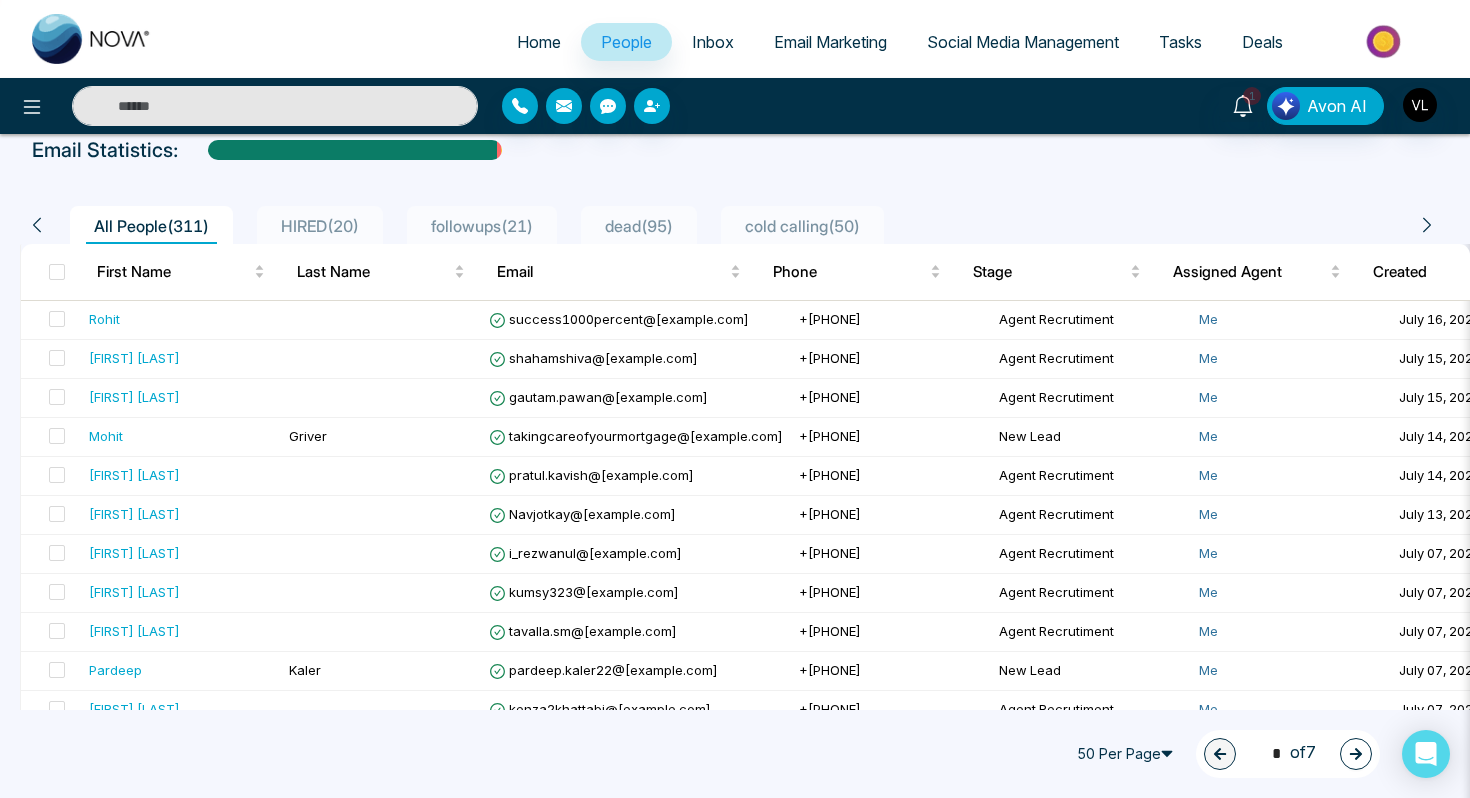click at bounding box center [275, 106] 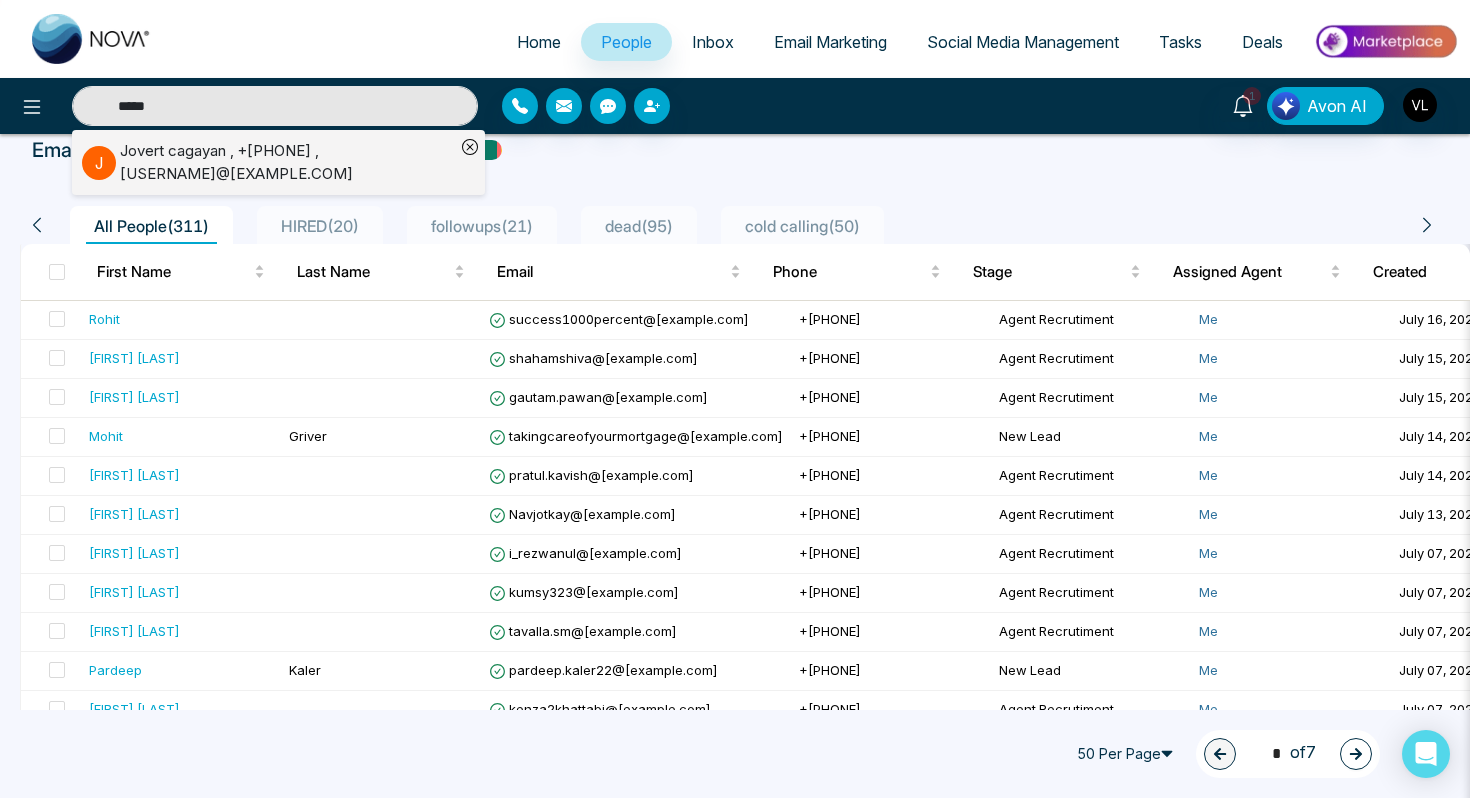type on "*****" 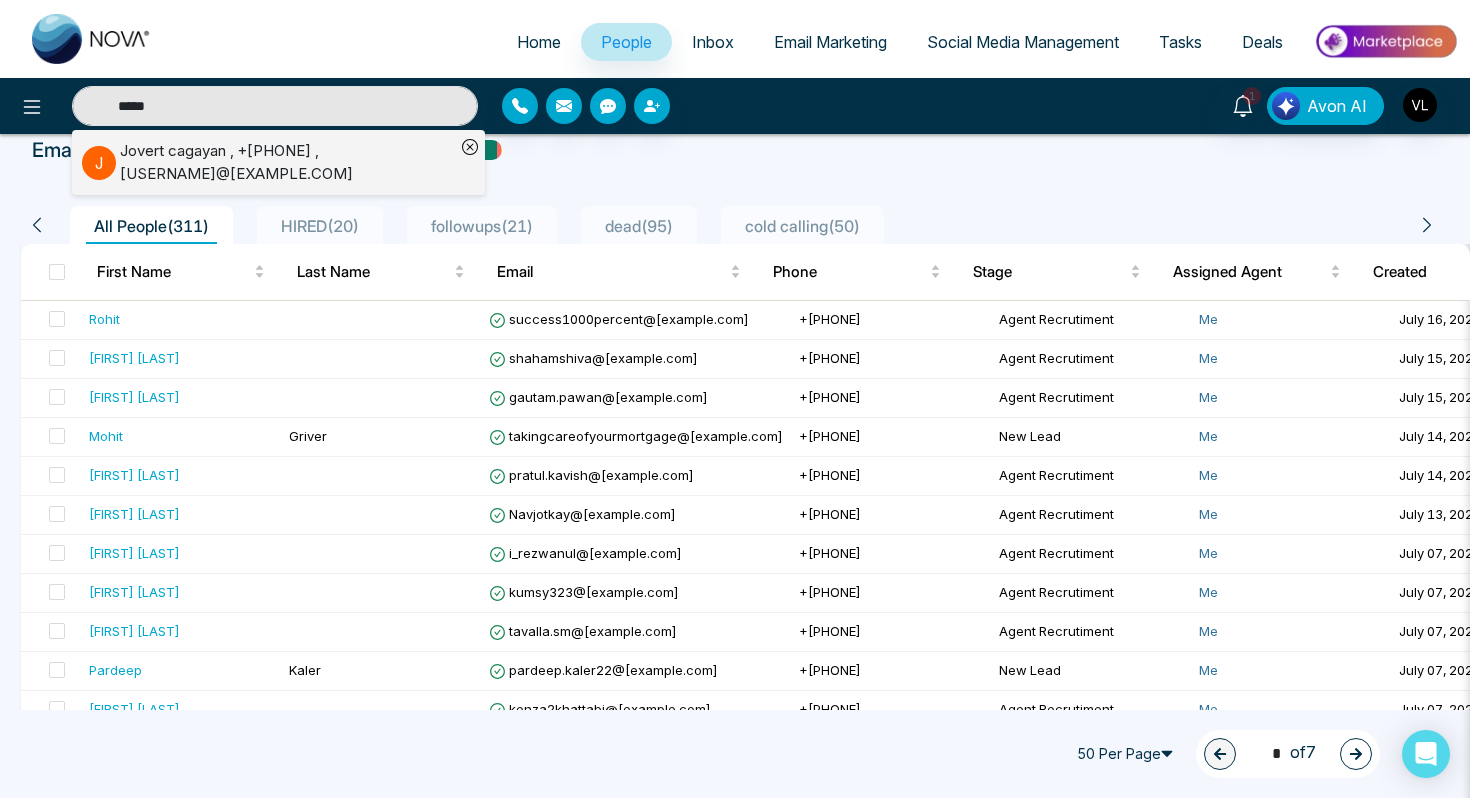 click on "[FIRST] [LAST] , +[PHONE] , [FIRST]@[example.com]" at bounding box center [287, 162] 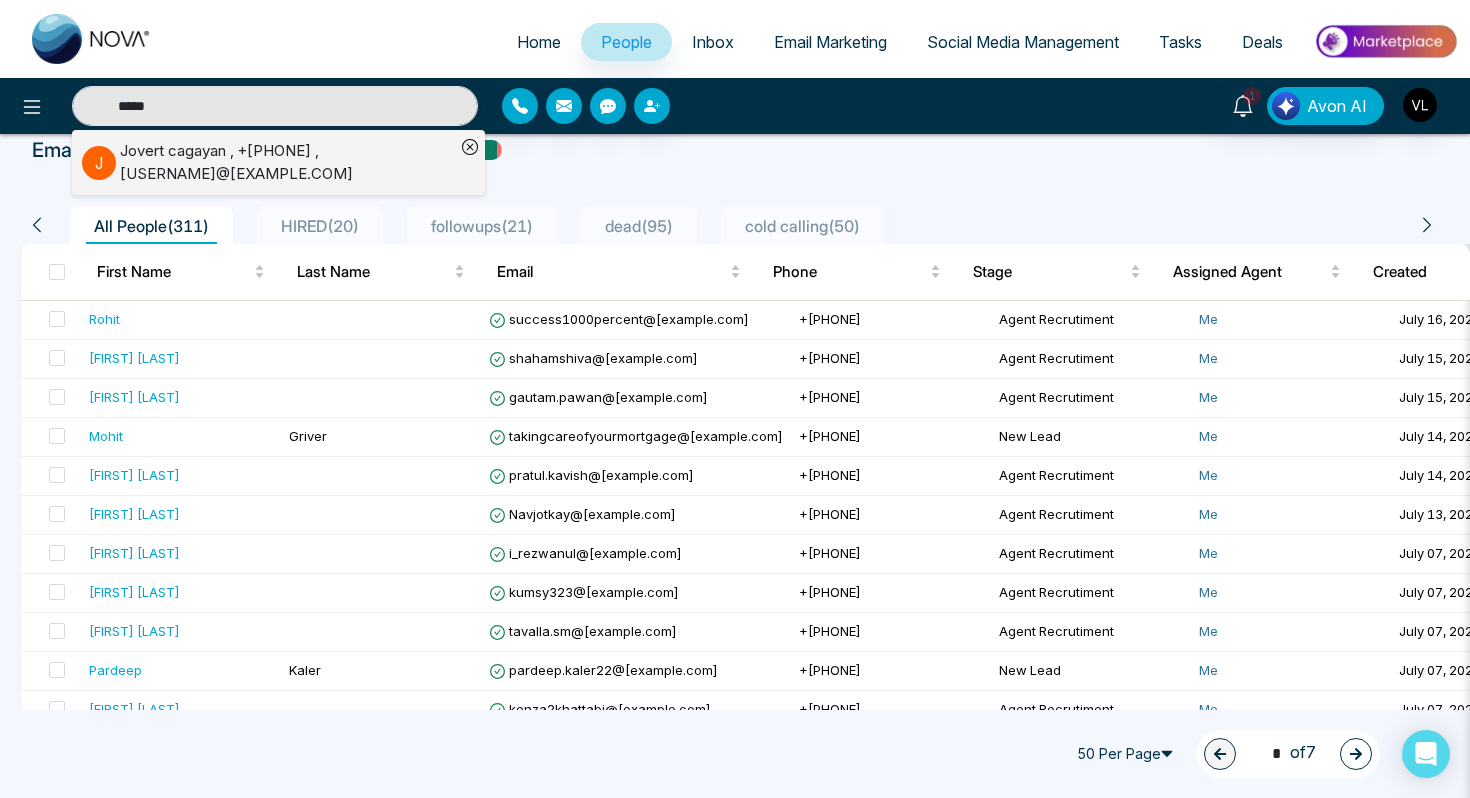 type 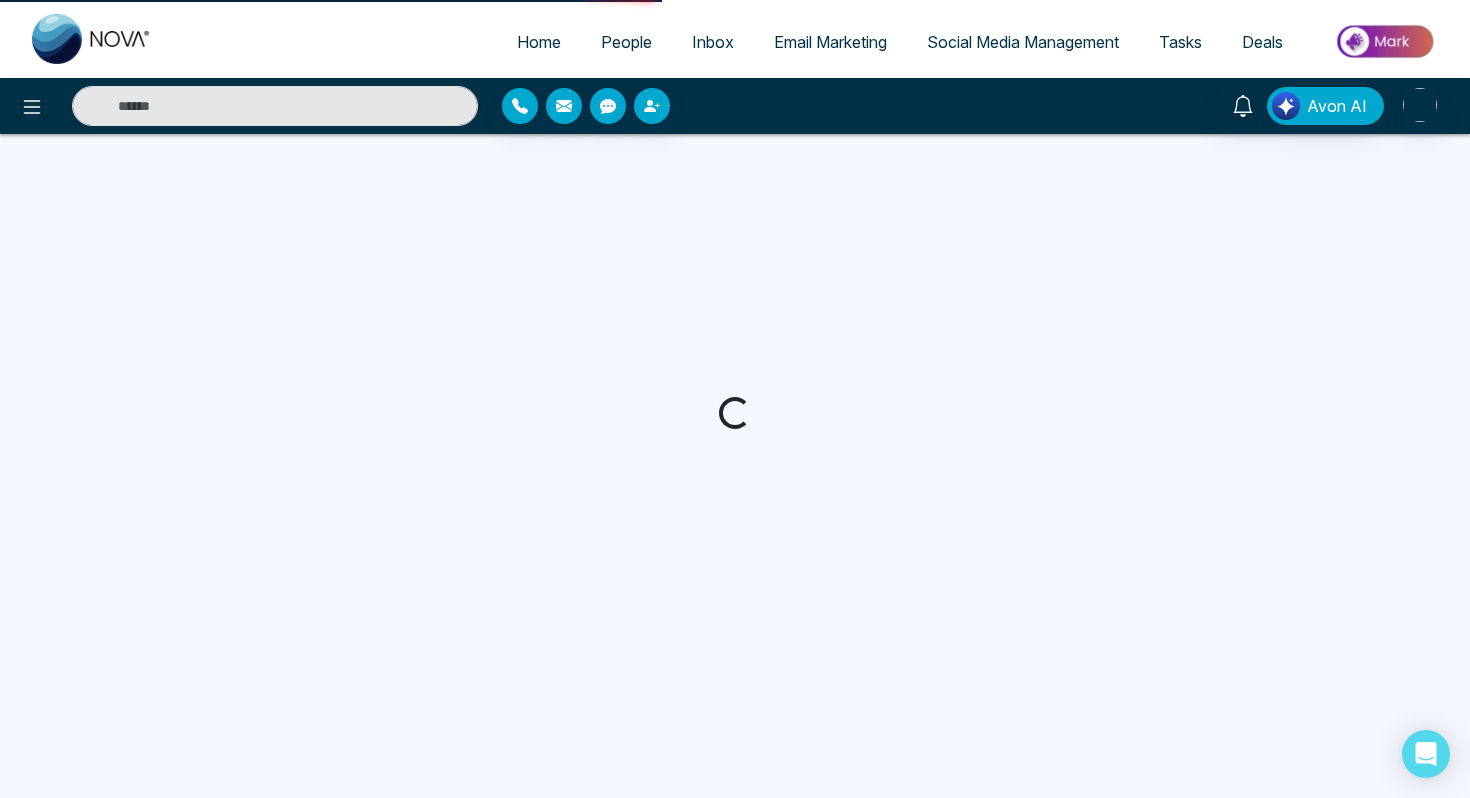 scroll, scrollTop: 0, scrollLeft: 0, axis: both 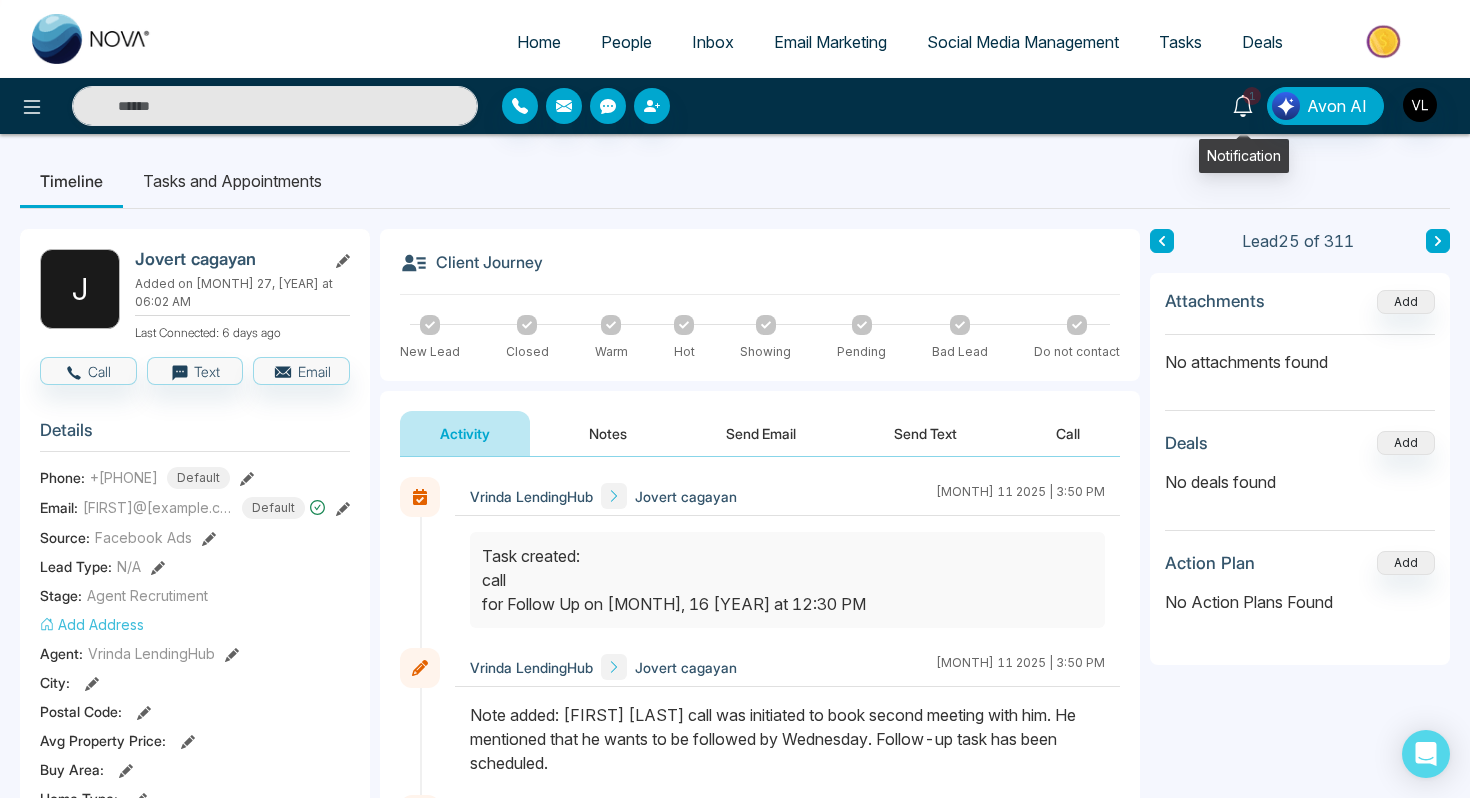 click on "1" at bounding box center (1243, 104) 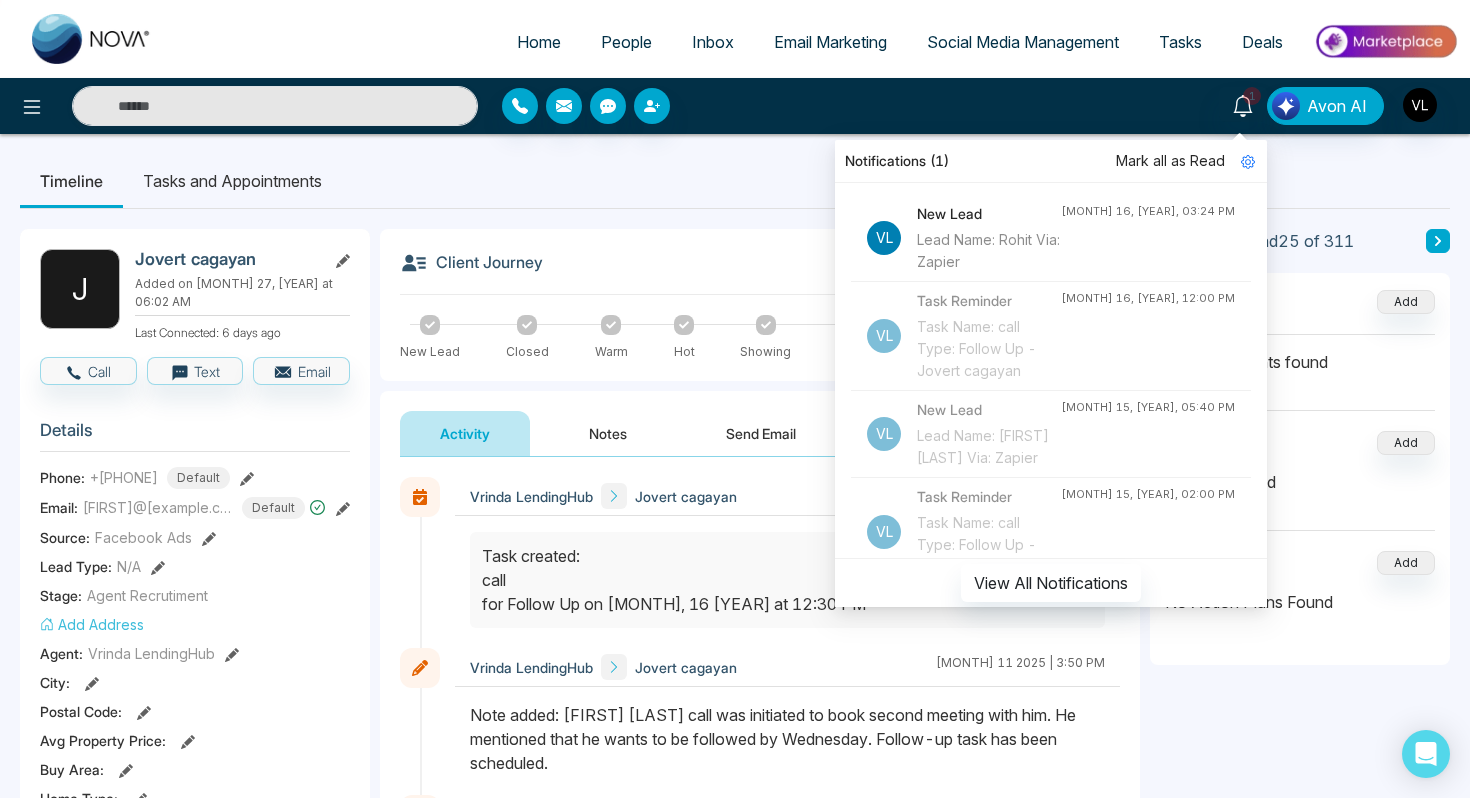 click on "Mark all as Read" at bounding box center [1170, 161] 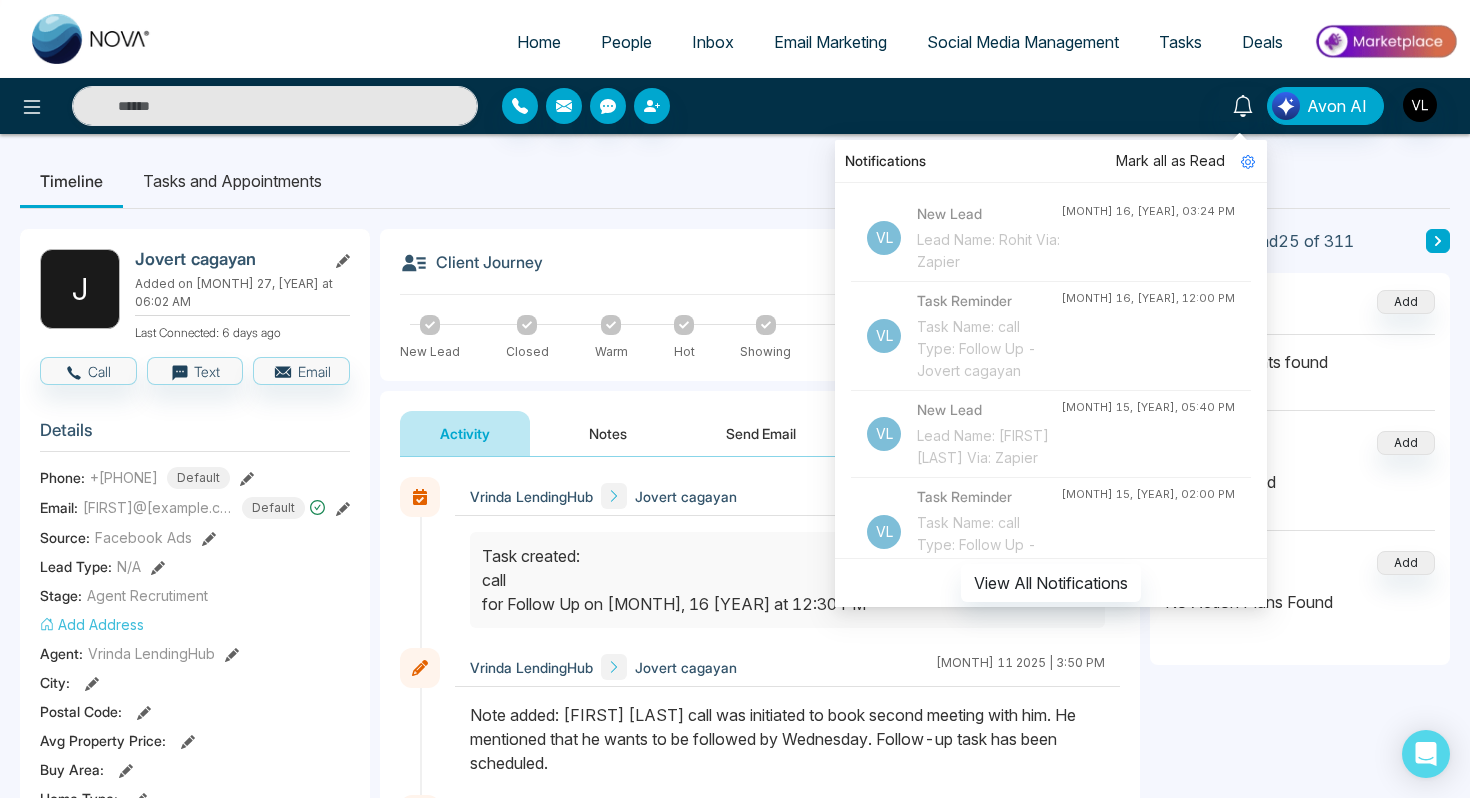 click on "People" at bounding box center [626, 42] 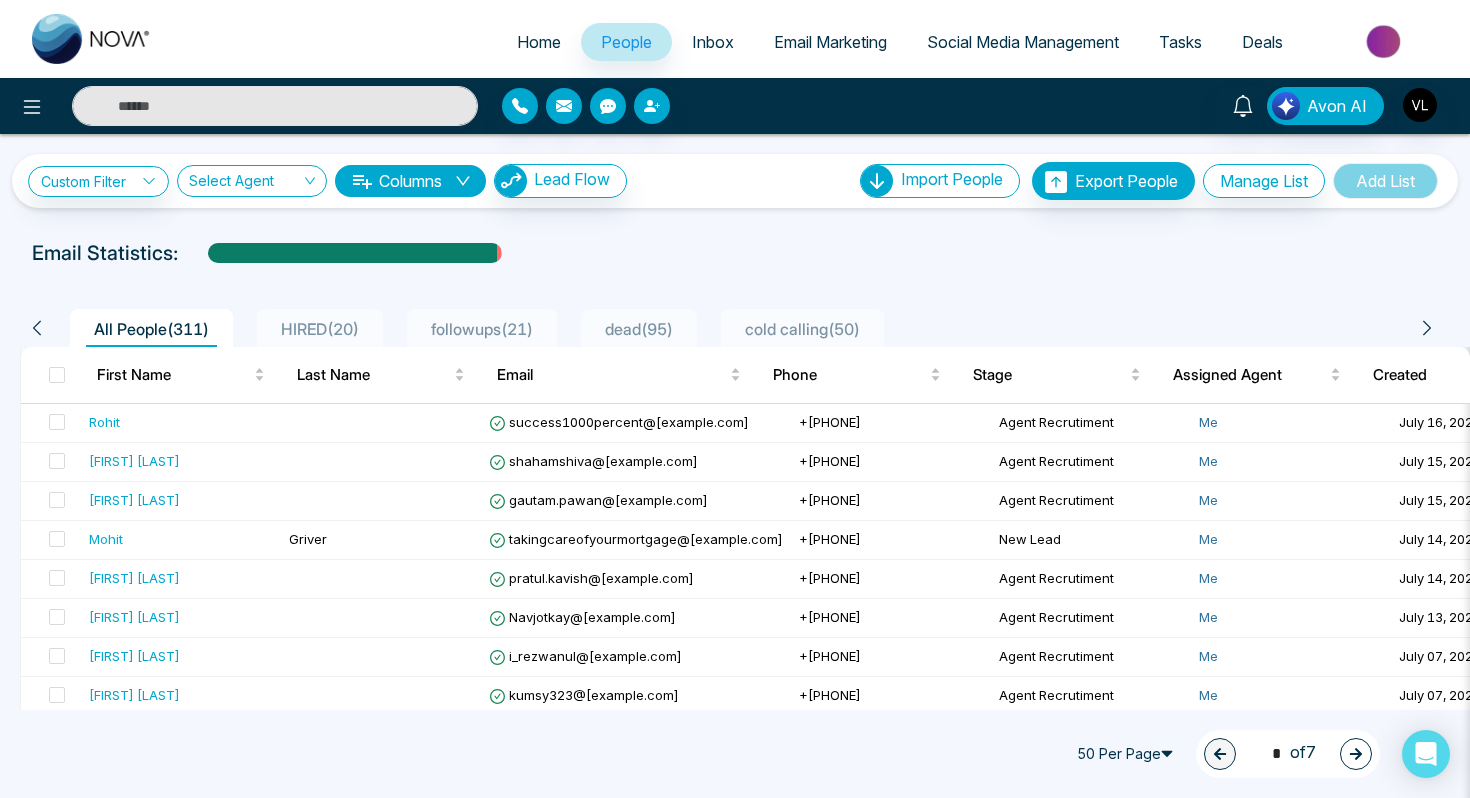 click on "Tasks" at bounding box center [1180, 42] 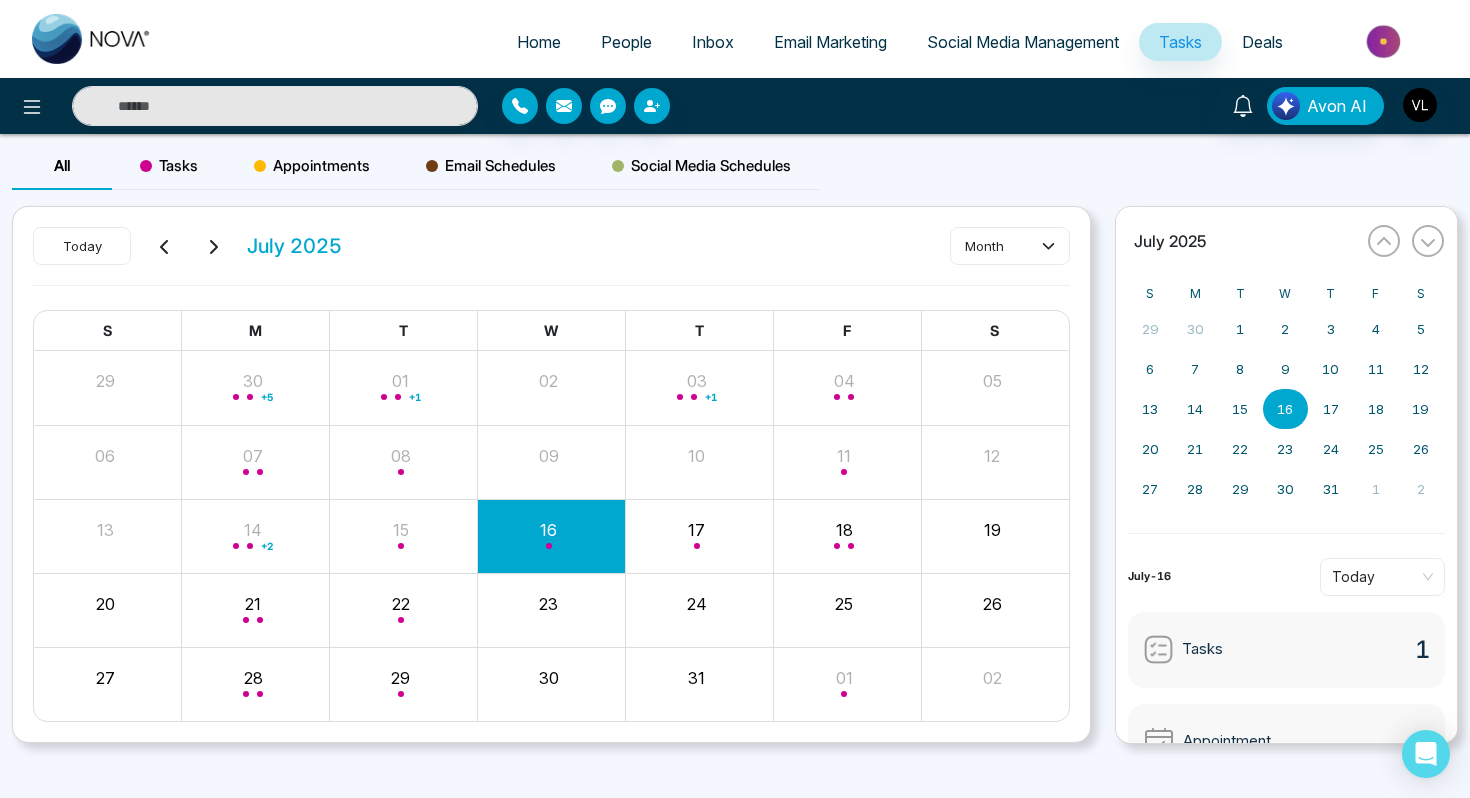 click at bounding box center [246, 620] 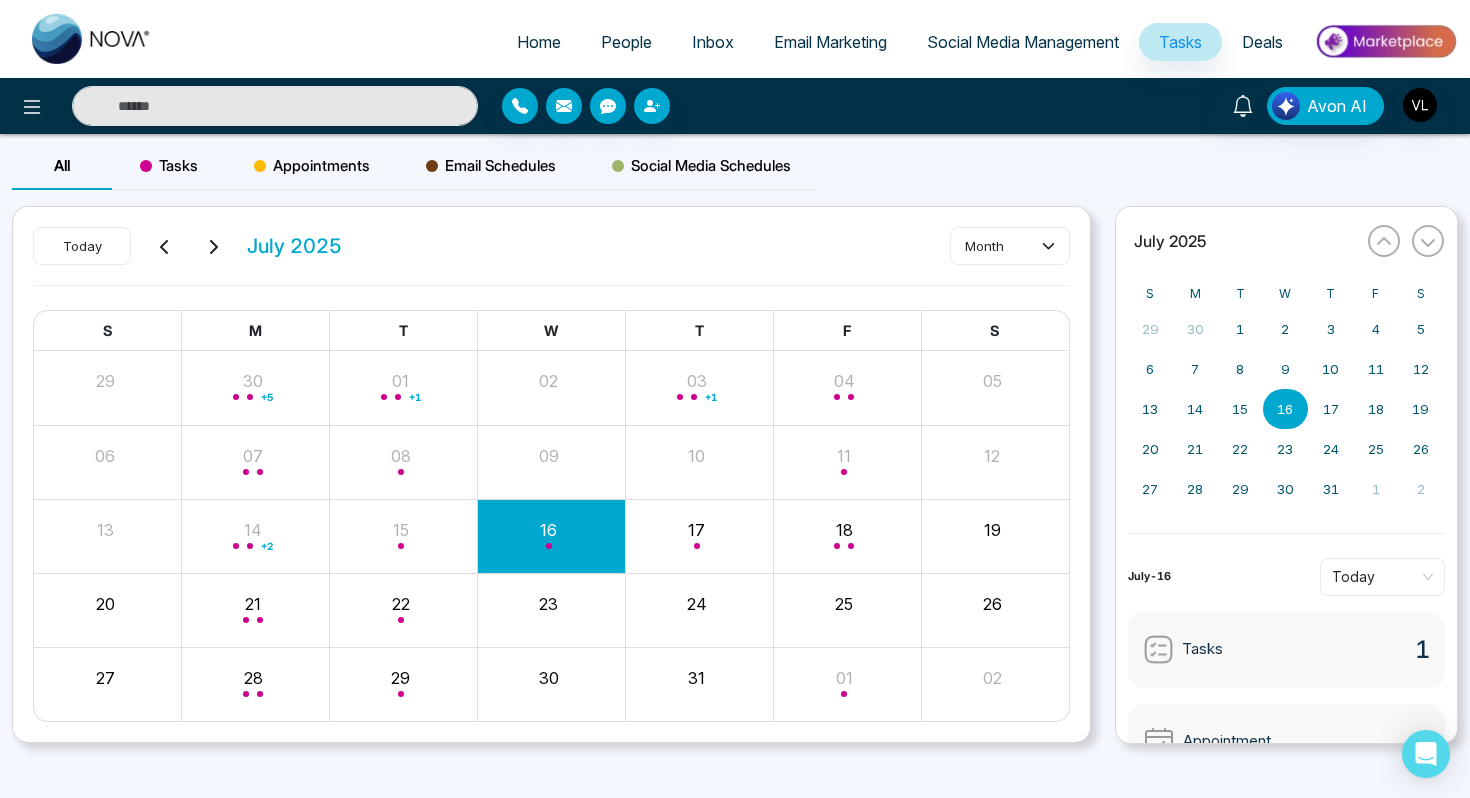 click at bounding box center [256, 610] 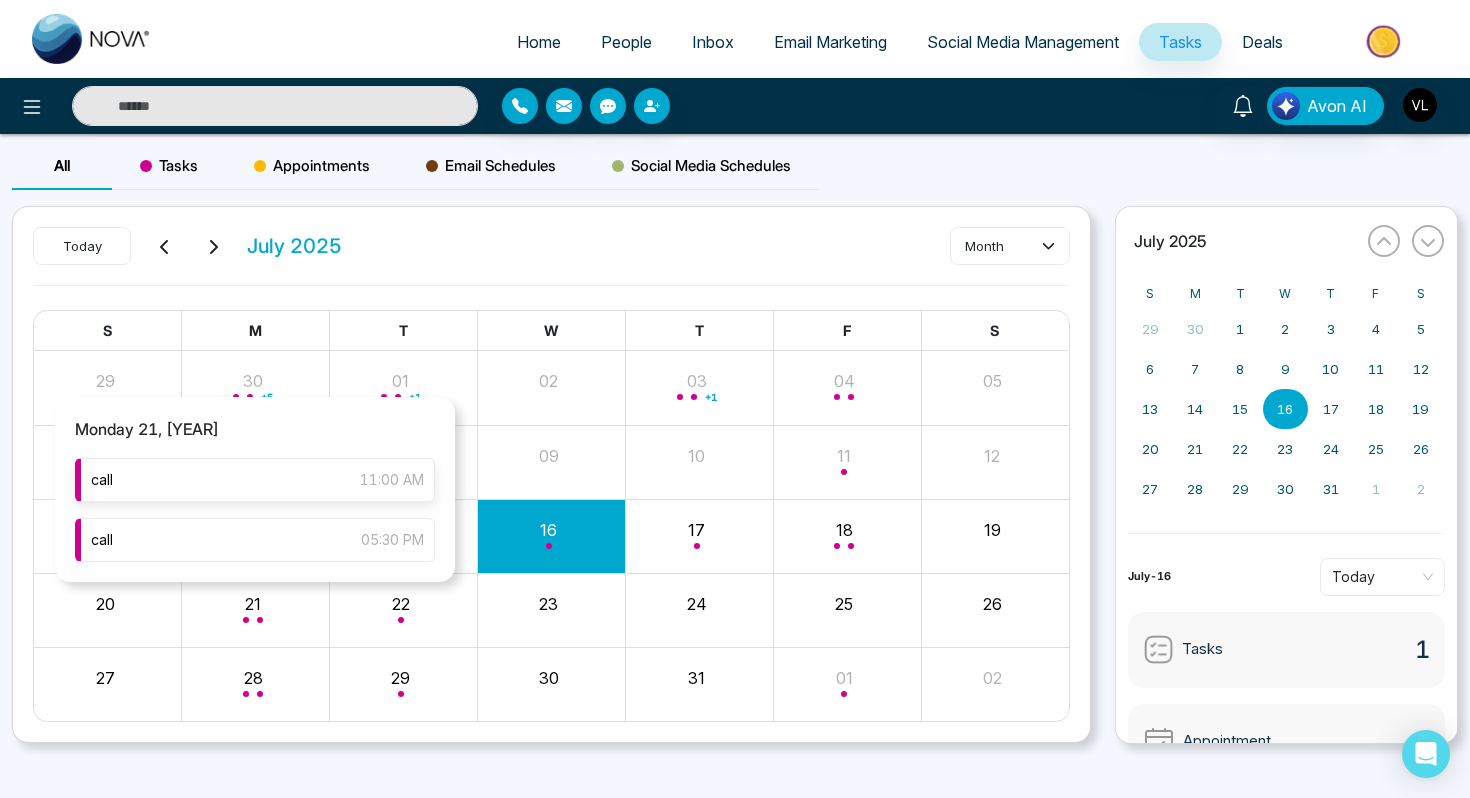click on "call 11:00 AM" at bounding box center [255, 480] 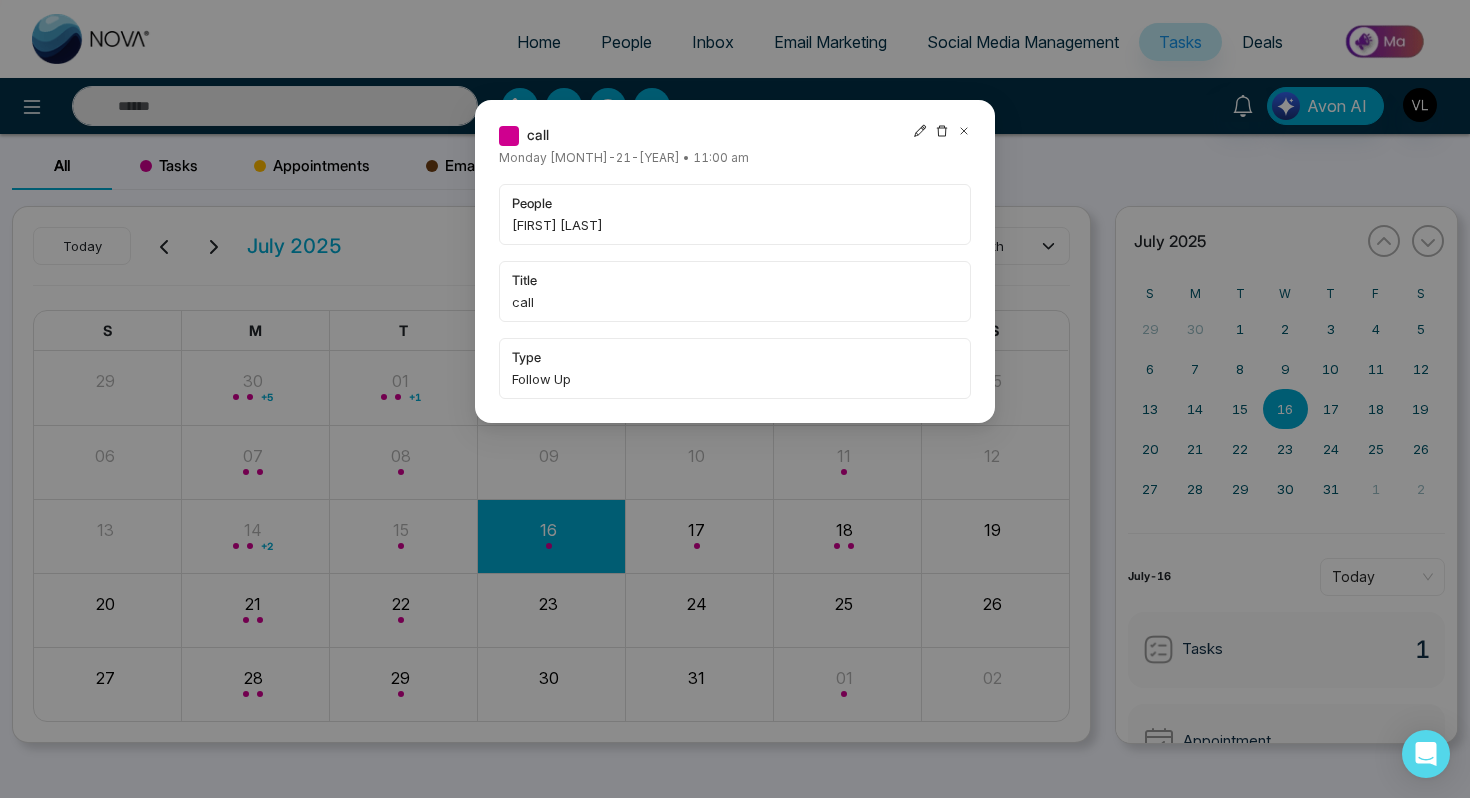click 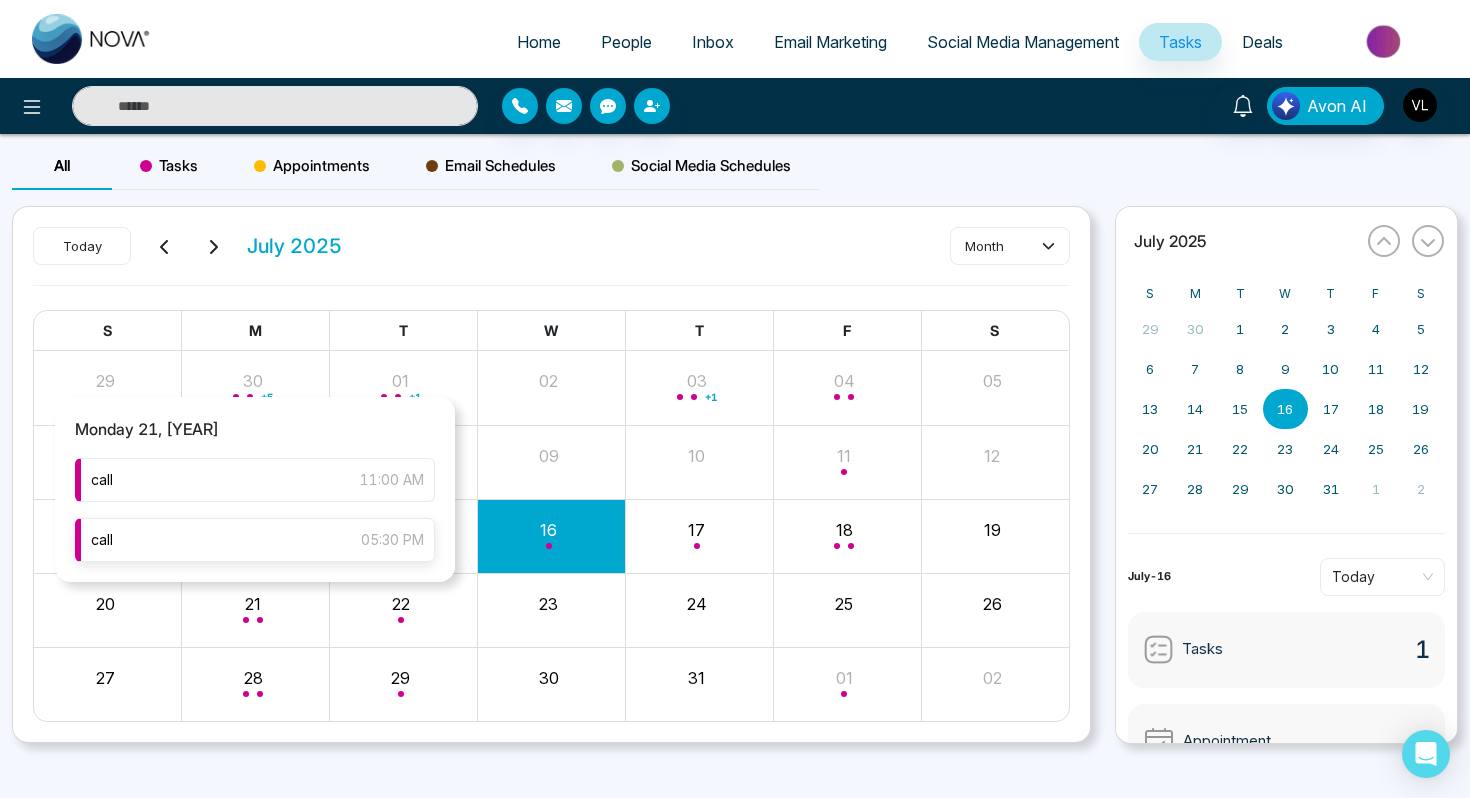 click on "call 05:30 PM" at bounding box center [255, 540] 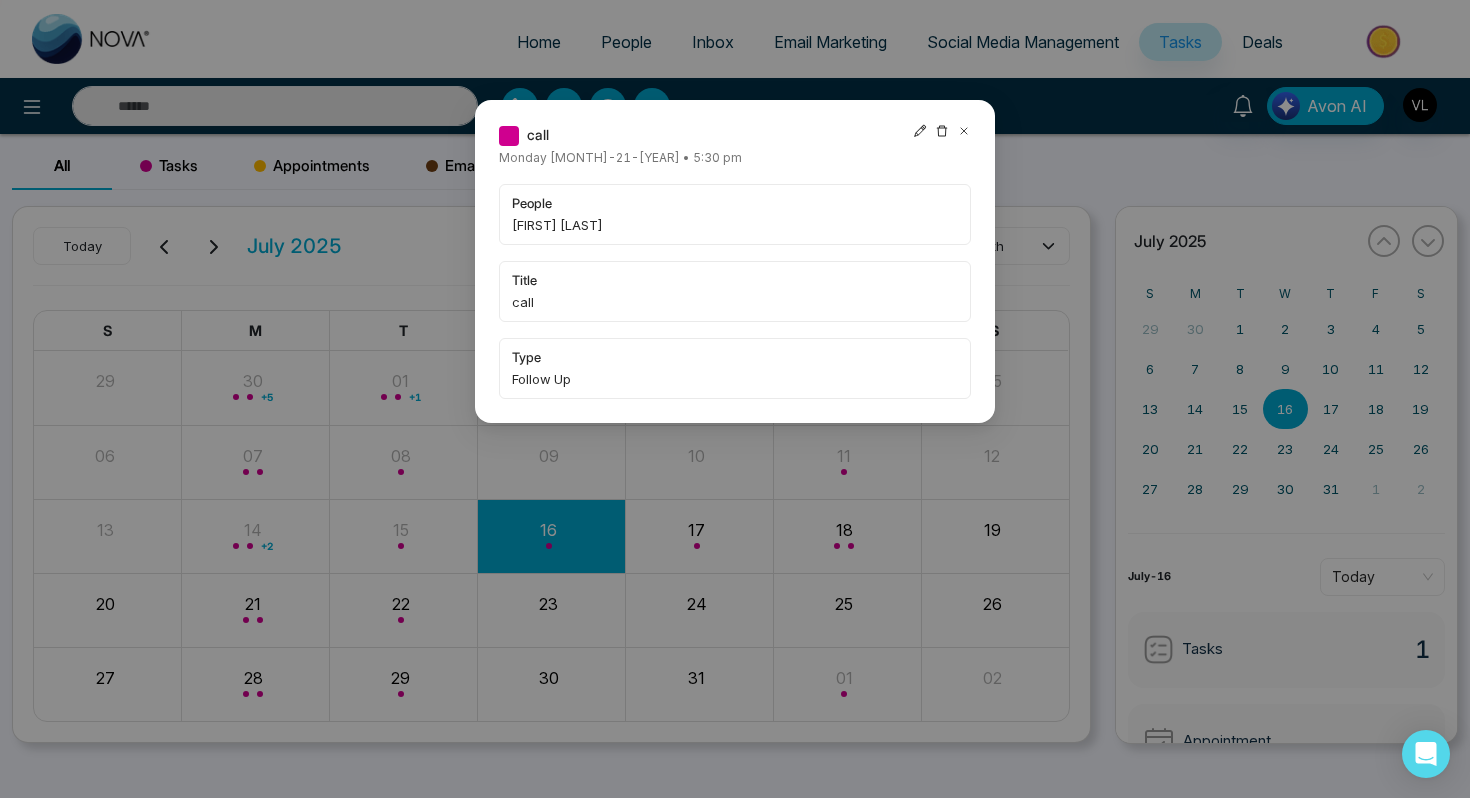 click on "call   Monday [MONTH]-21-[YEAR] • 5:30 pm people [FIRST] [LAST]  title call type Follow Up" at bounding box center [735, 261] 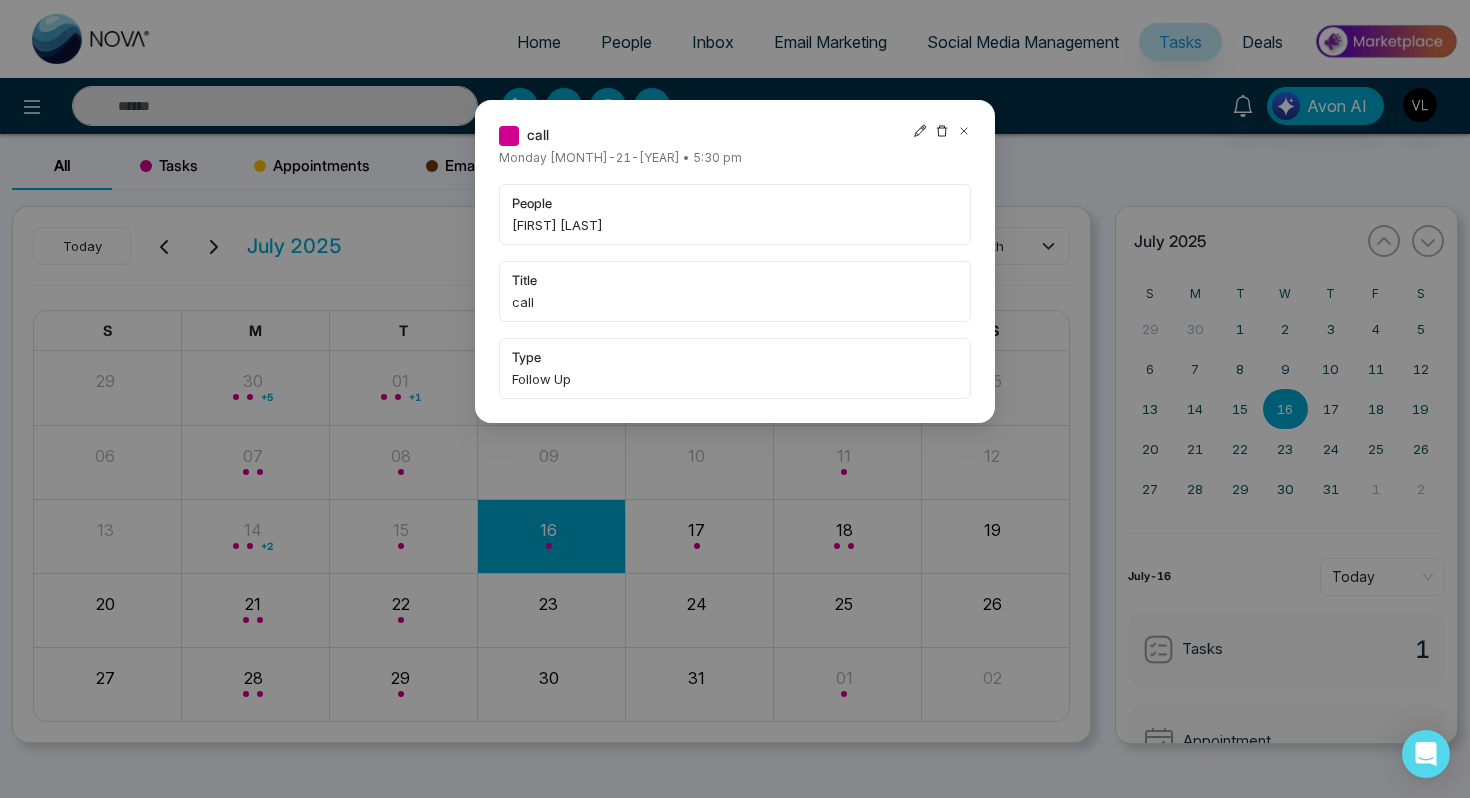 click 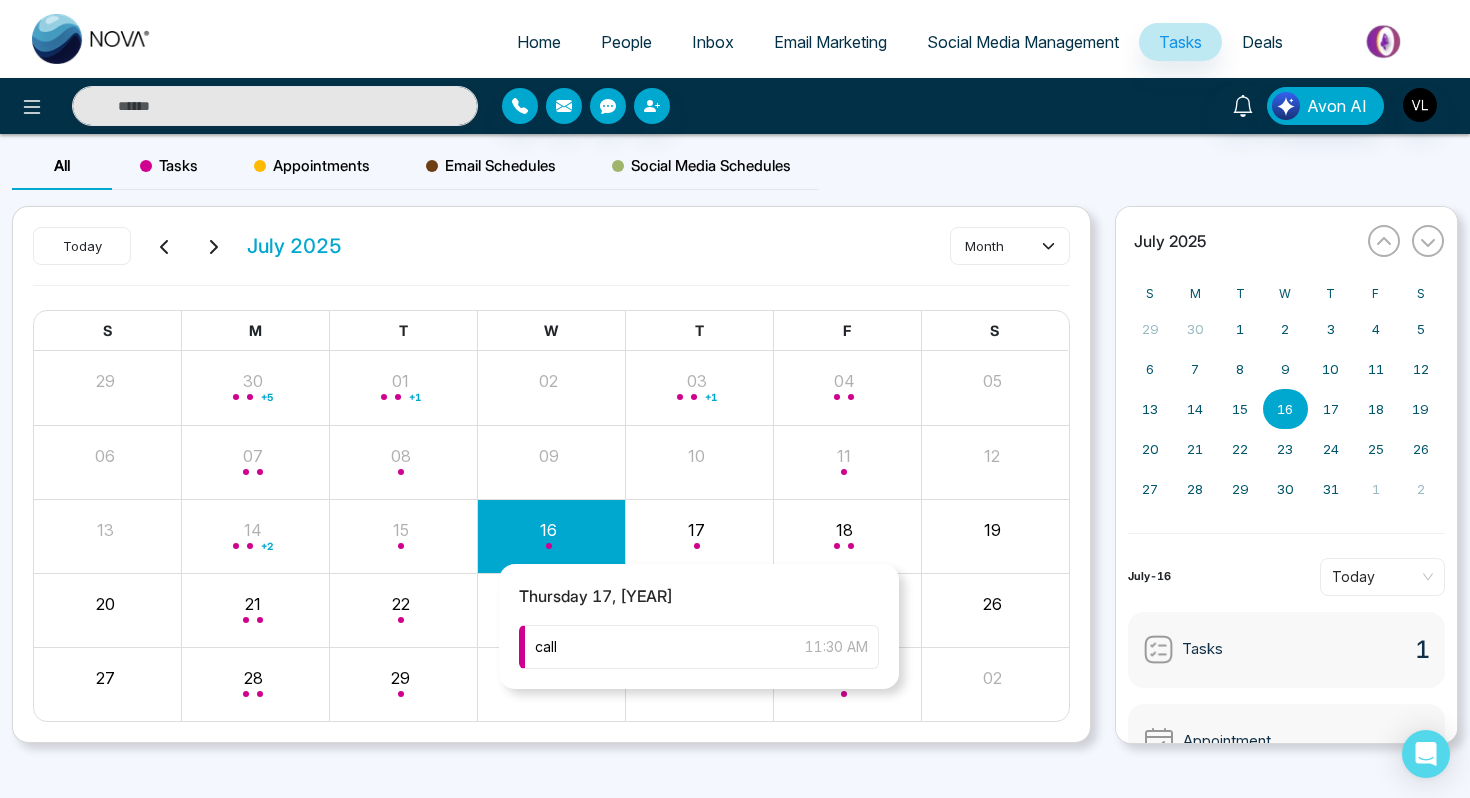 click at bounding box center [699, 536] 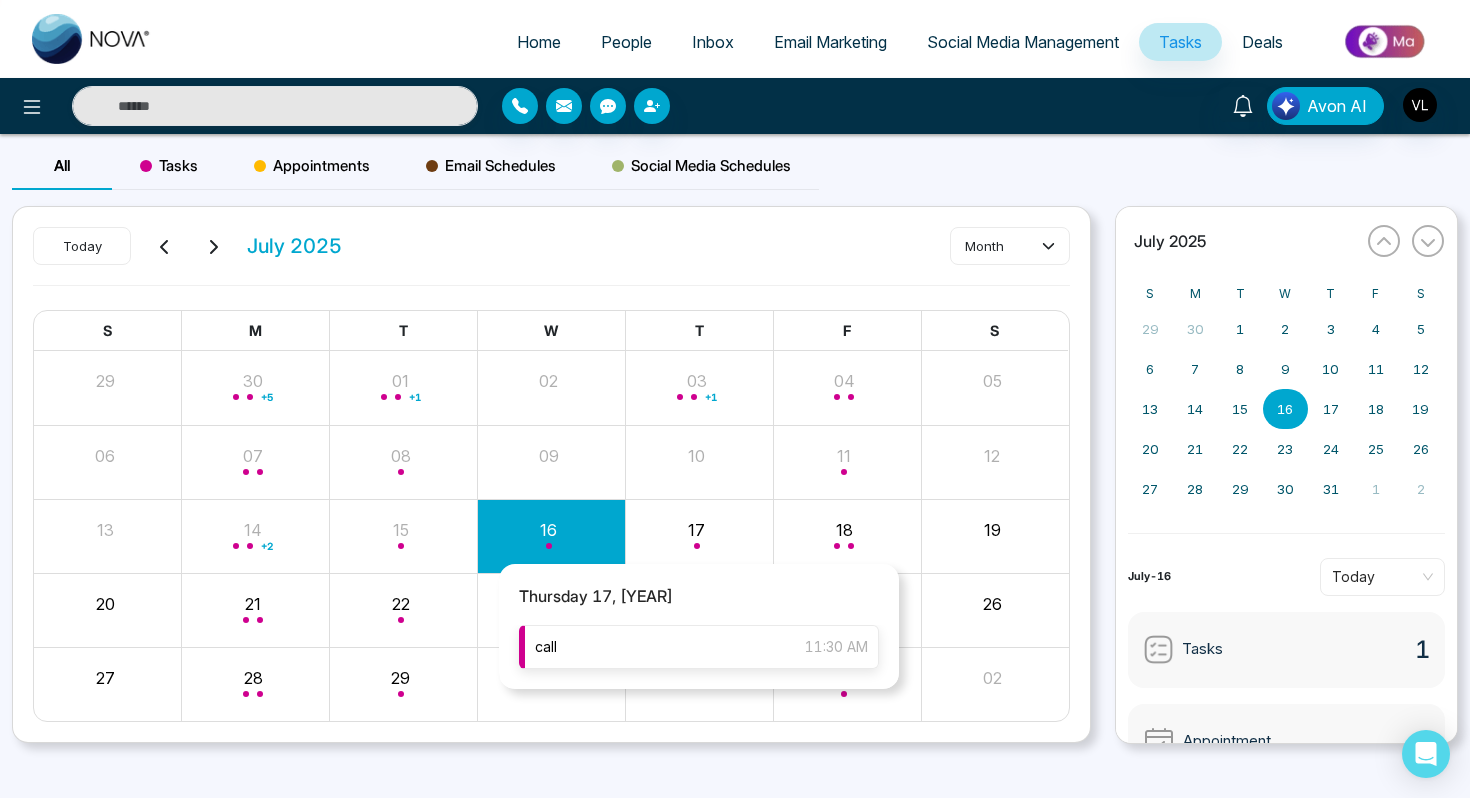 click on "call 11:30 AM" at bounding box center (699, 647) 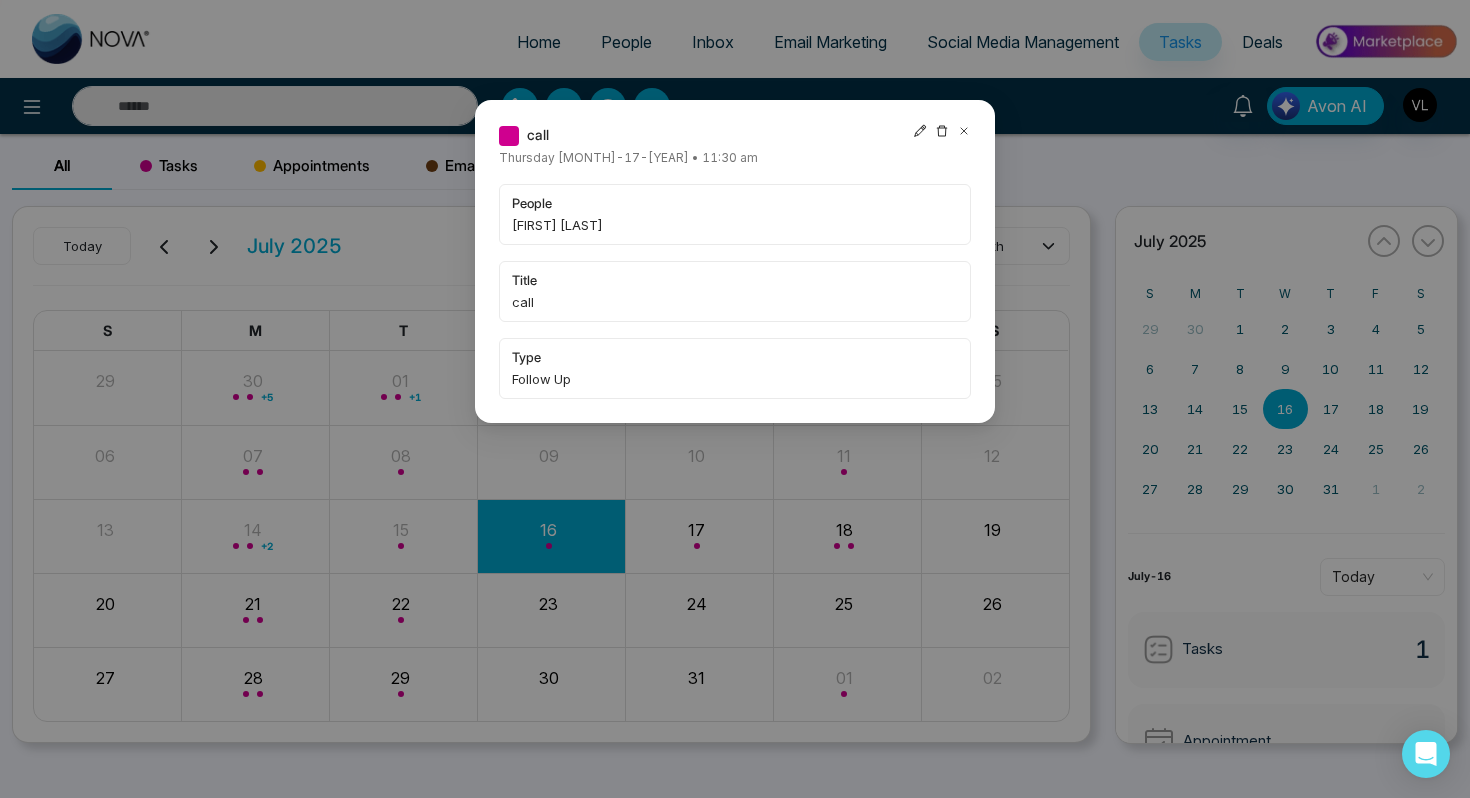 click 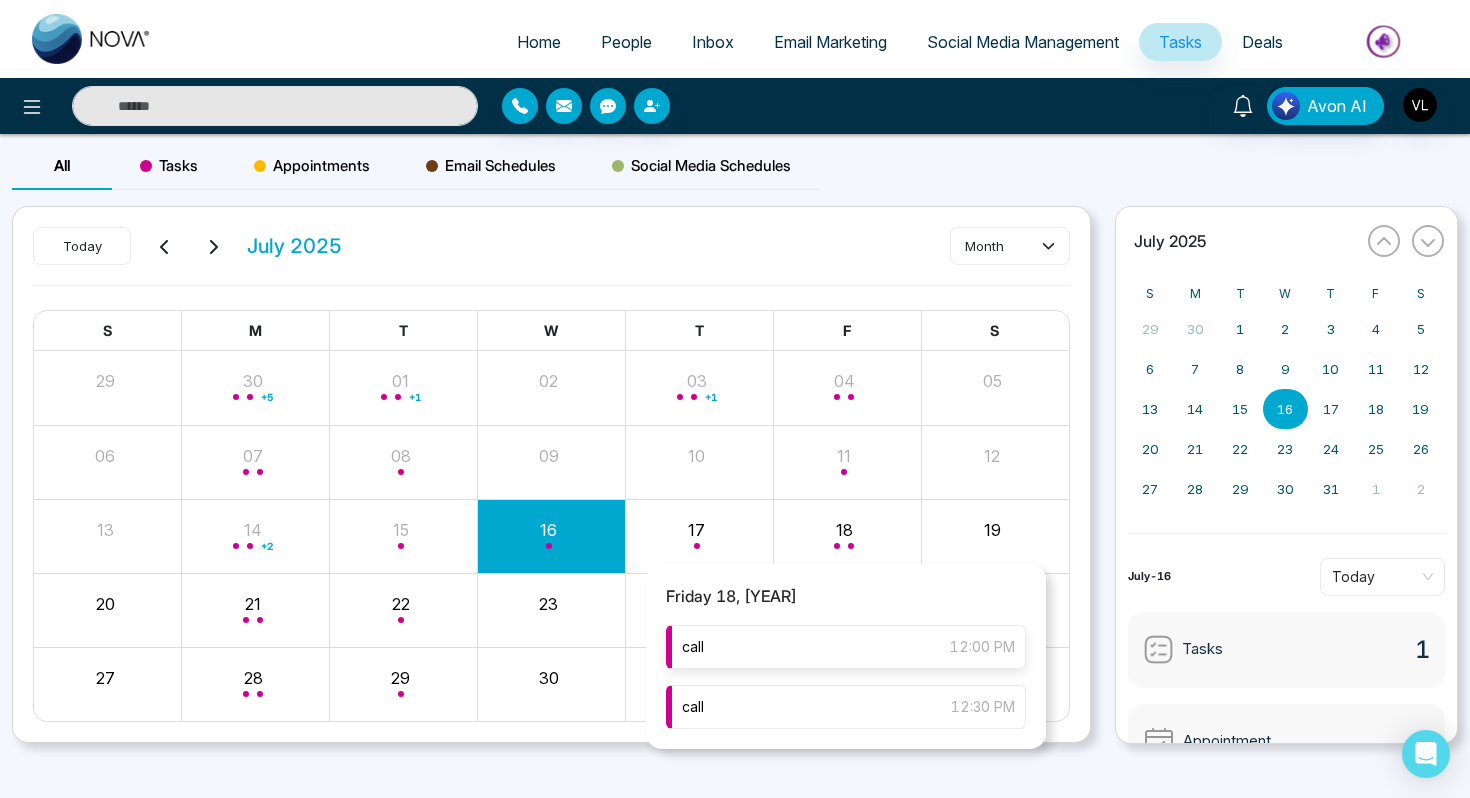click on "call 12:00 PM" at bounding box center (846, 647) 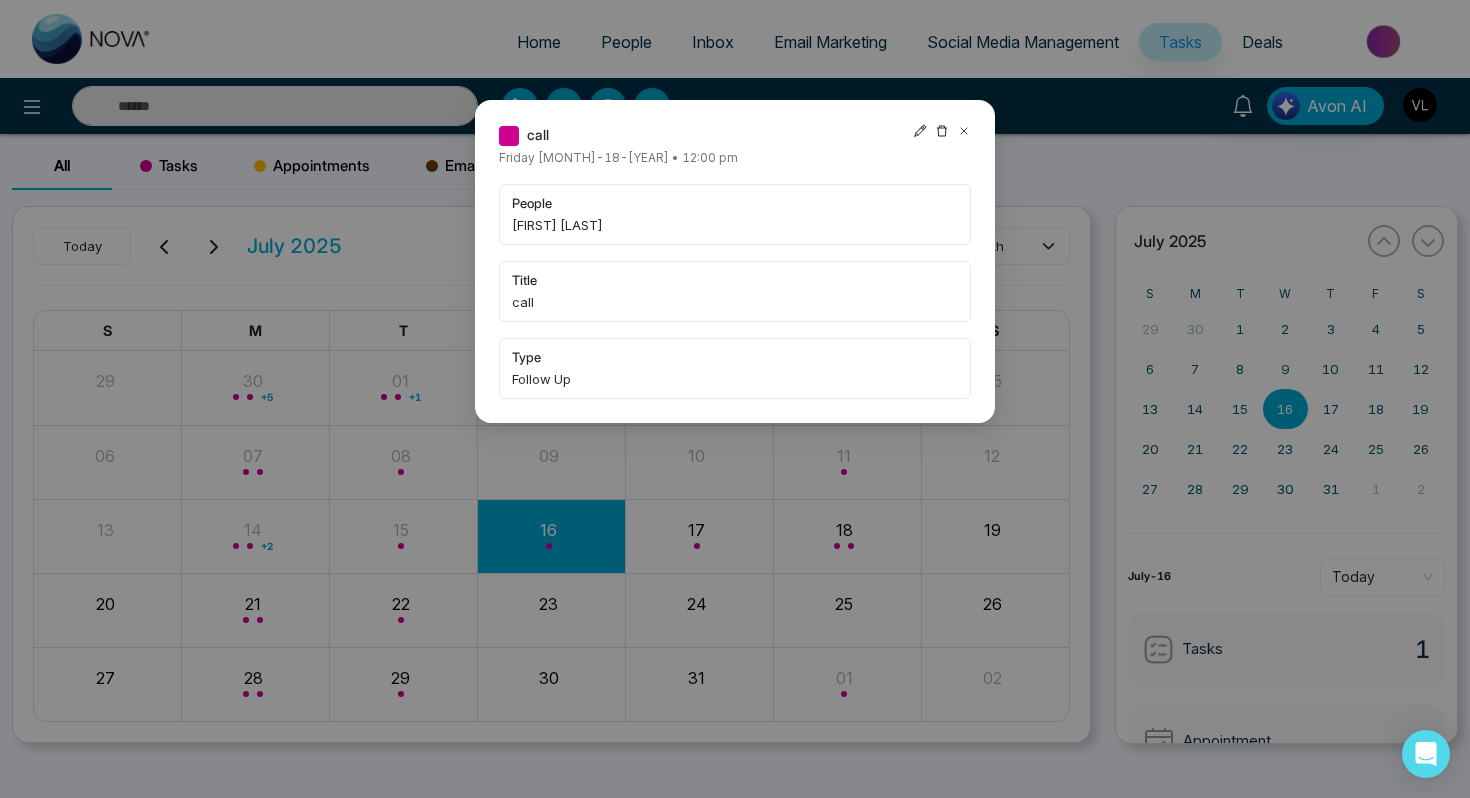 click 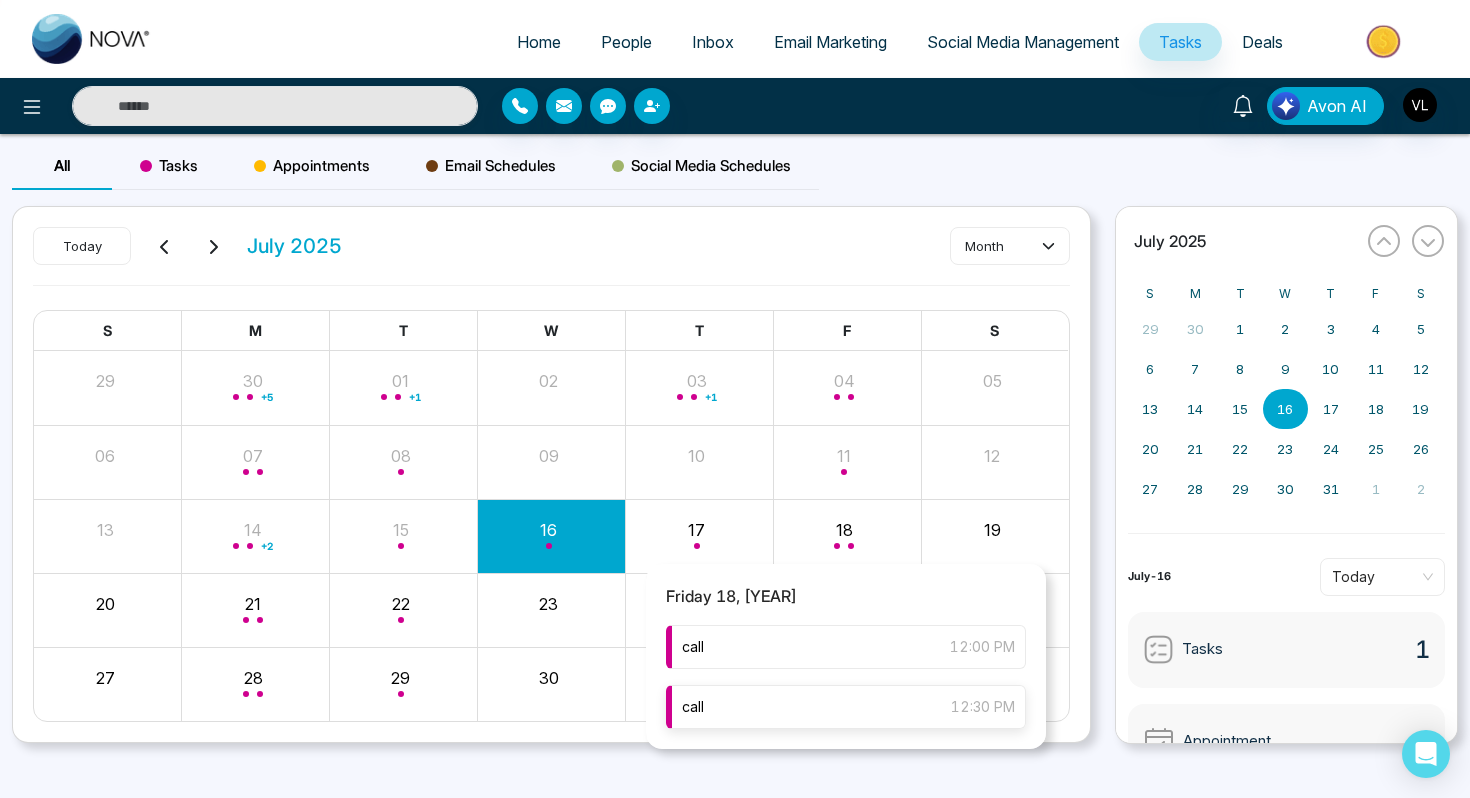 click on "call 12:30 PM" at bounding box center [846, 707] 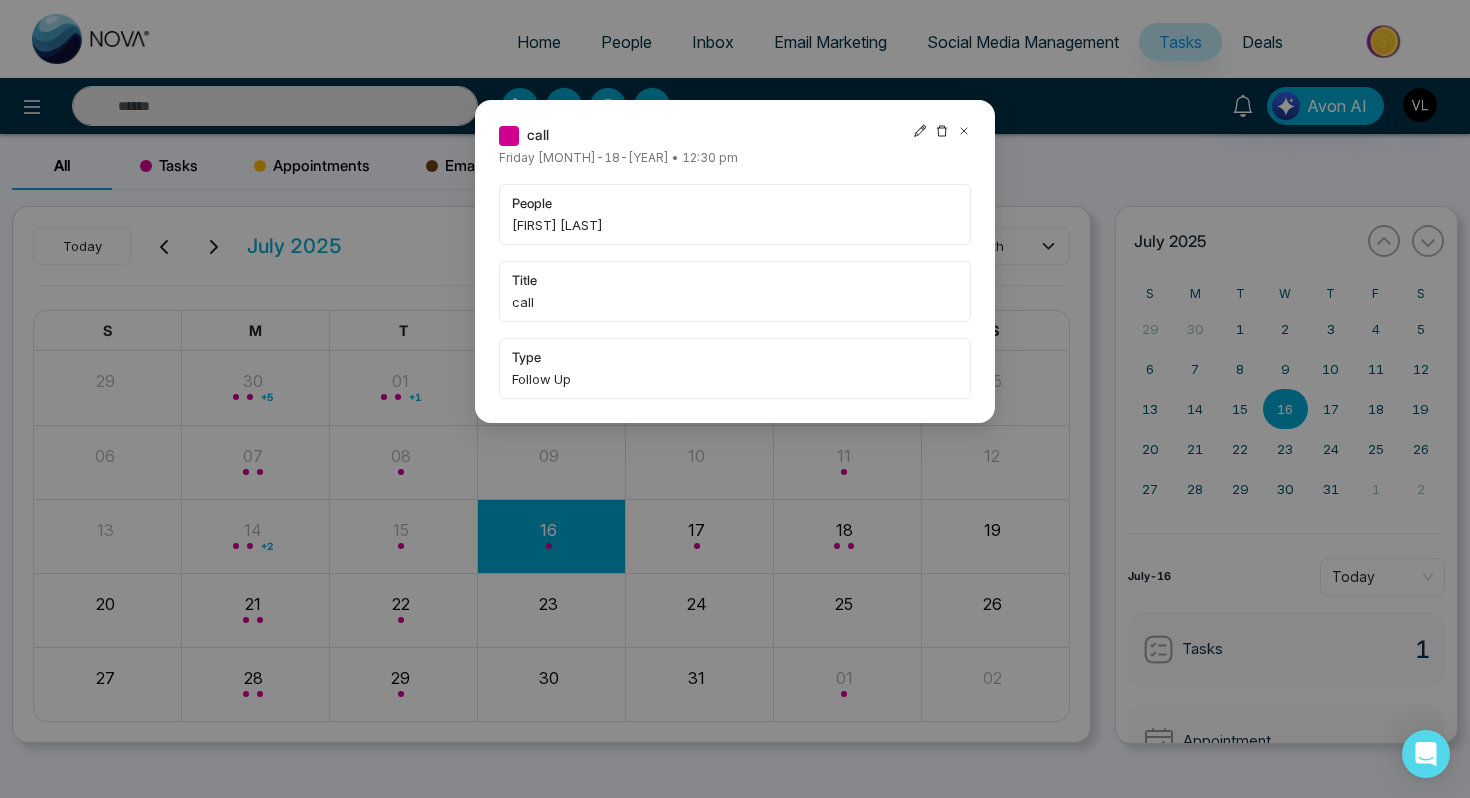 click 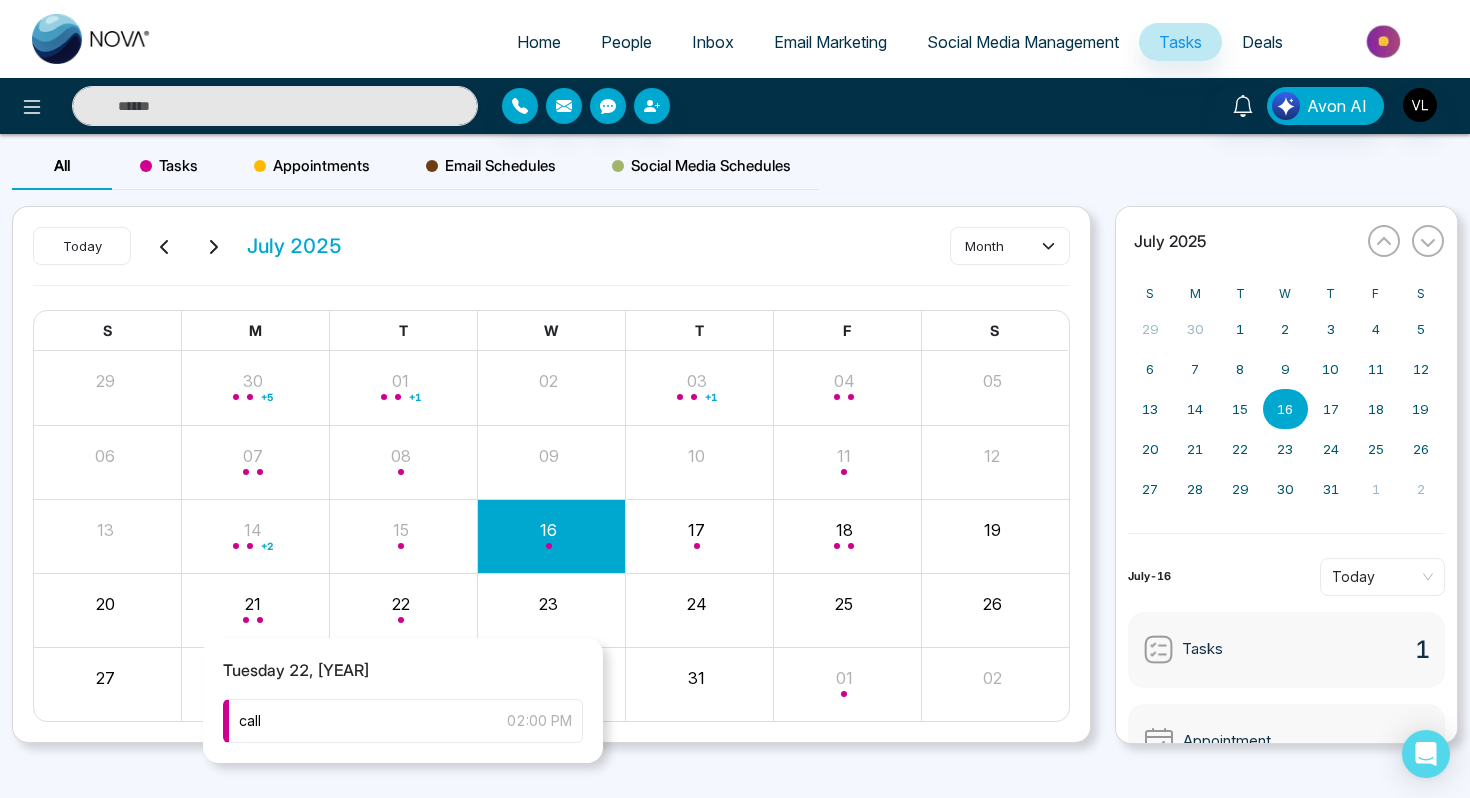 click at bounding box center [404, 610] 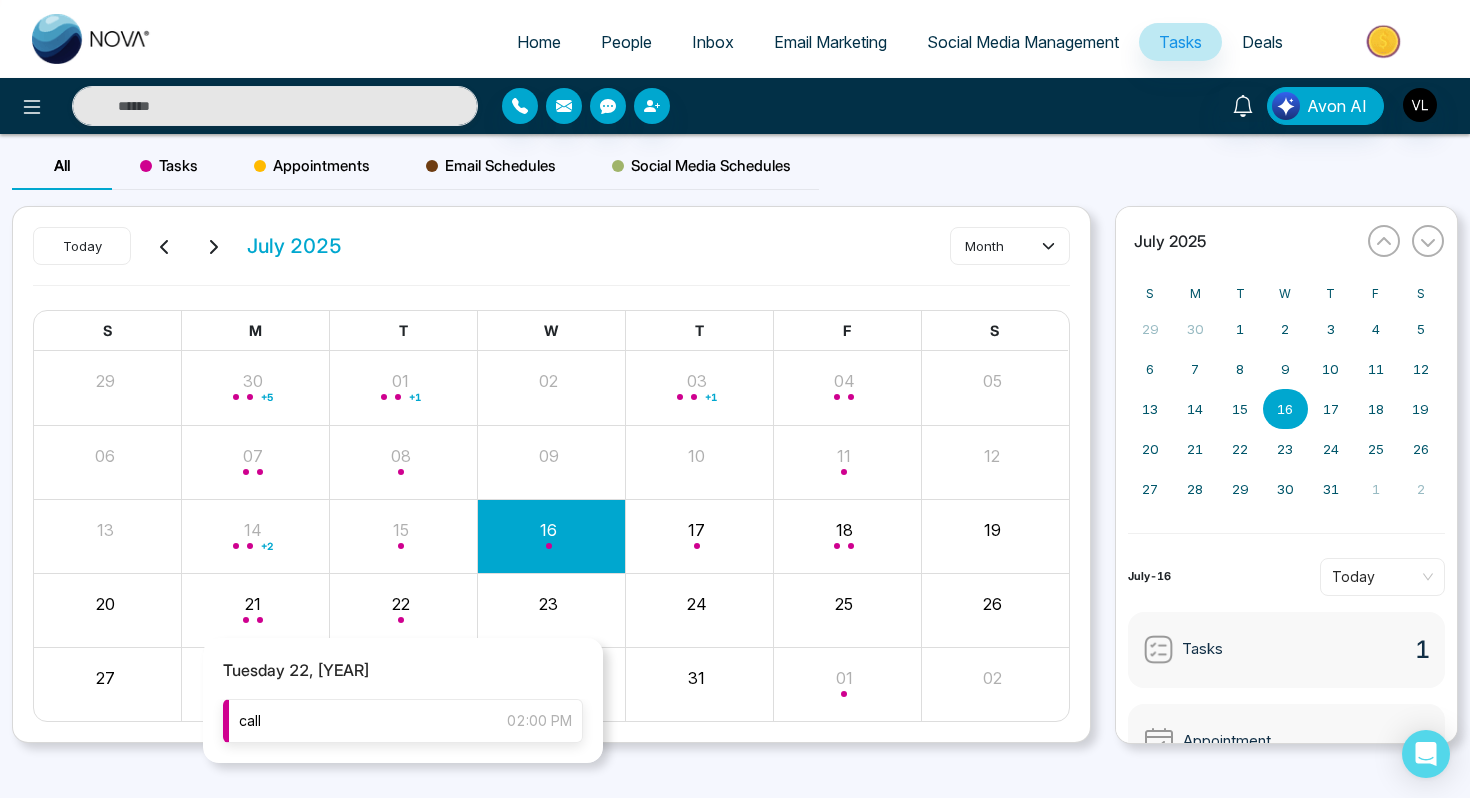 click on "call 02:00 PM" at bounding box center [403, 721] 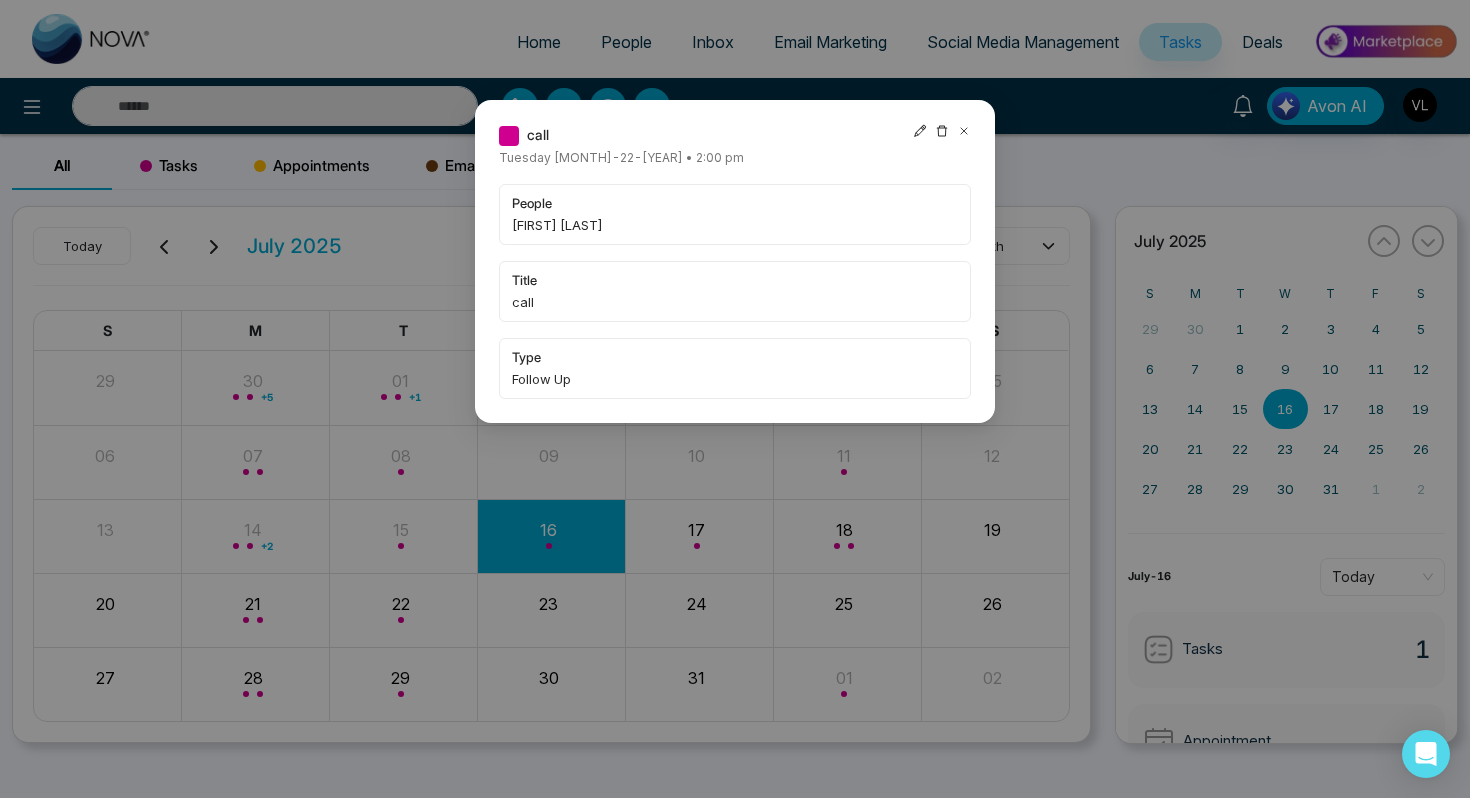 click 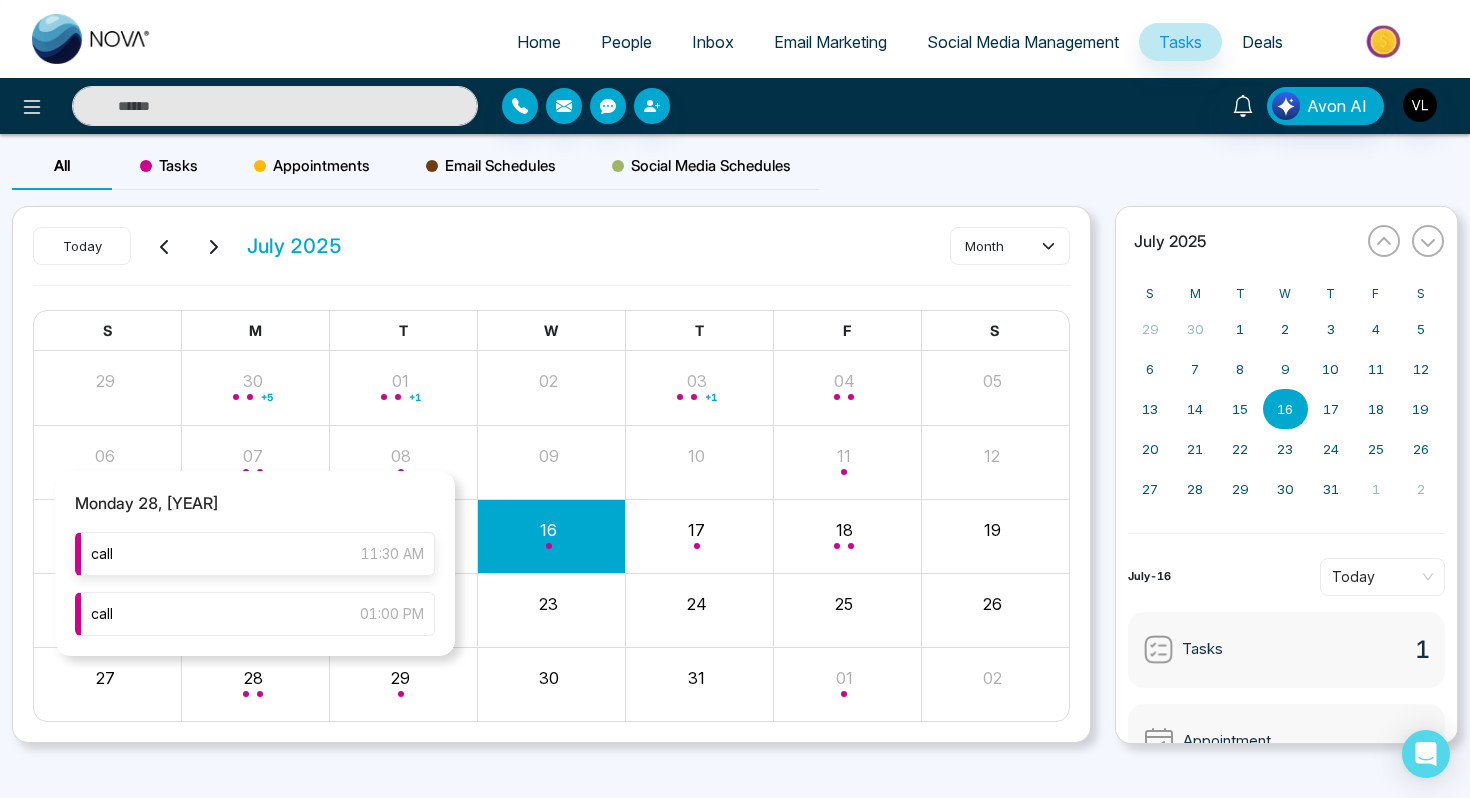 click on "call 11:30 AM" at bounding box center (255, 554) 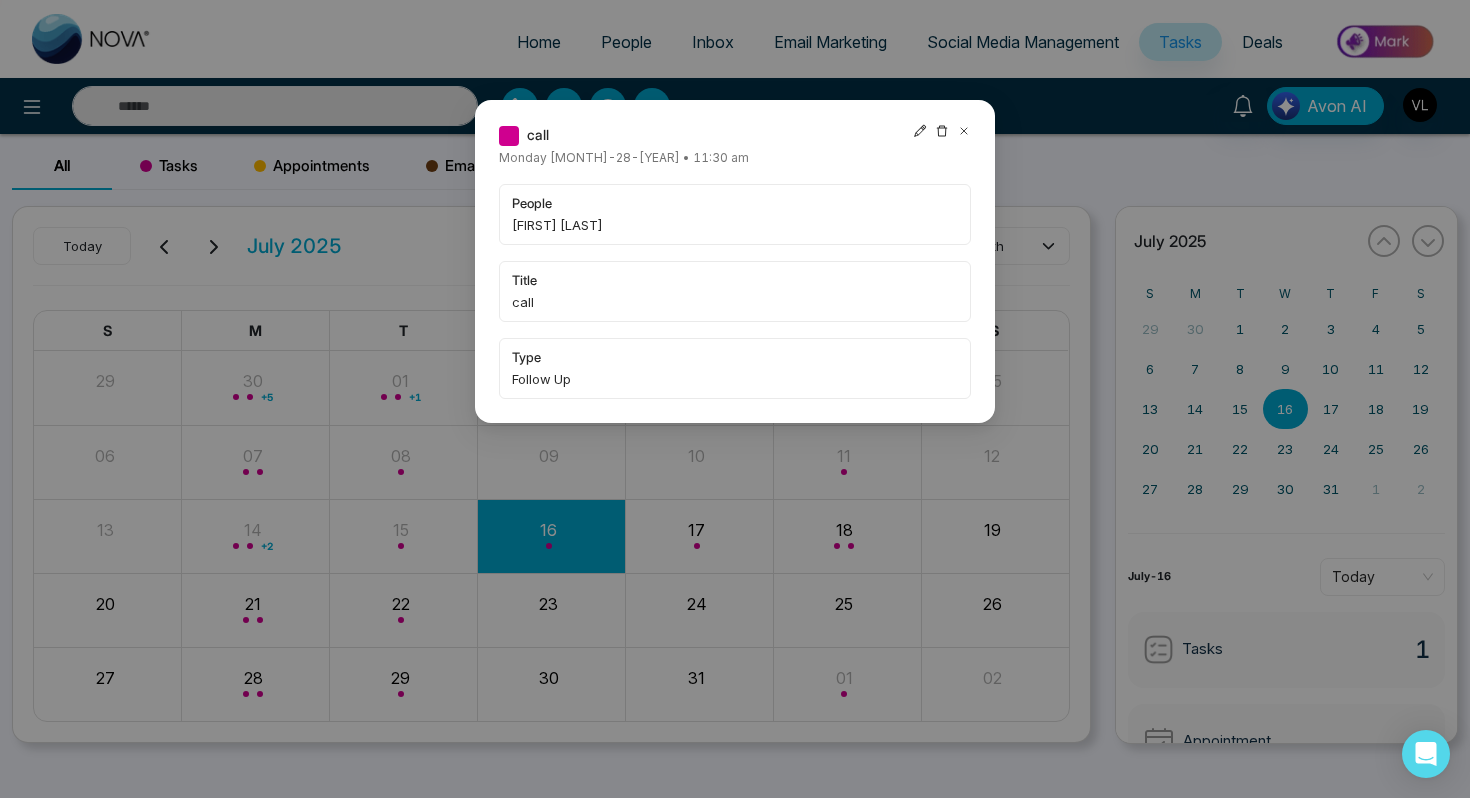 click 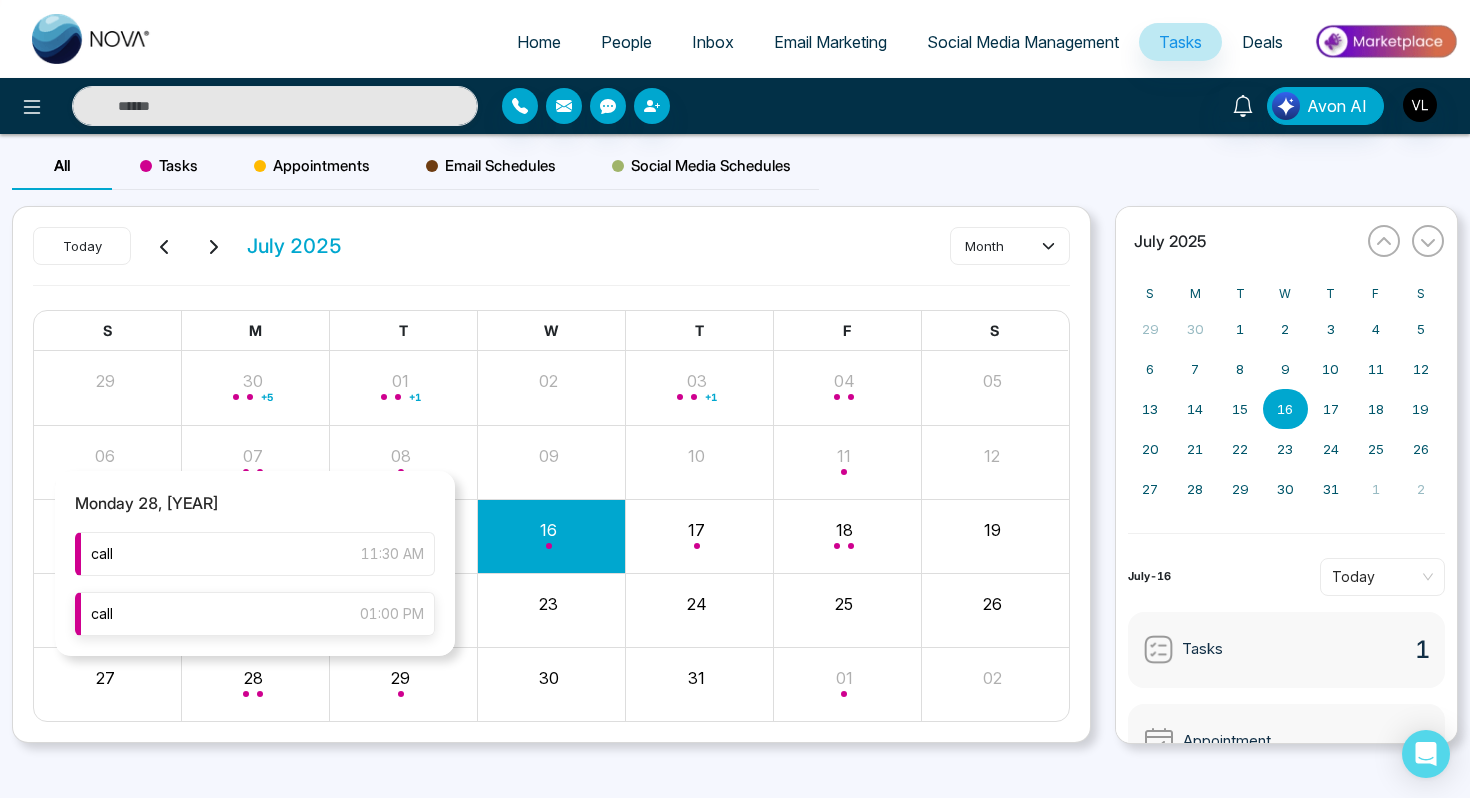 click on "call 01:00 PM" at bounding box center [255, 614] 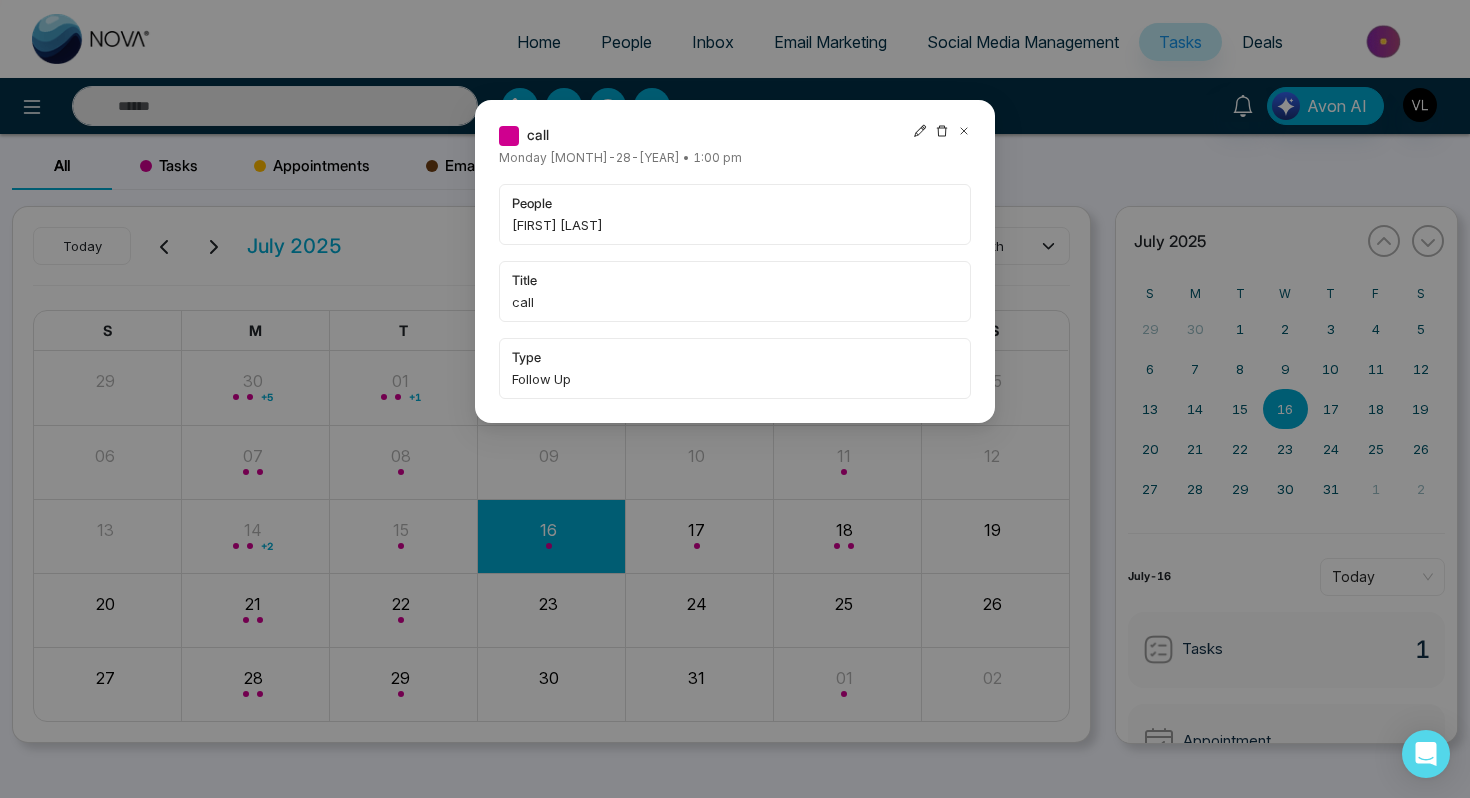 click on "call   Monday [MONTH]-28-[YEAR] • 1:00 pm people [FIRST] [LAST]  title call type Follow Up" at bounding box center [735, 261] 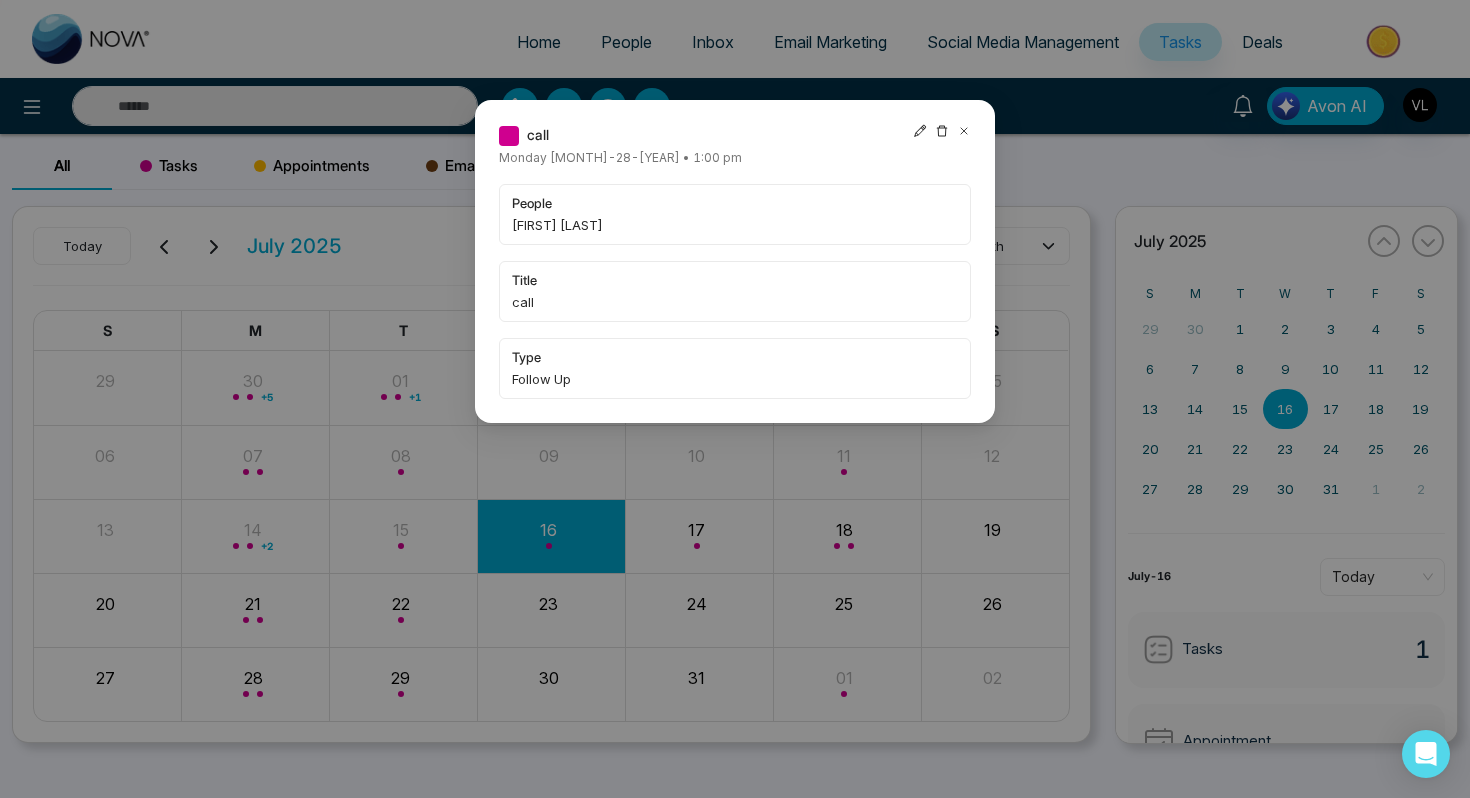 click at bounding box center [942, 135] 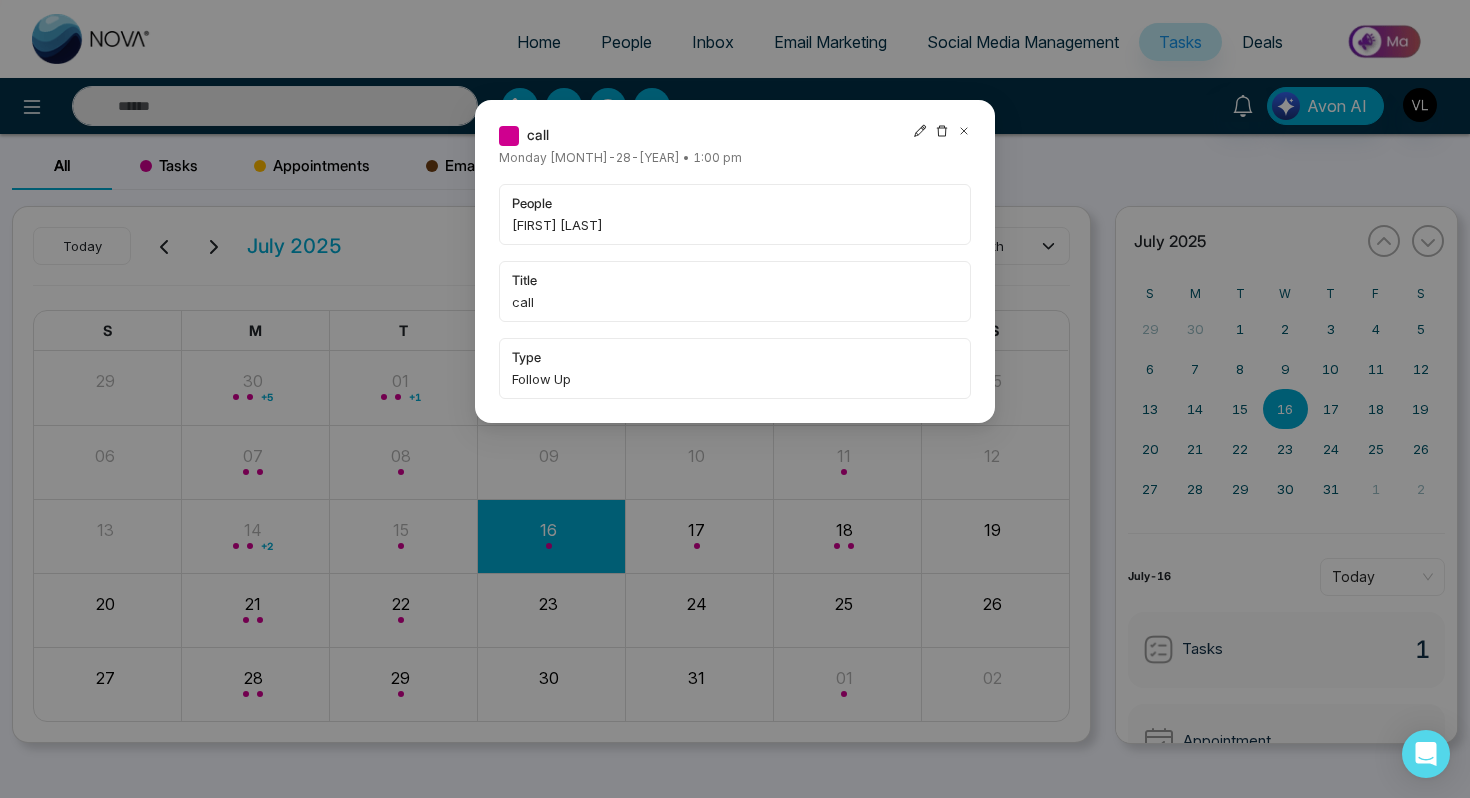 click on "call   Monday [MONTH]-28-[YEAR] • 1:00 pm people [FIRST] [LAST]  title call type Follow Up" at bounding box center [735, 261] 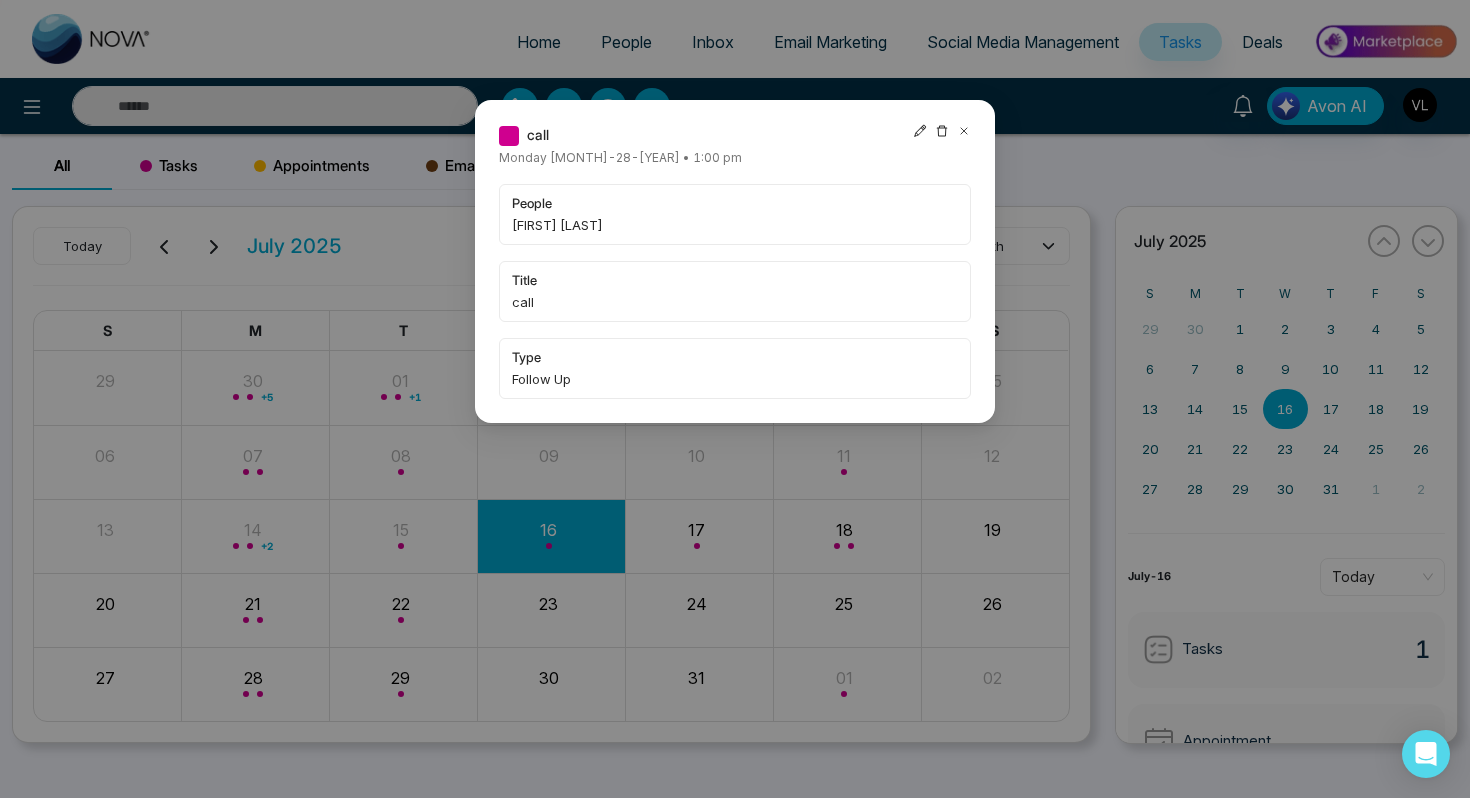 click 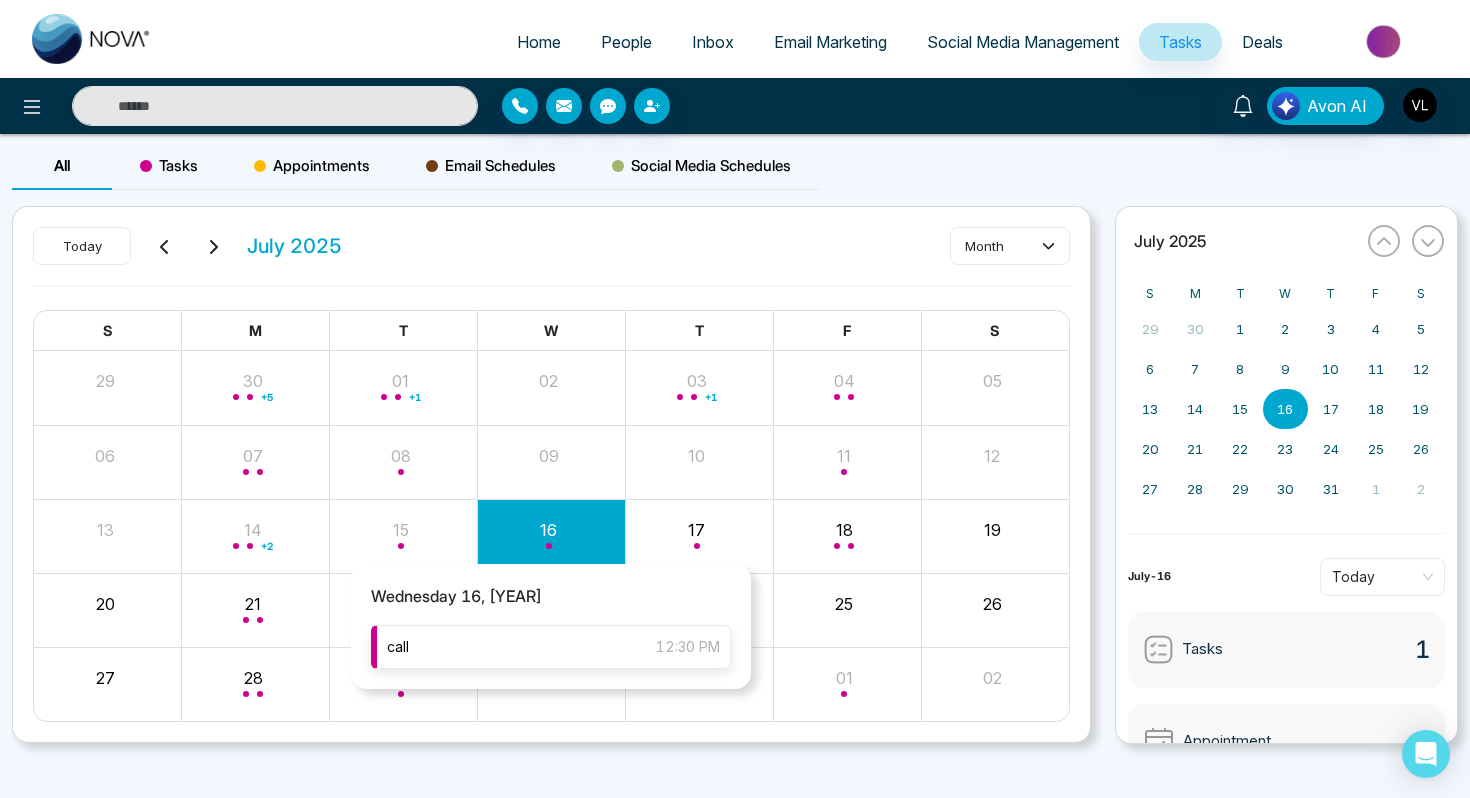 click on "call 12:30 PM" at bounding box center [551, 647] 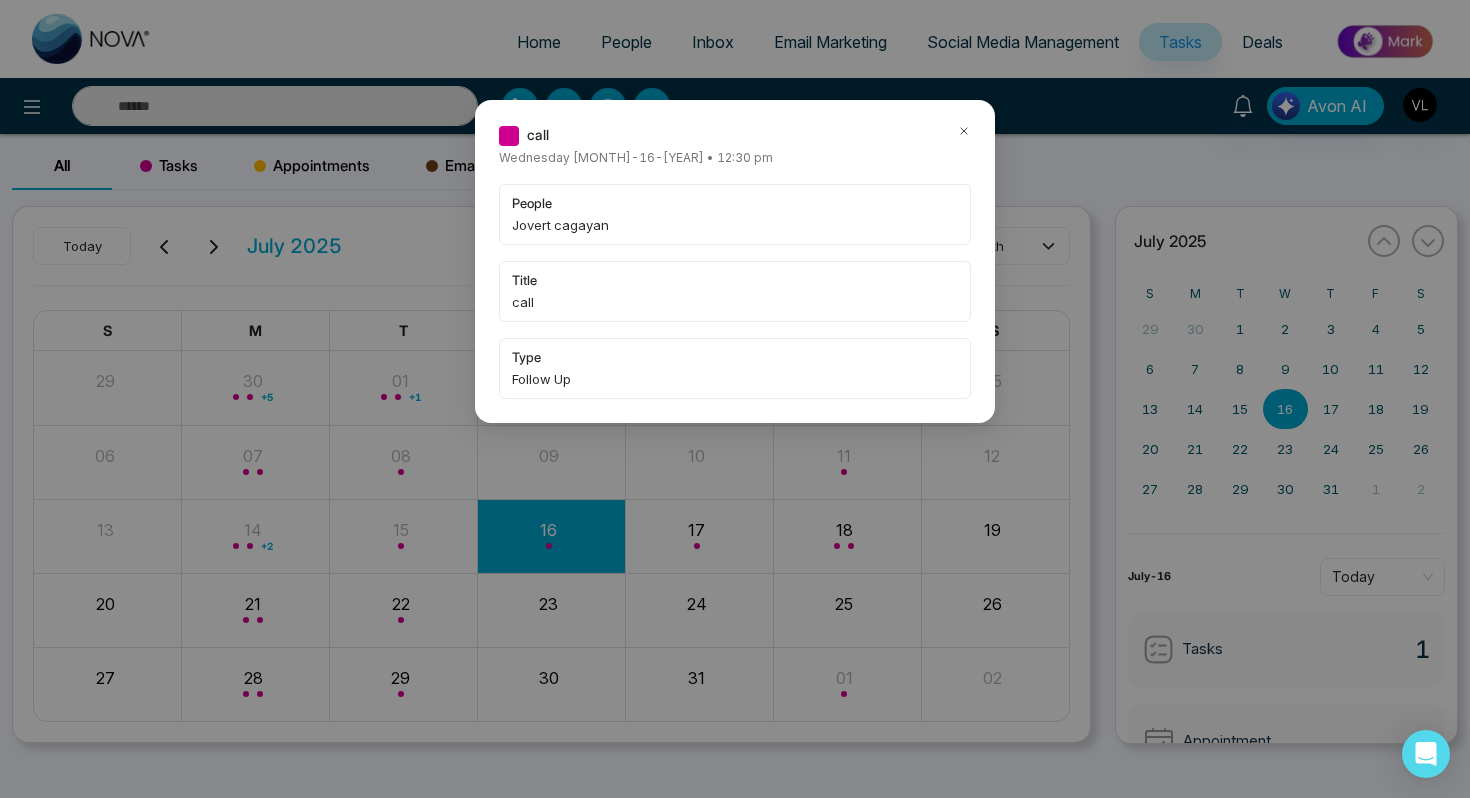 click on "call   Wednesday [MONTH]-16-[YEAR] • 12:30 pm people [FIRST] [LAST]  title call type Follow Up" at bounding box center [735, 261] 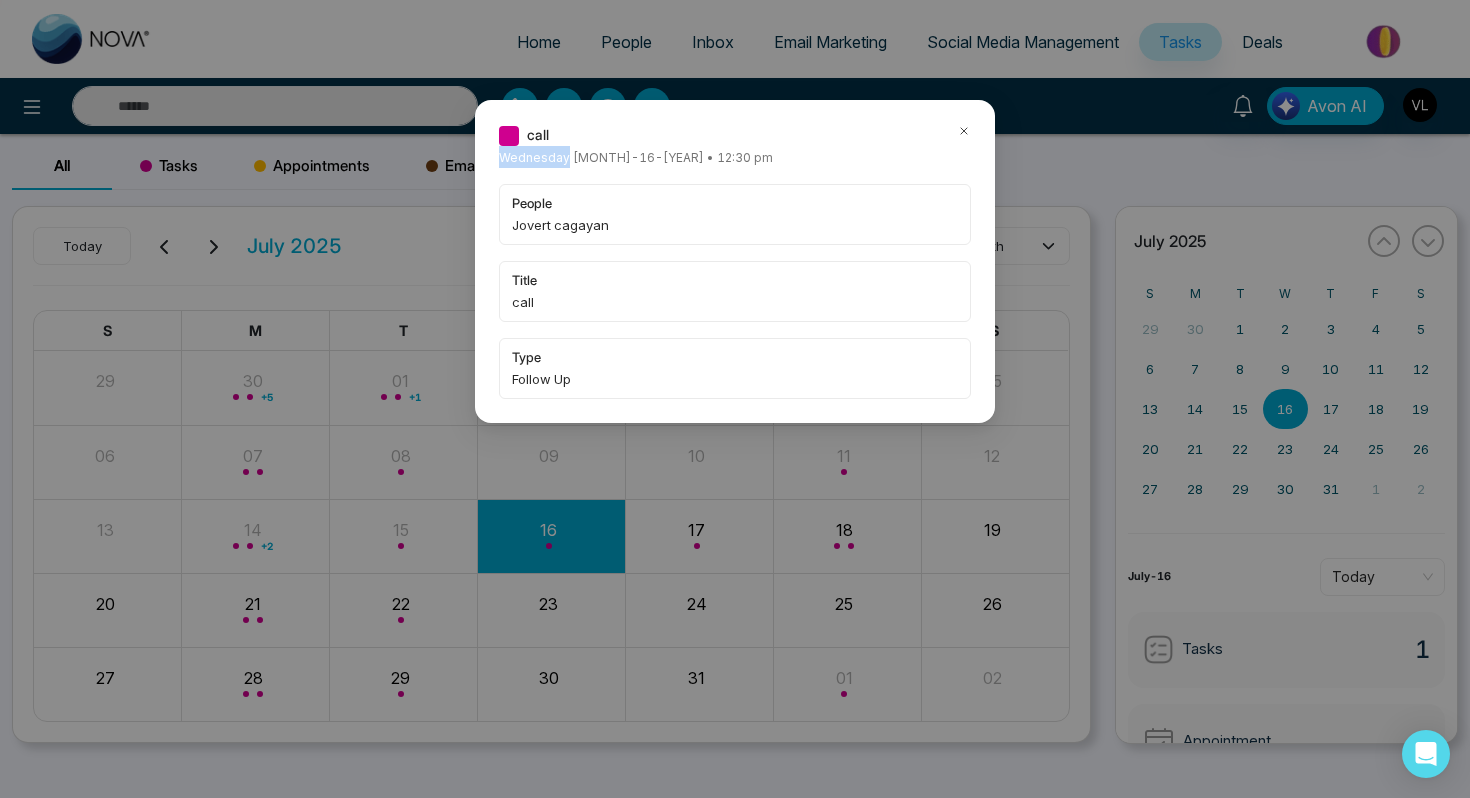 click on "call   Wednesday [MONTH]-16-[YEAR] • 12:30 pm people [FIRST] [LAST]  title call type Follow Up" at bounding box center (735, 261) 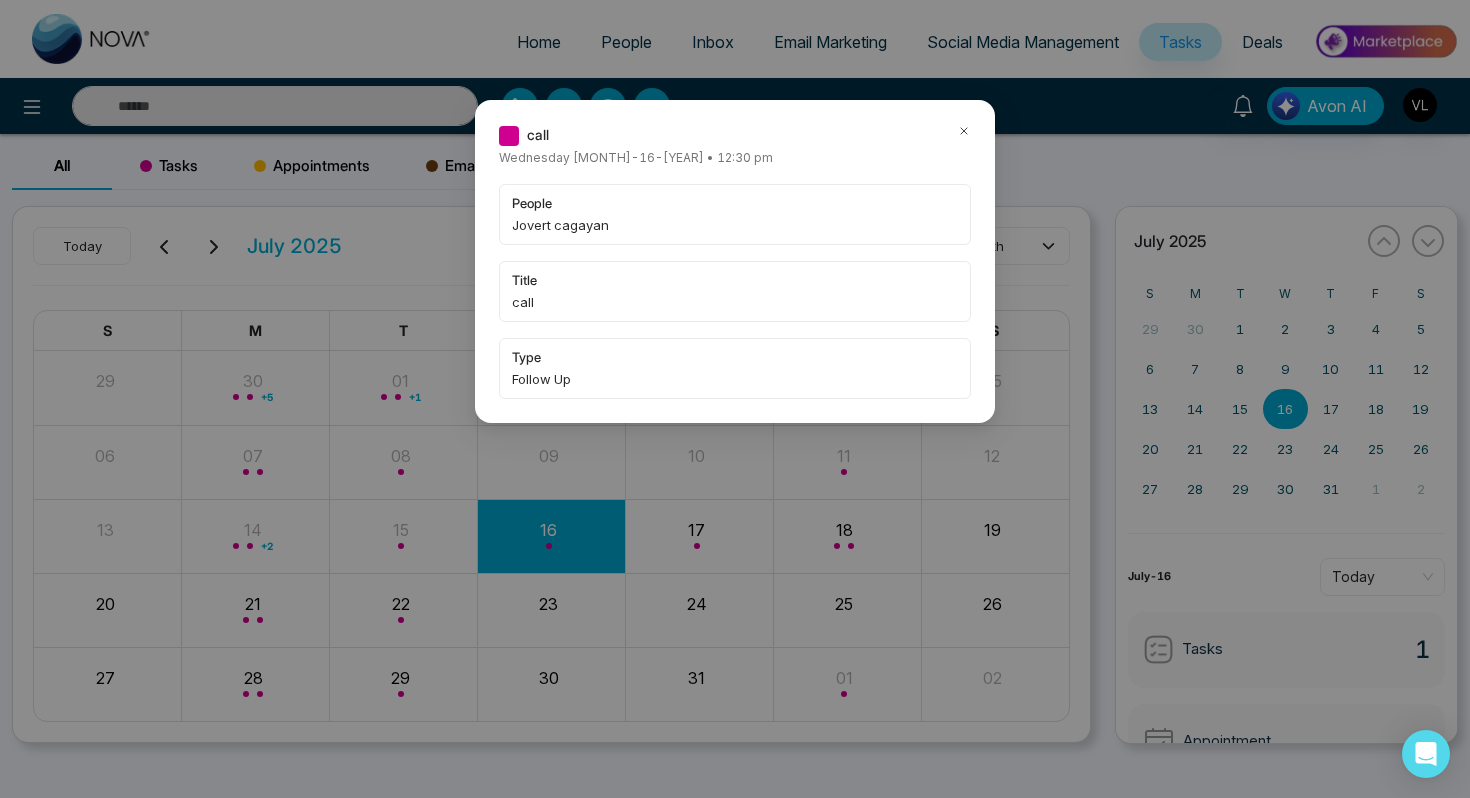 click 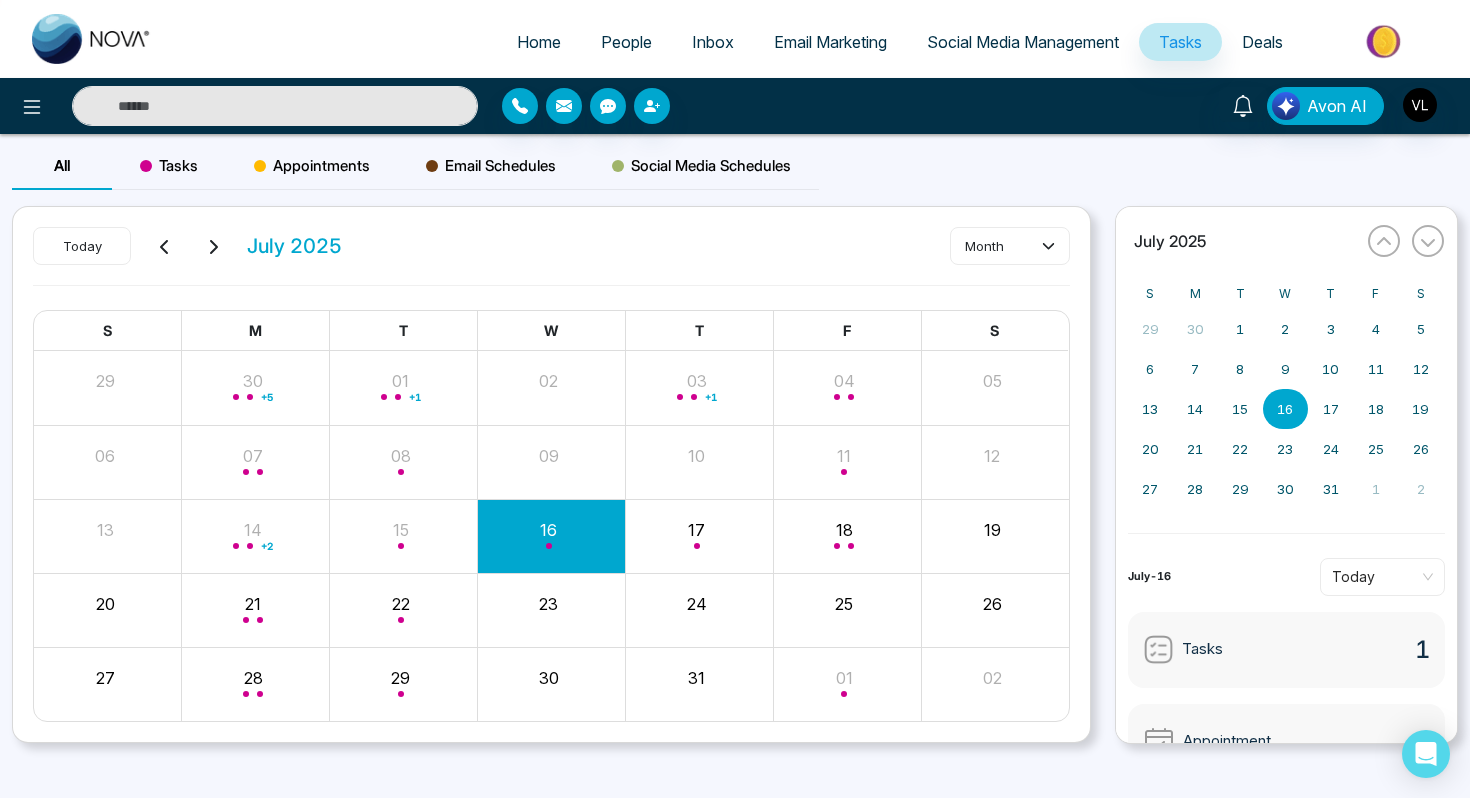 click at bounding box center [275, 106] 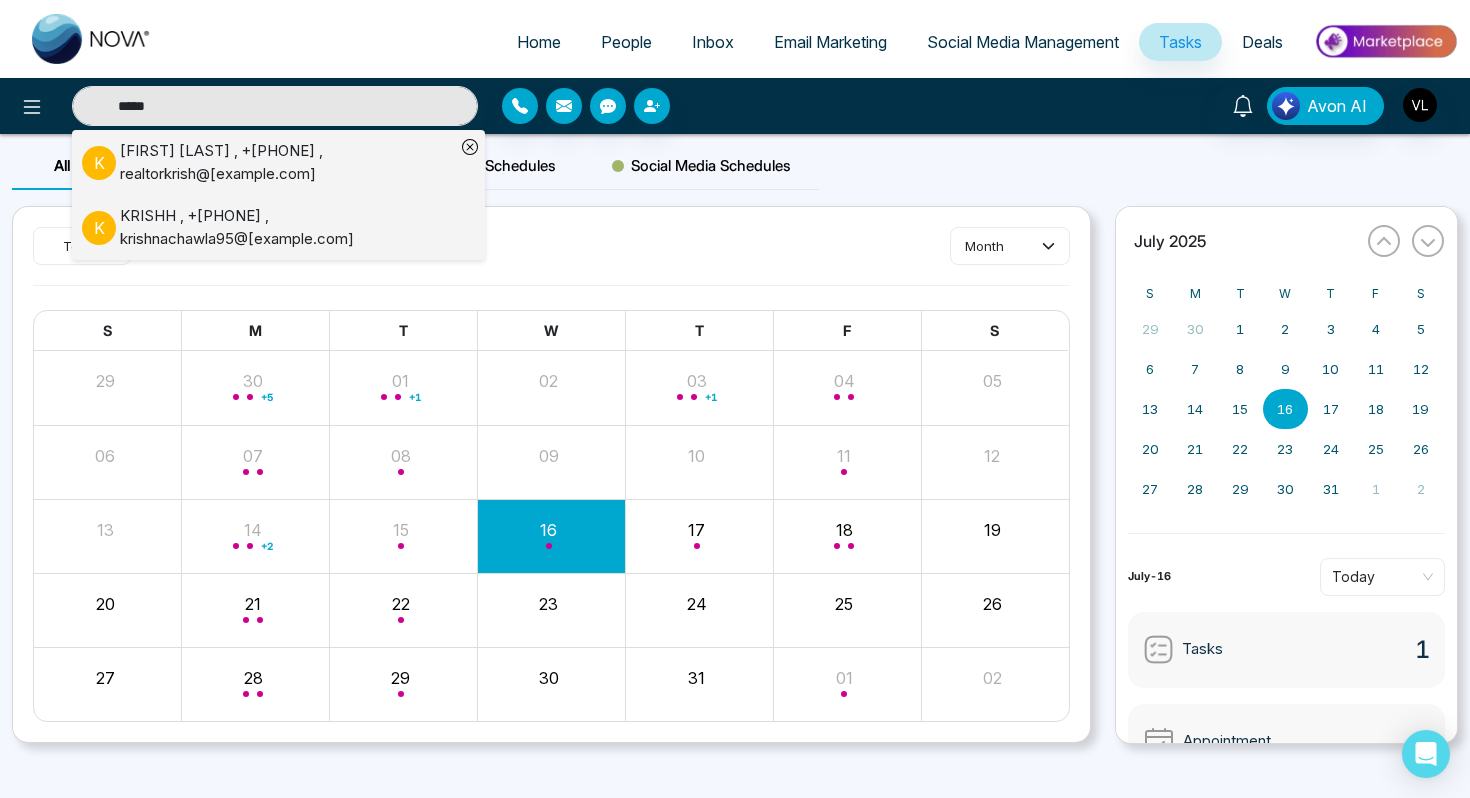 type on "*****" 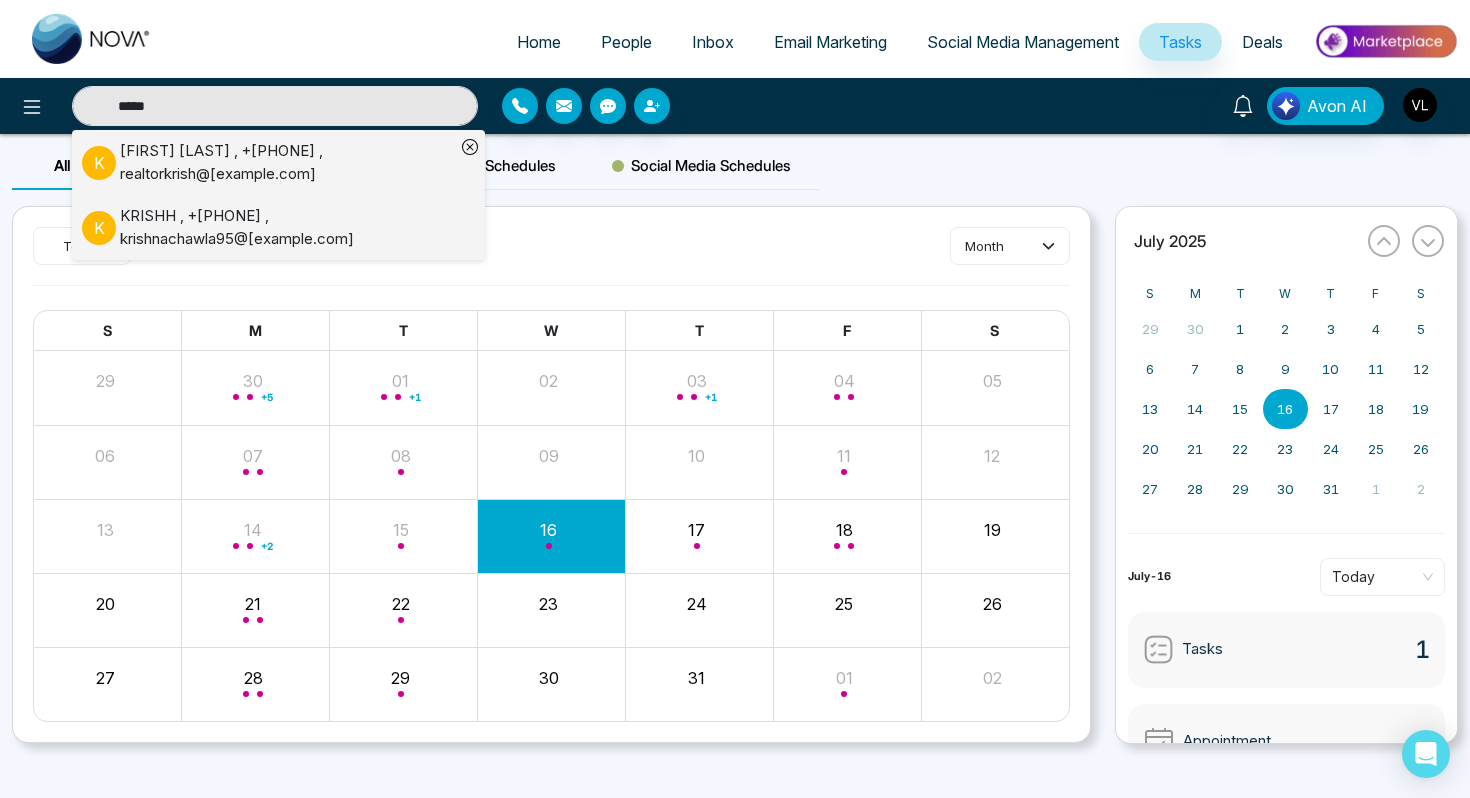click on "[FIRST] , +[PHONE] , krishnachawla95@[example.com]" at bounding box center [287, 227] 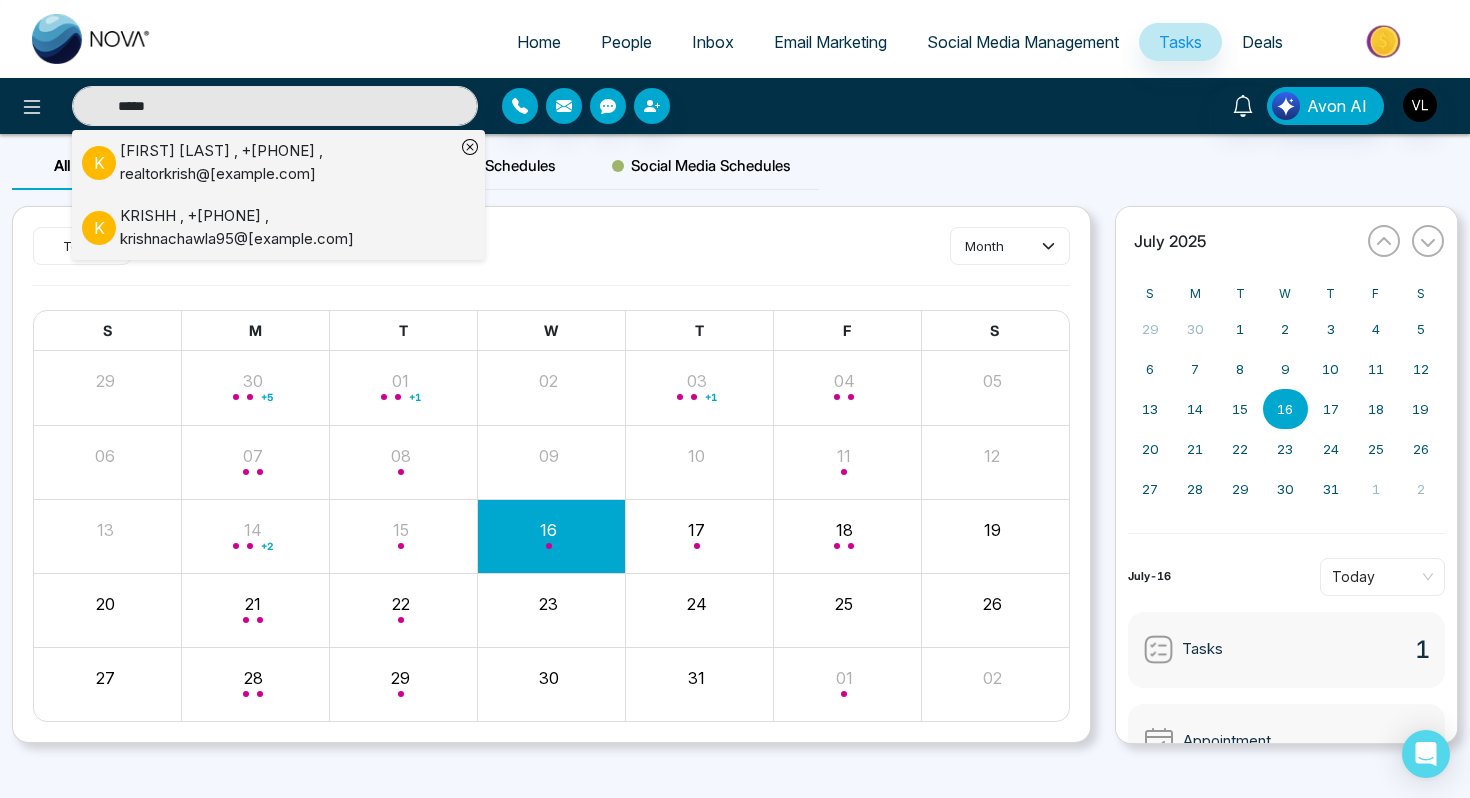 type 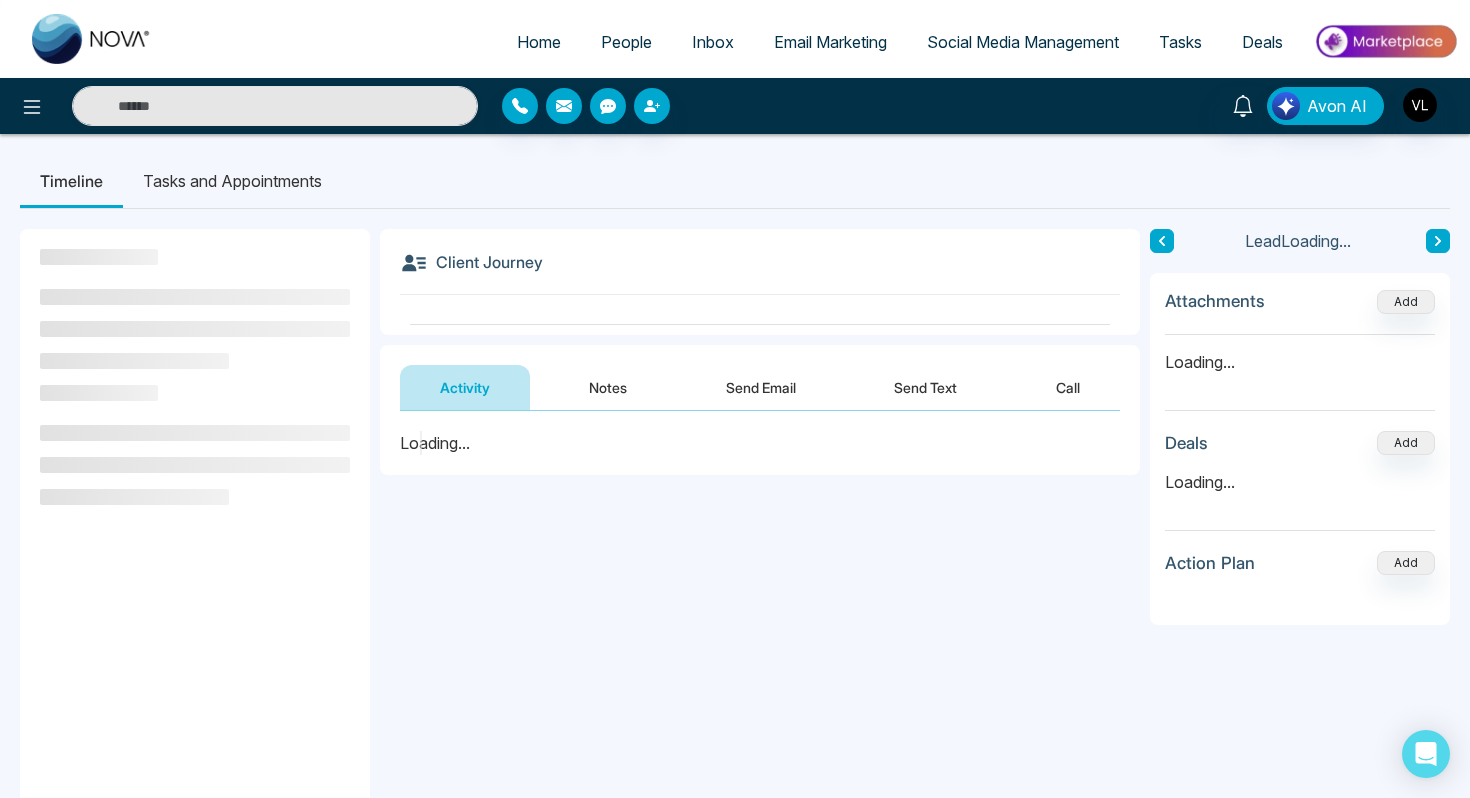 click on "Notes" at bounding box center (608, 387) 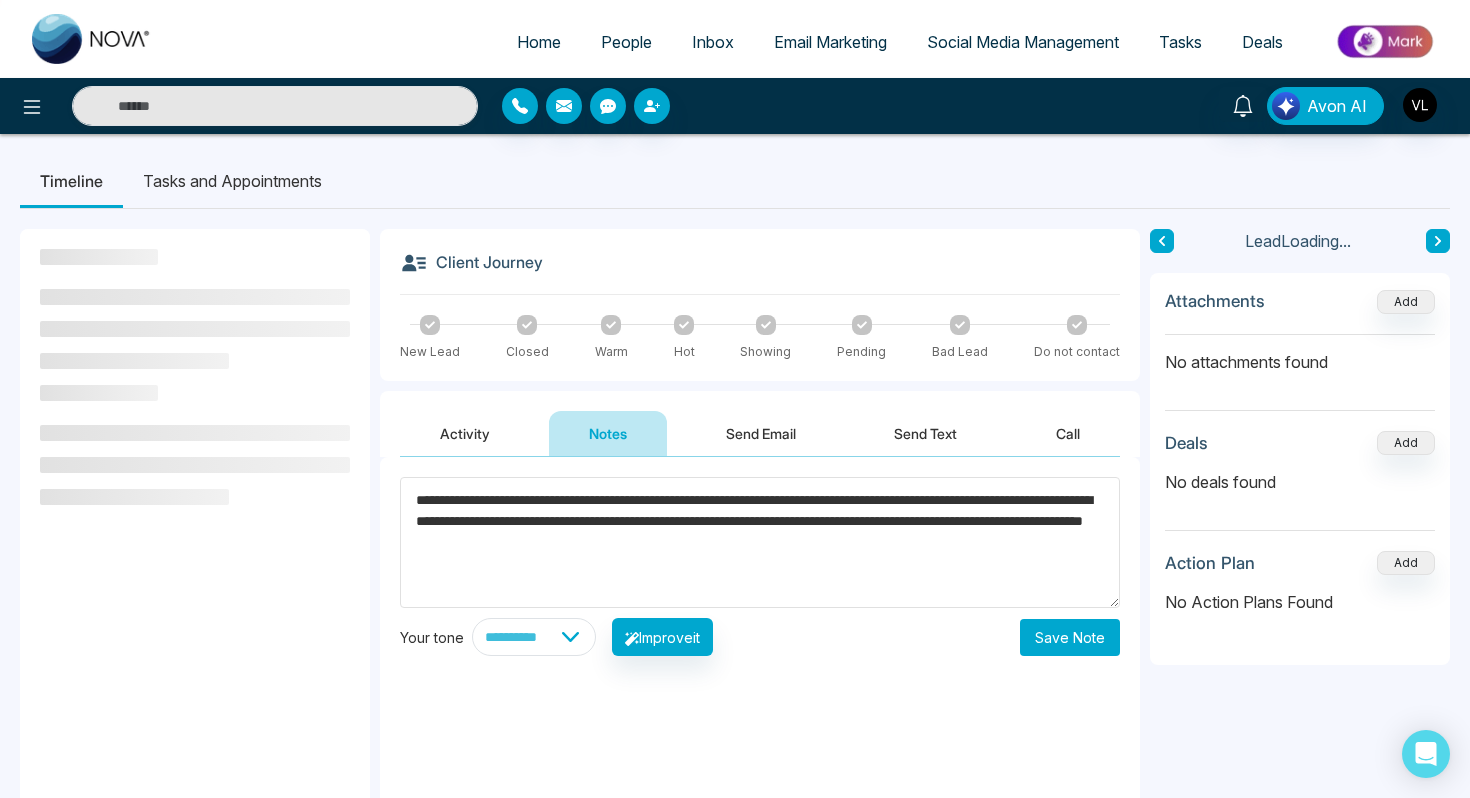 type on "**********" 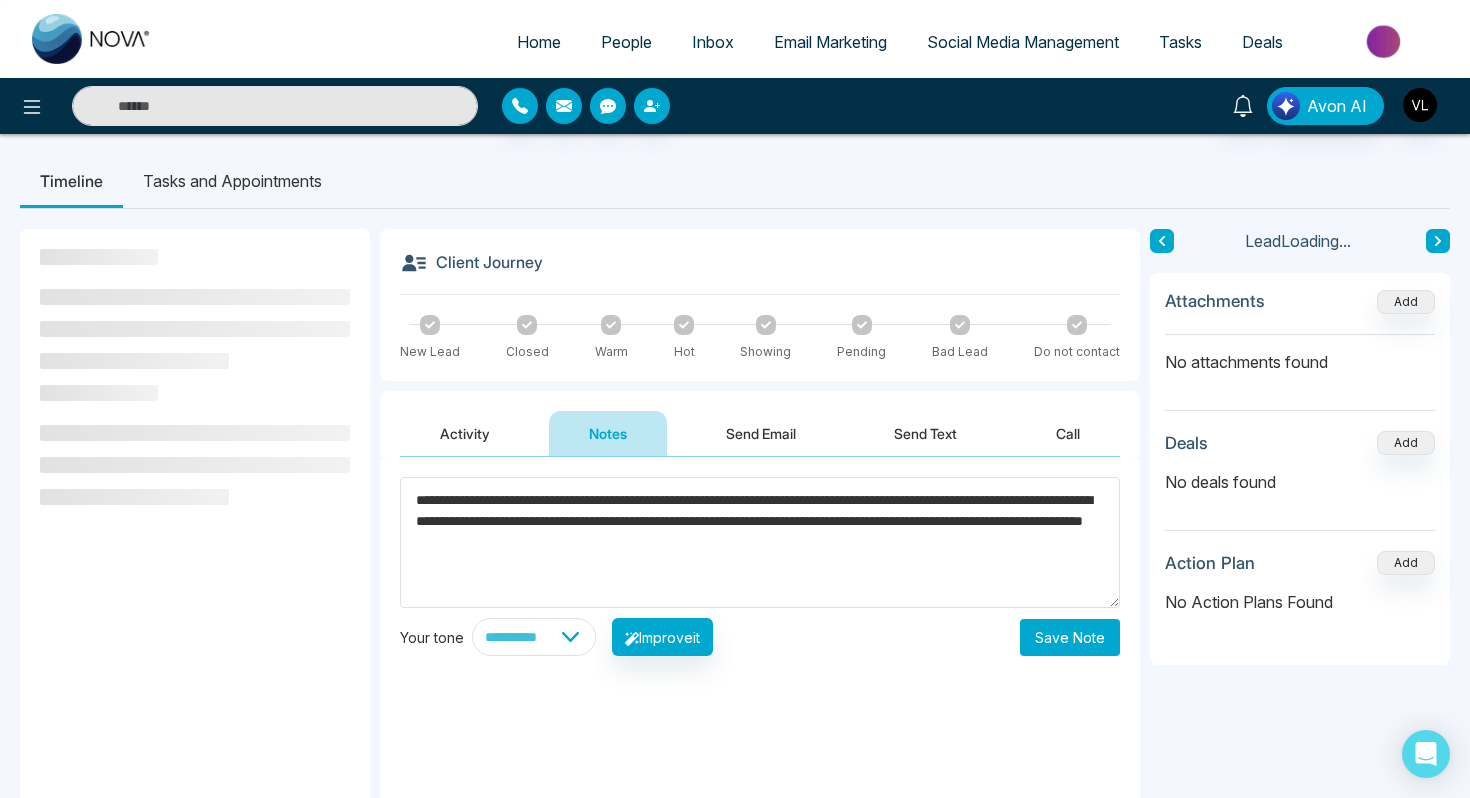 click on "**********" at bounding box center [760, 566] 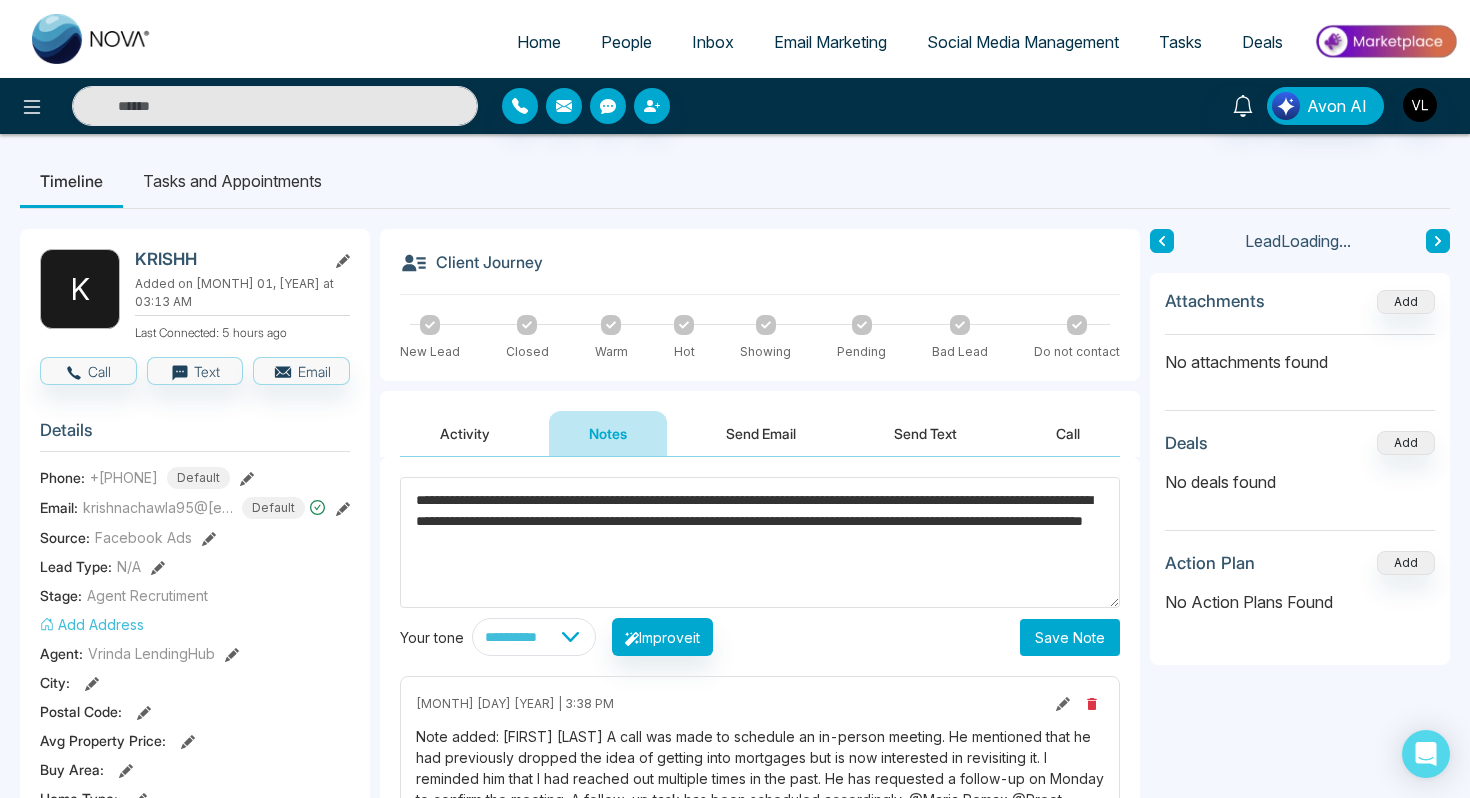 click on "Save Note" at bounding box center (1070, 637) 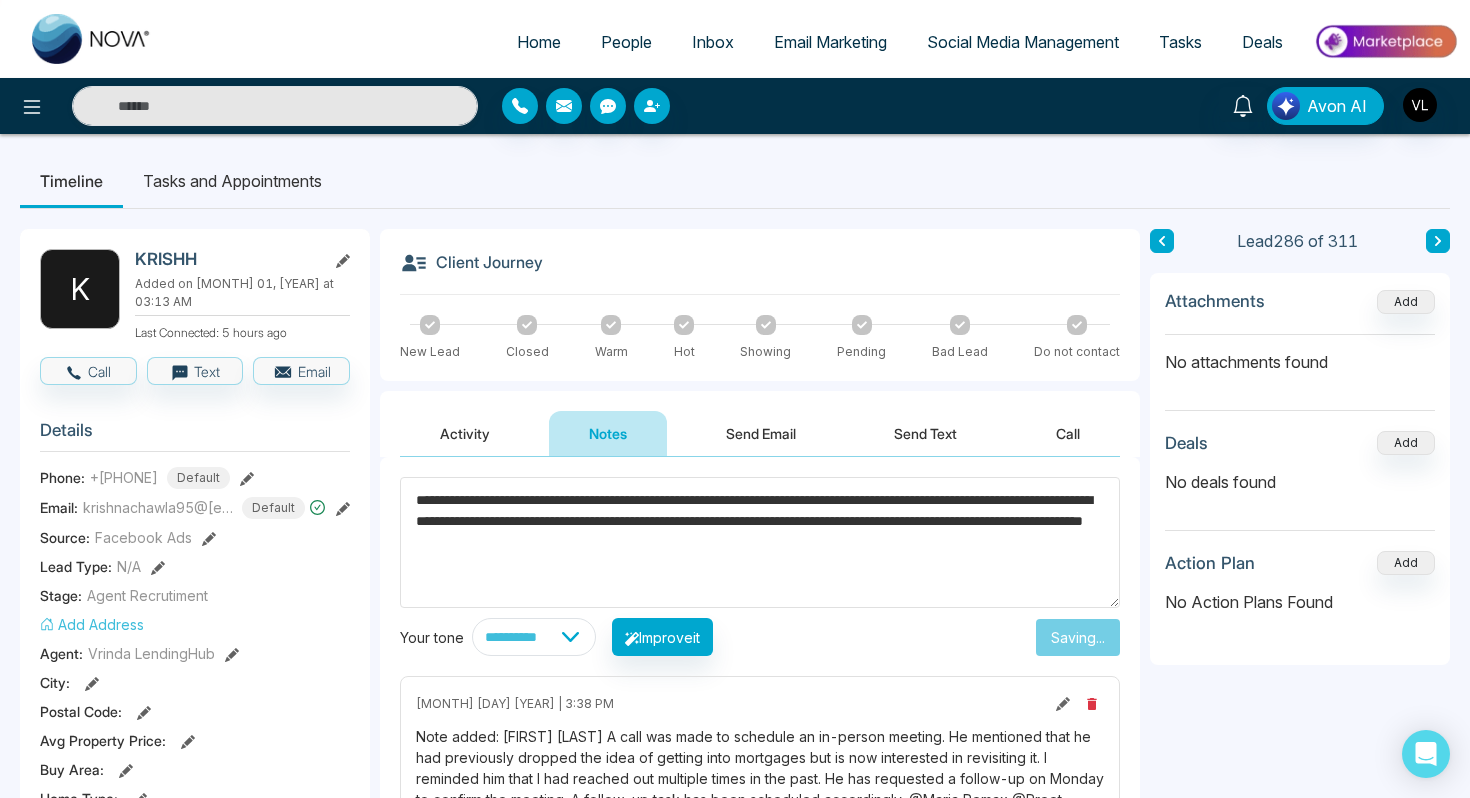 type 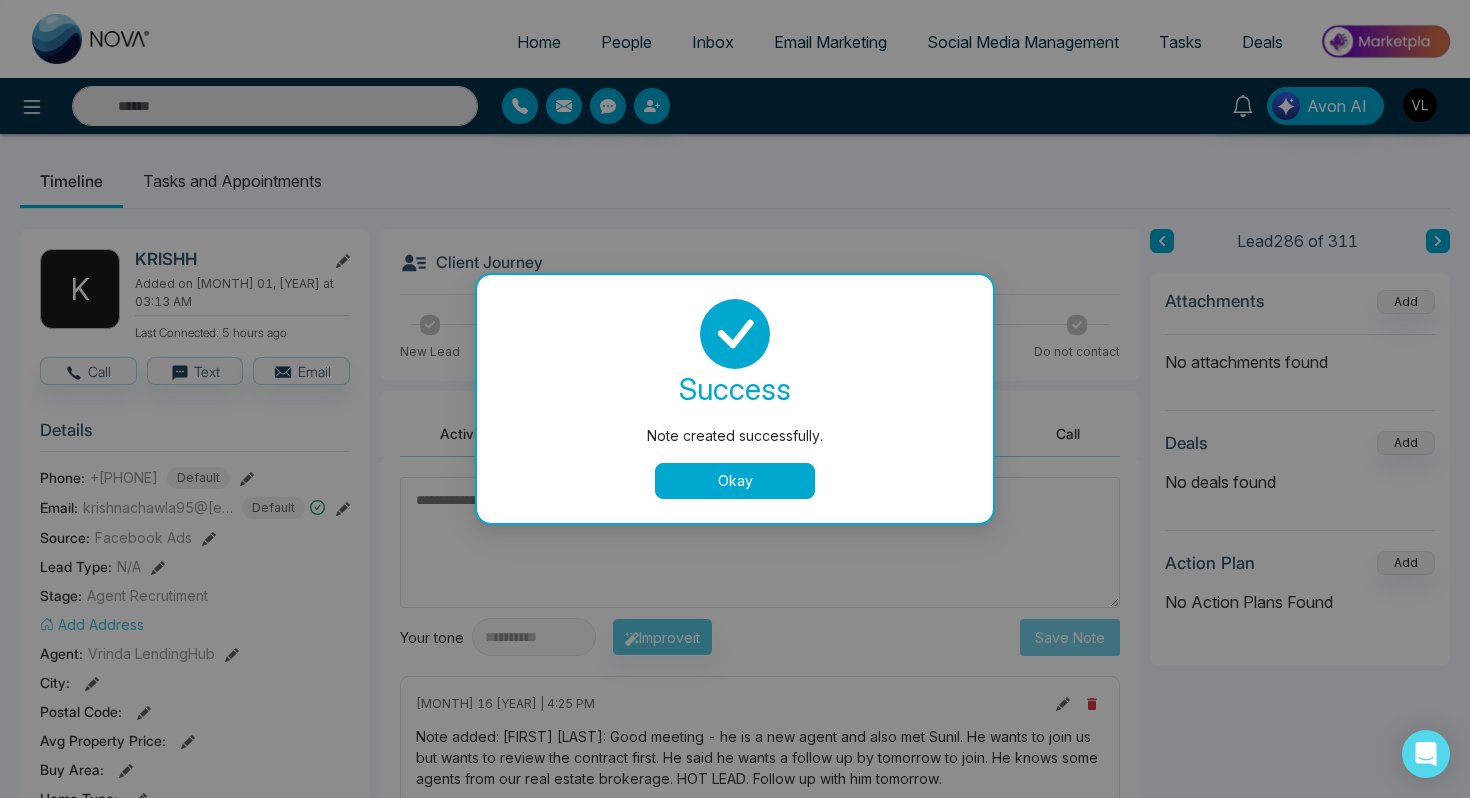 click on "Okay" at bounding box center (735, 481) 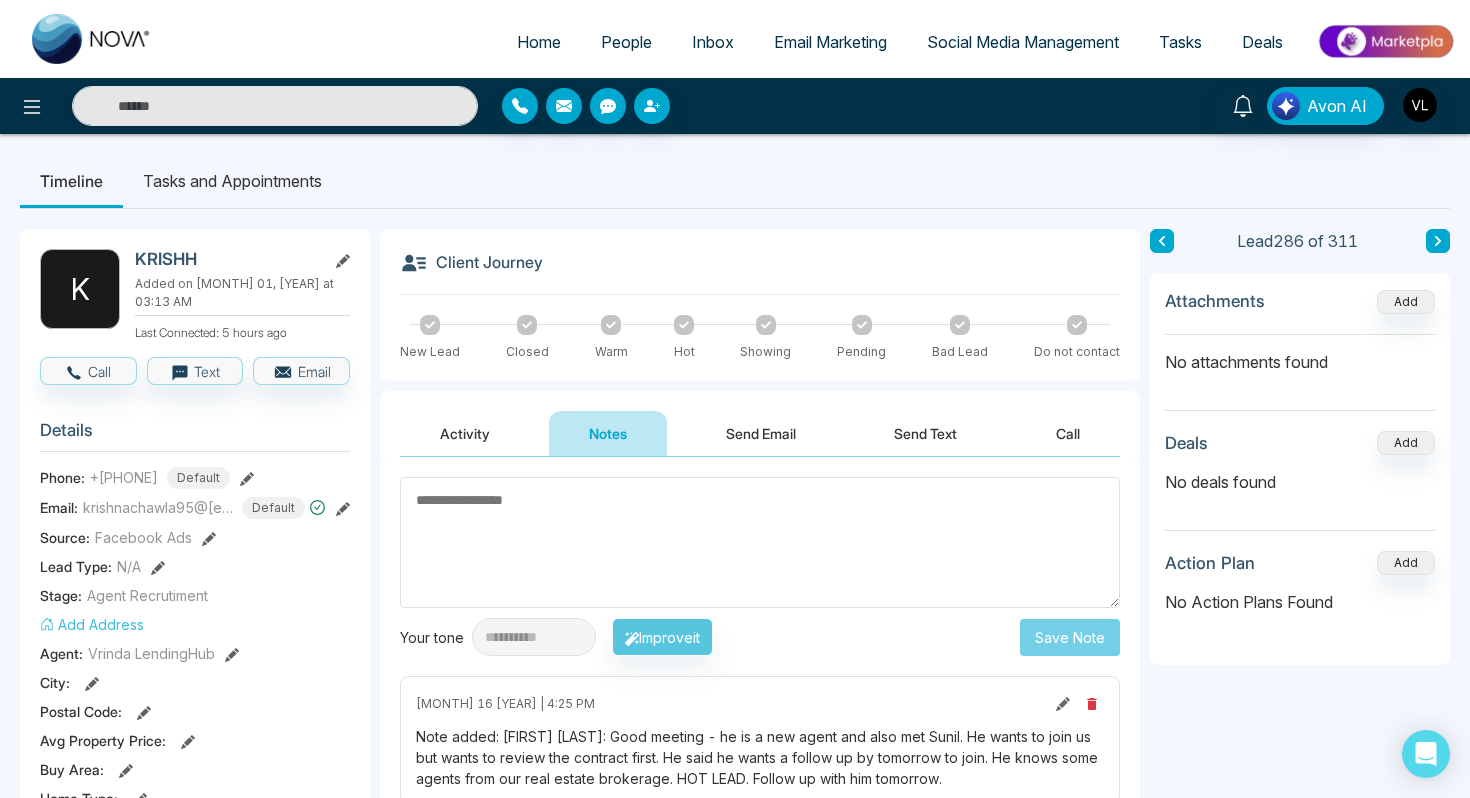click on "Tasks and Appointments" at bounding box center [232, 181] 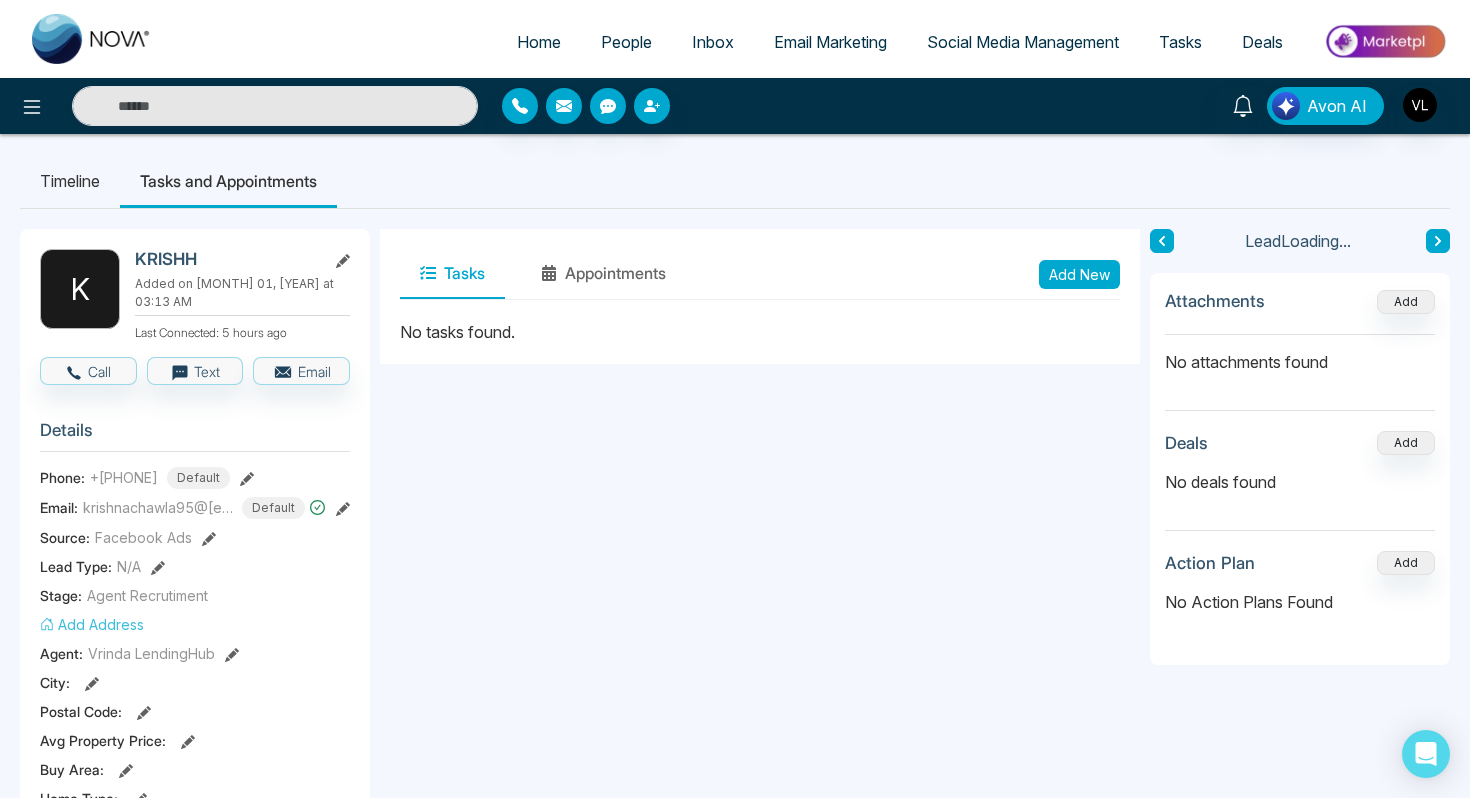 click on "Add New" at bounding box center [1079, 274] 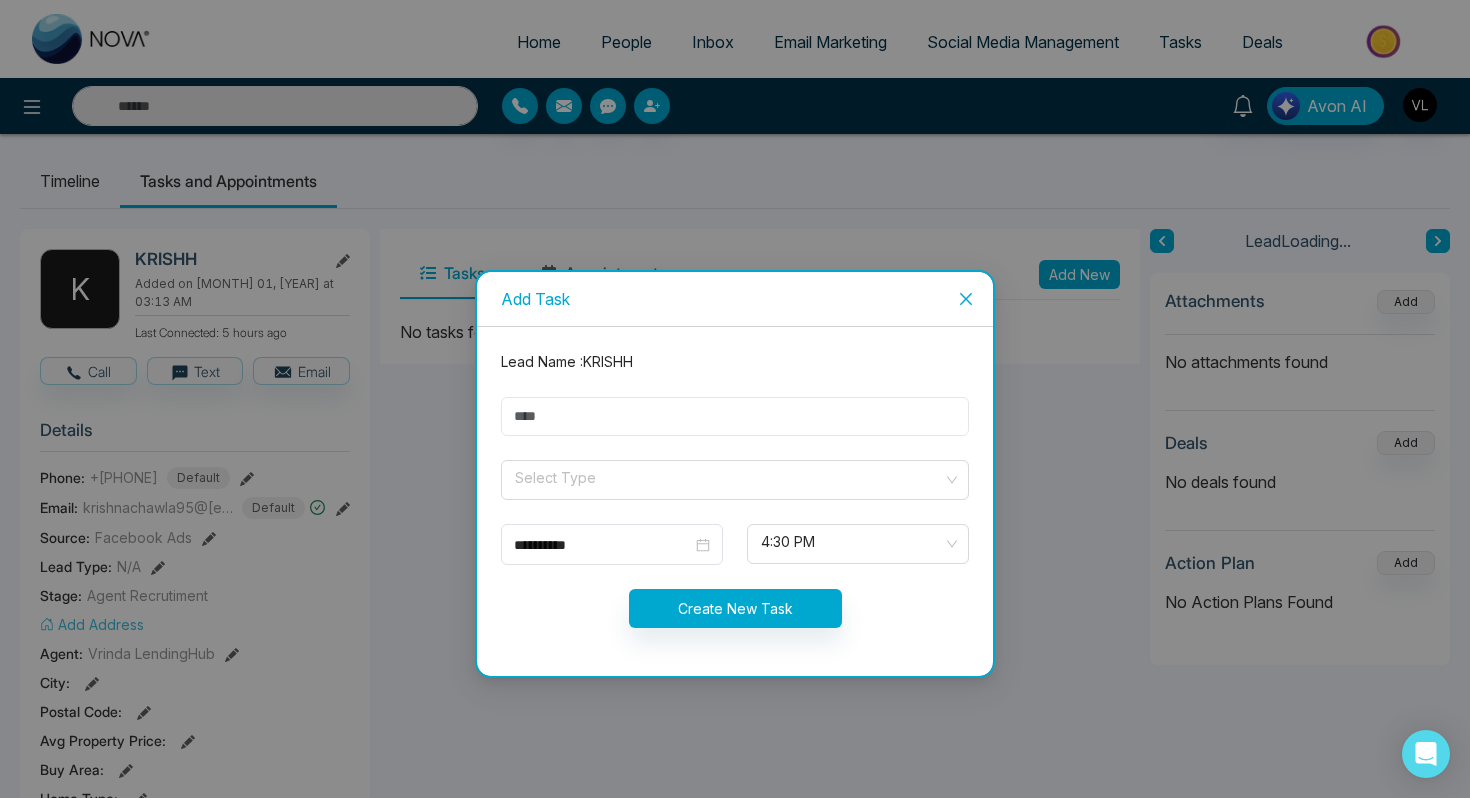 click at bounding box center (735, 416) 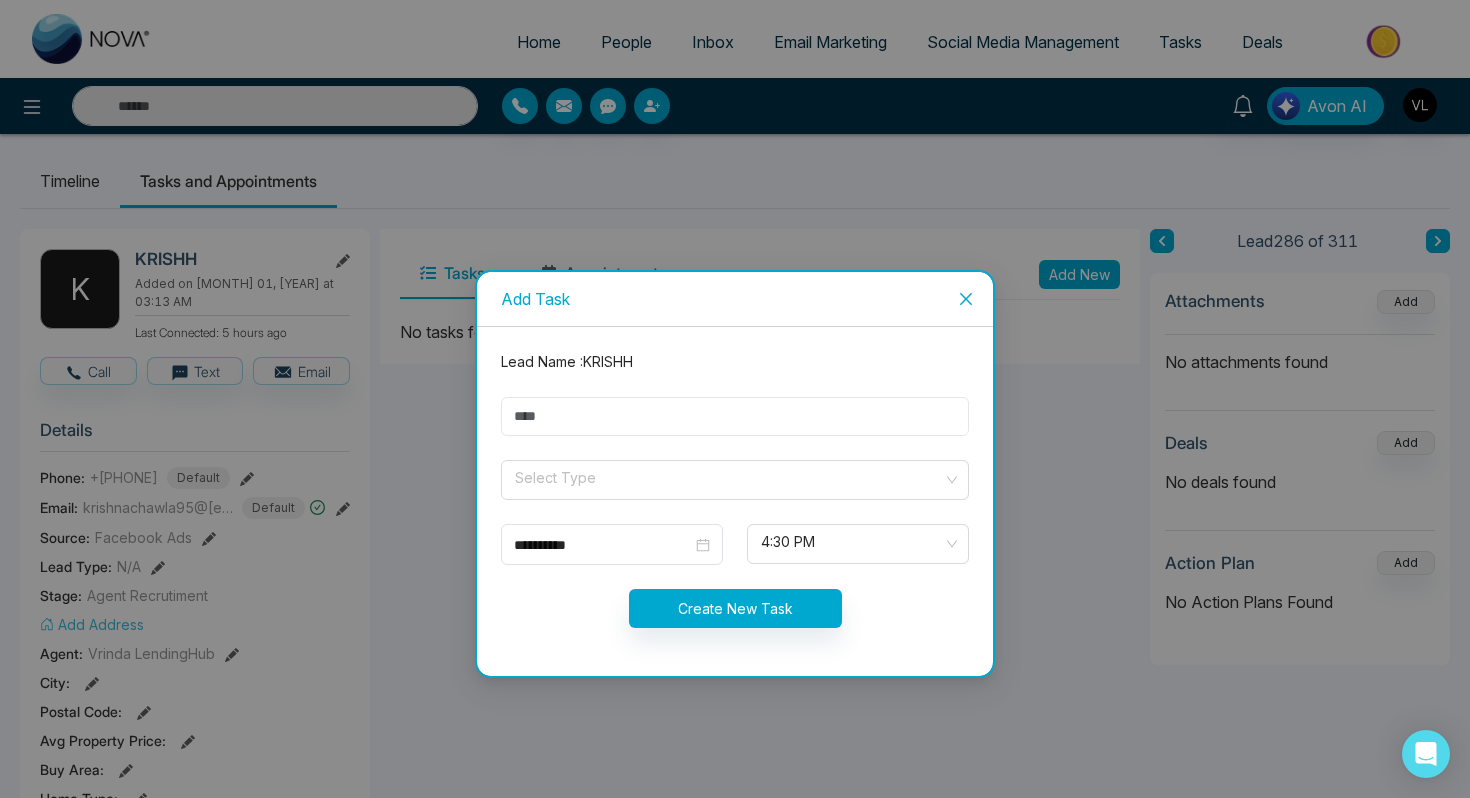 type on "****" 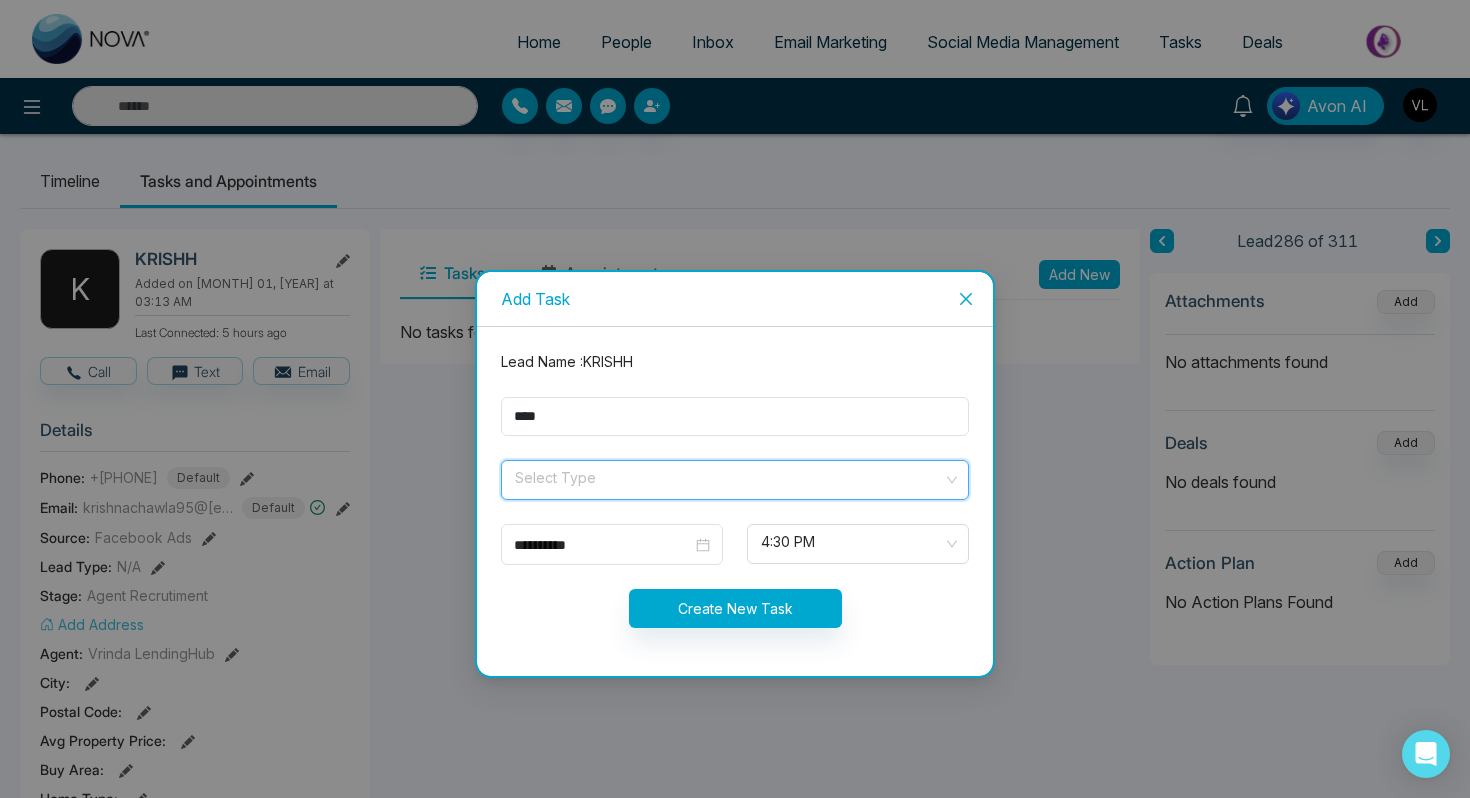 click at bounding box center [728, 476] 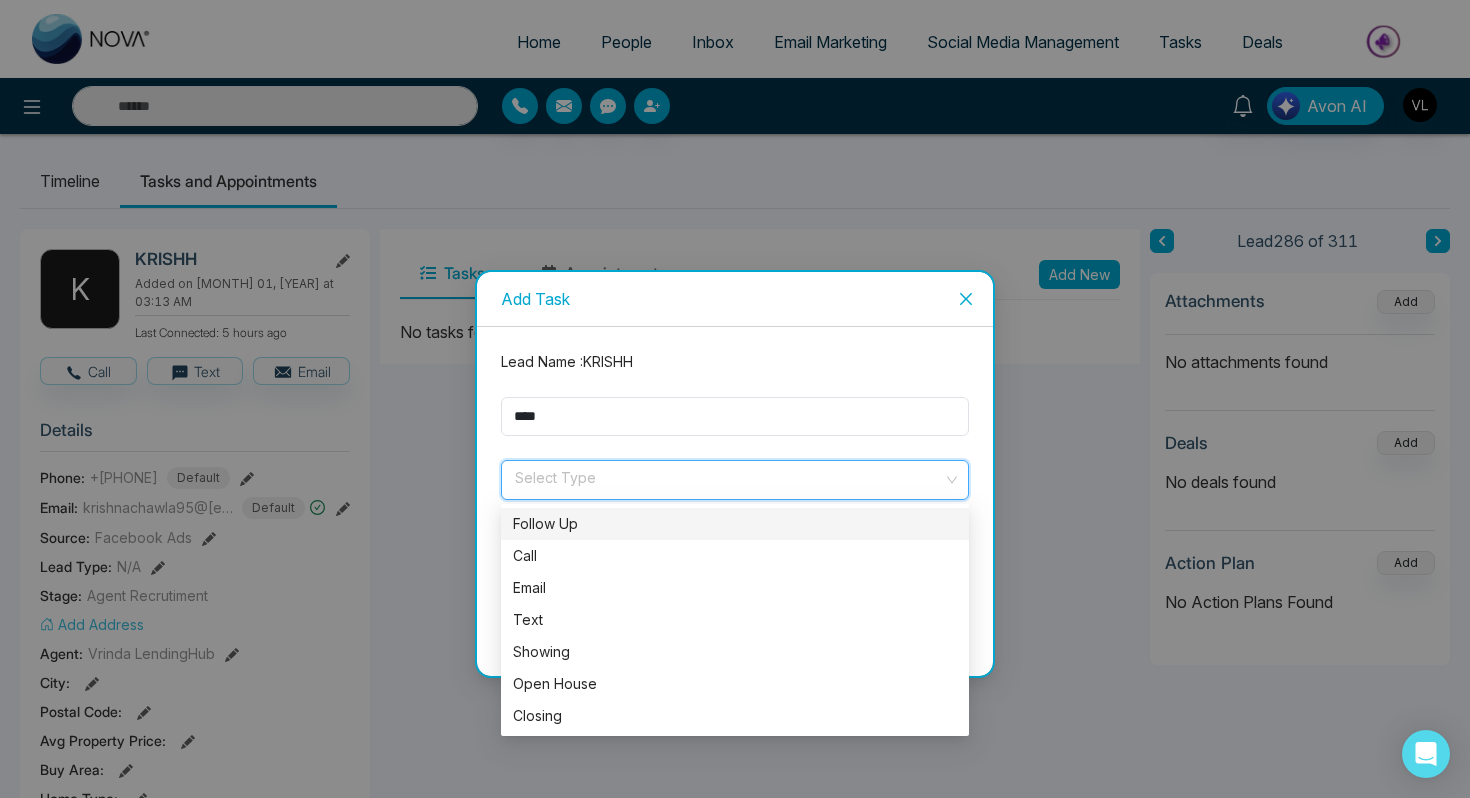 click on "Follow Up" at bounding box center [735, 524] 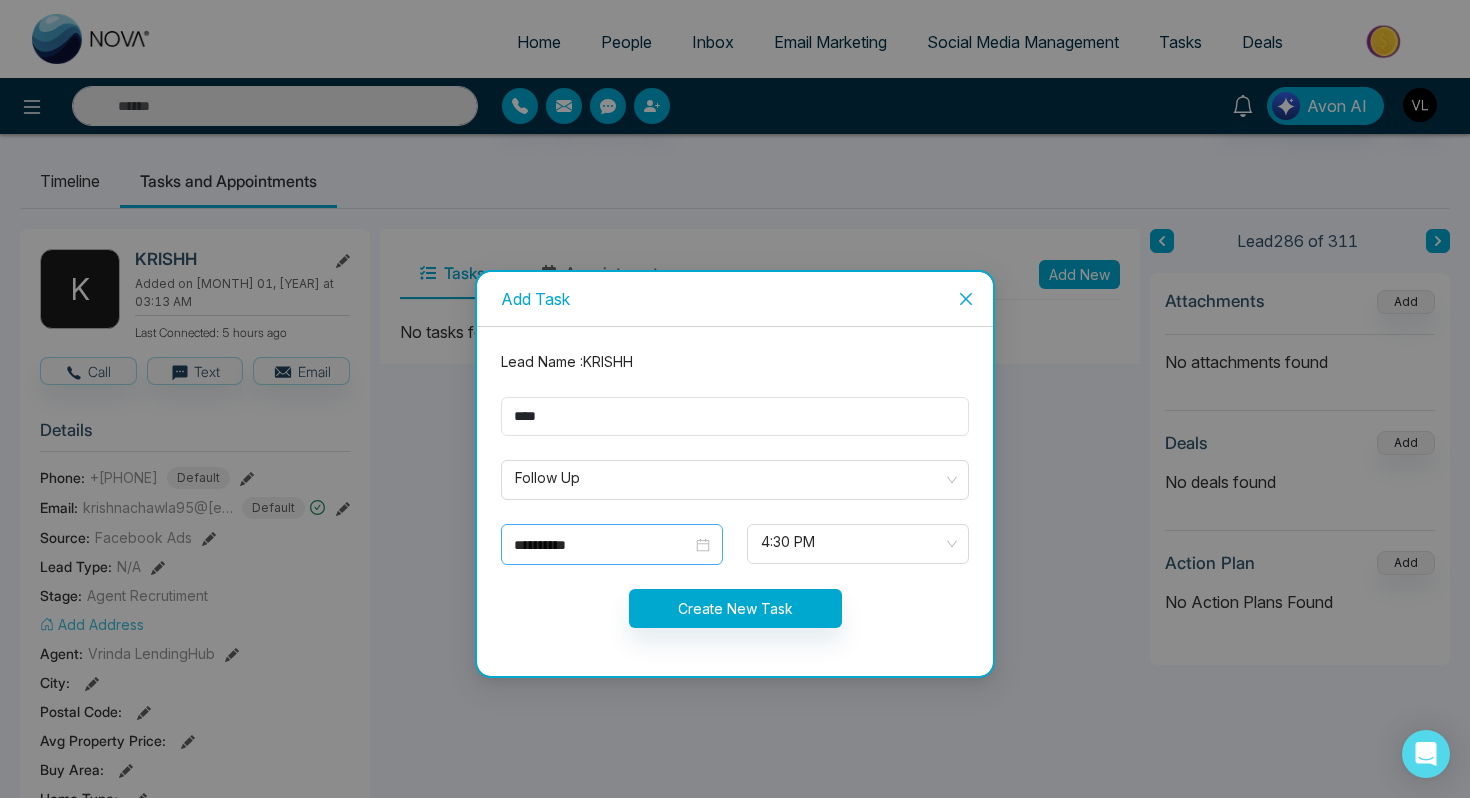 click on "**********" at bounding box center [612, 545] 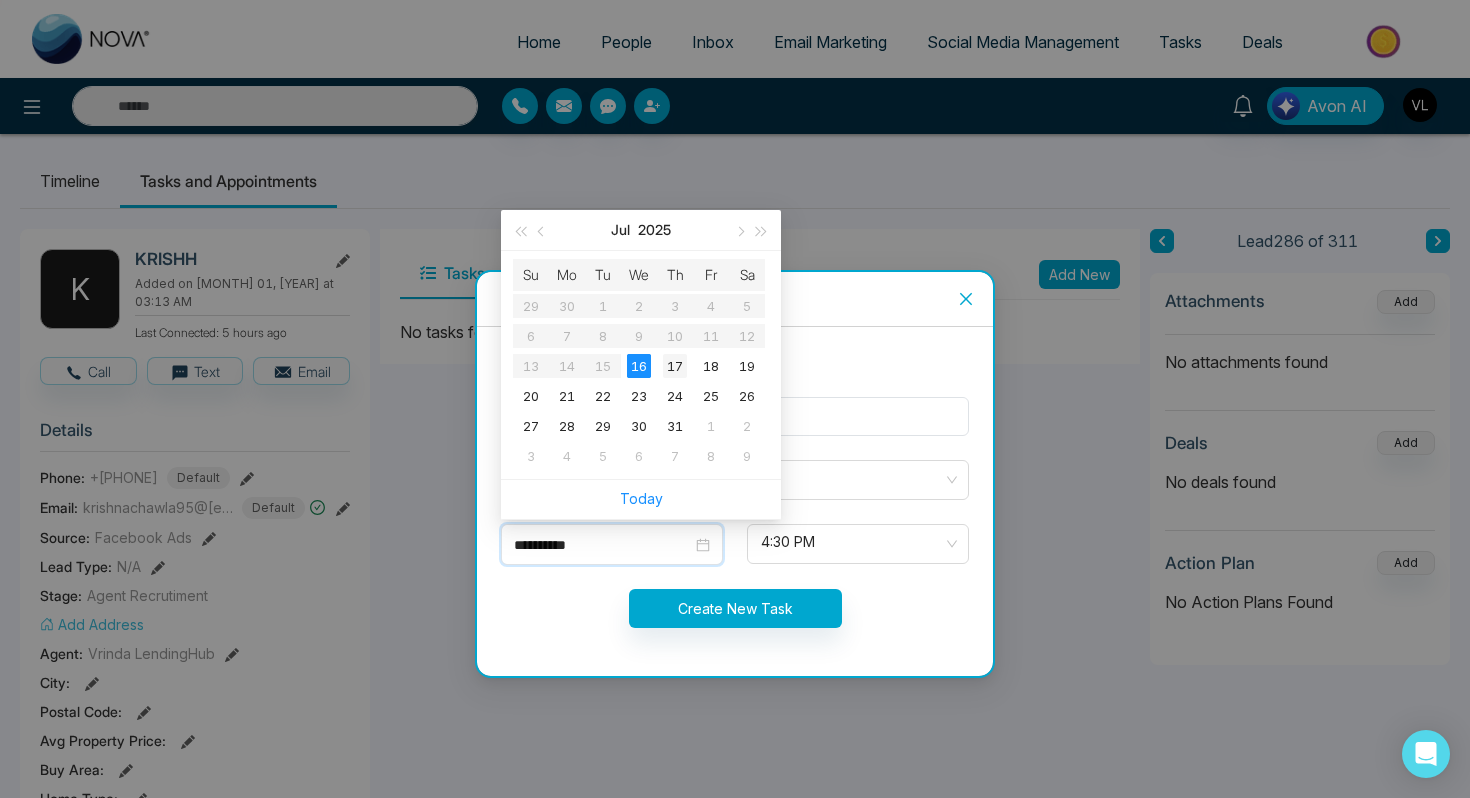 type on "**********" 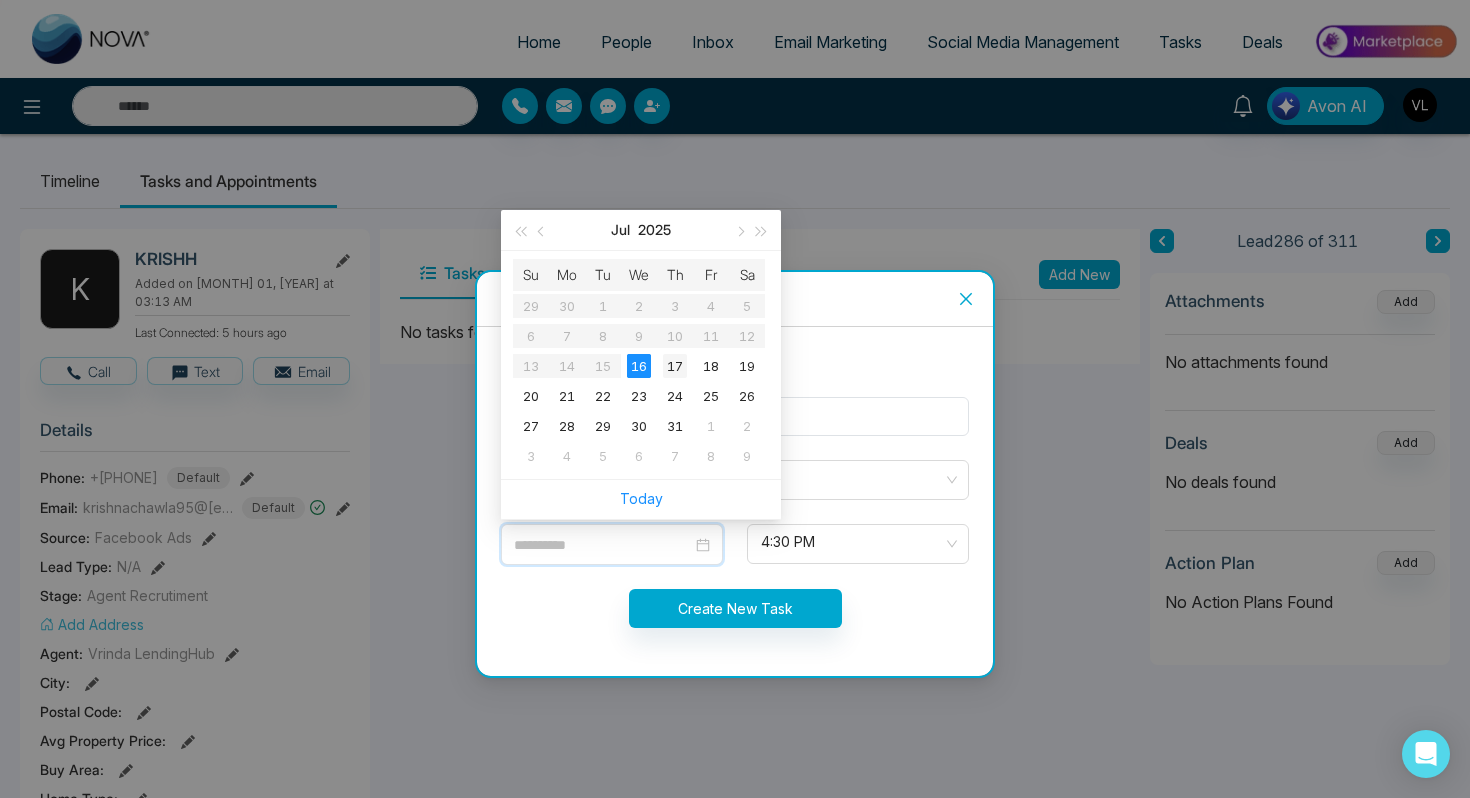 click on "17" at bounding box center (675, 366) 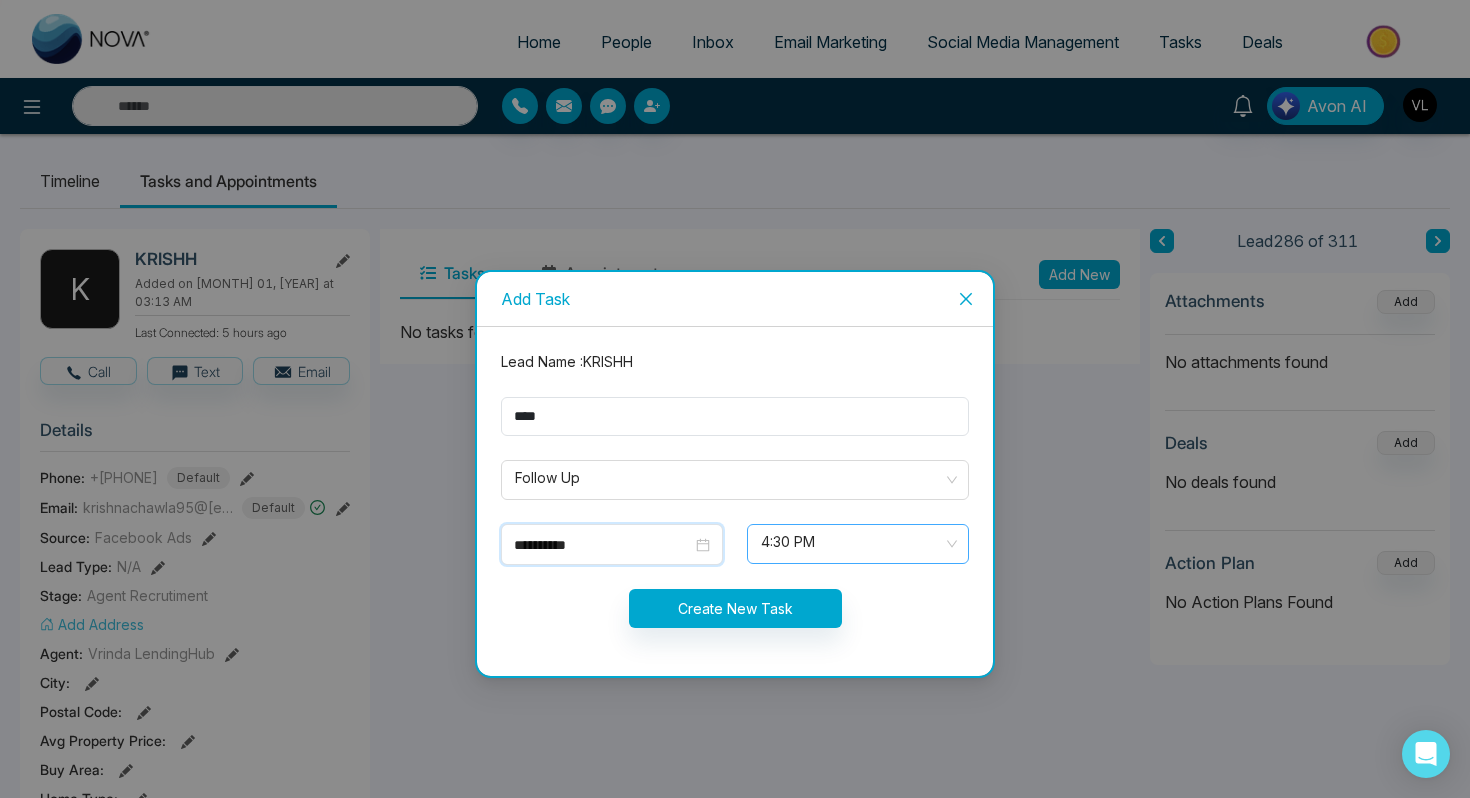 click on "4:30 PM" at bounding box center (858, 544) 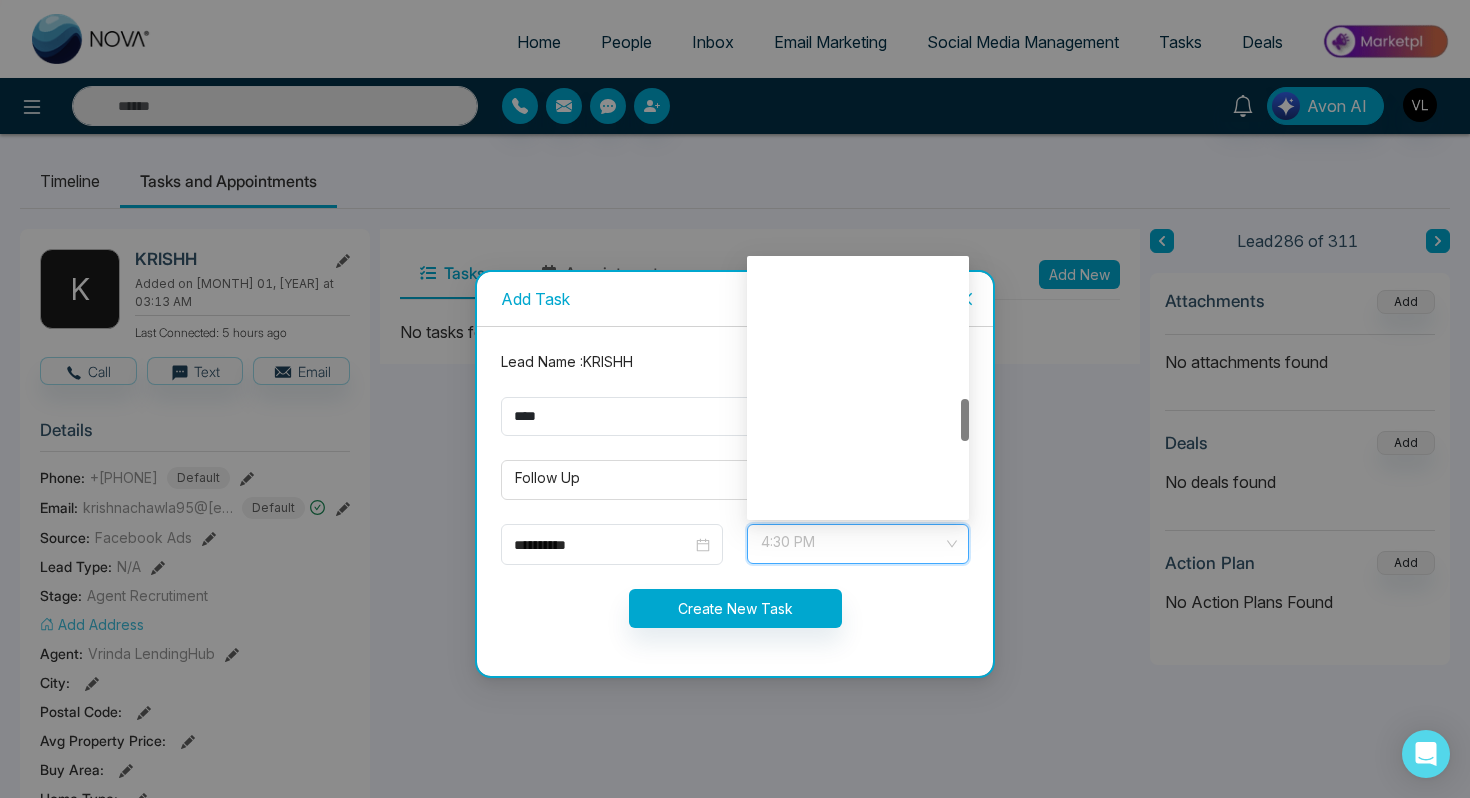 scroll, scrollTop: 832, scrollLeft: 0, axis: vertical 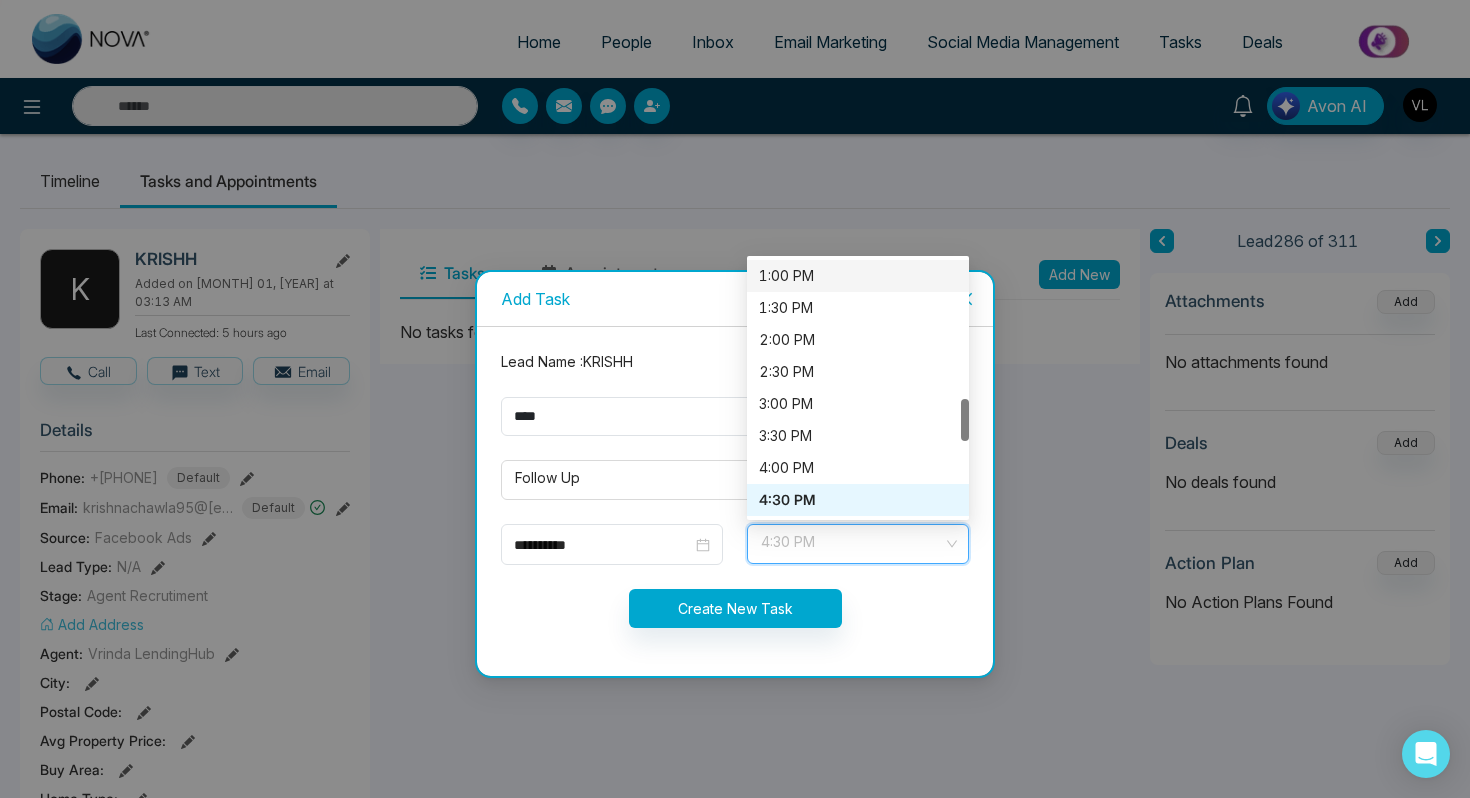 click on "1:00 PM" at bounding box center [858, 276] 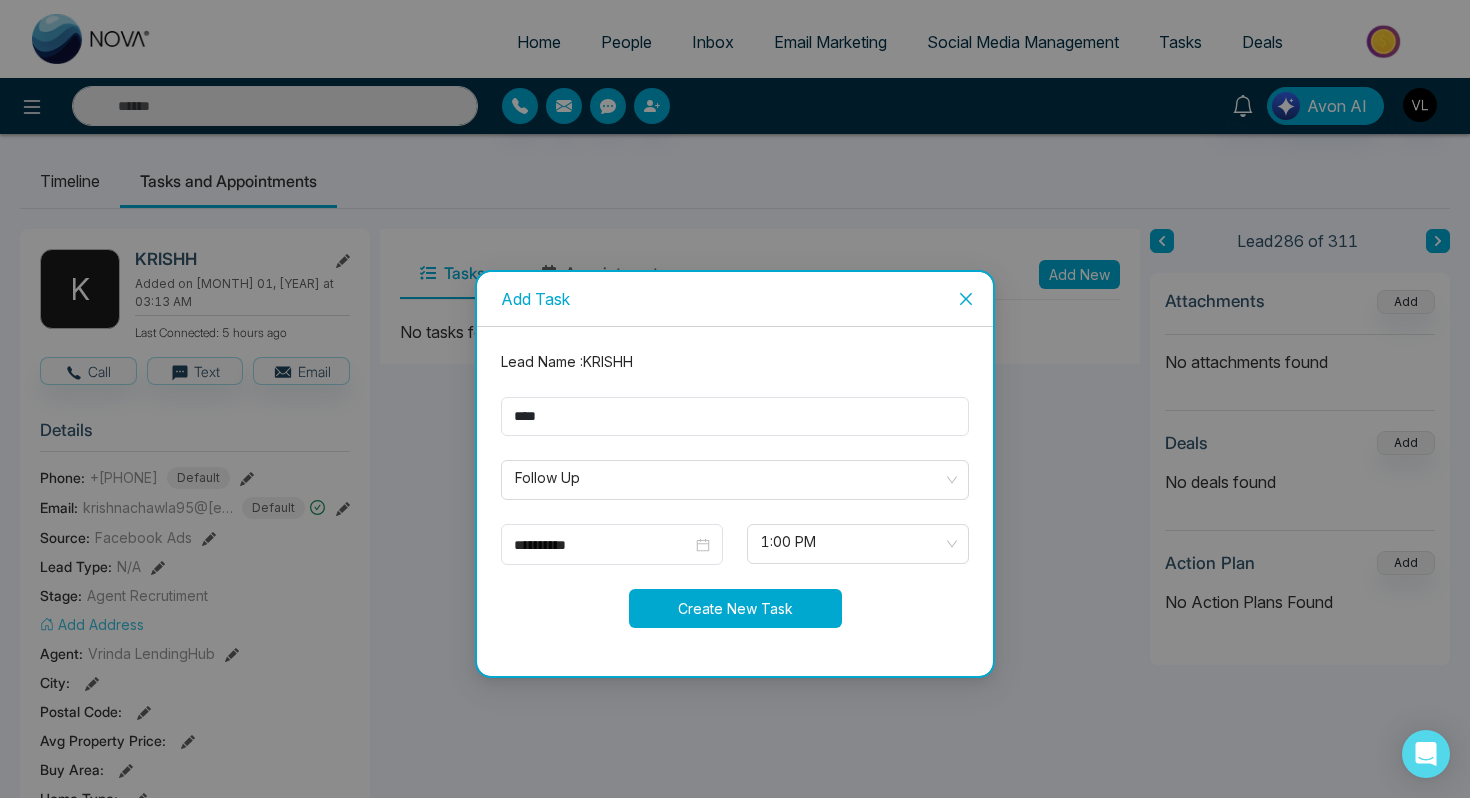 click on "Create New Task" at bounding box center (735, 608) 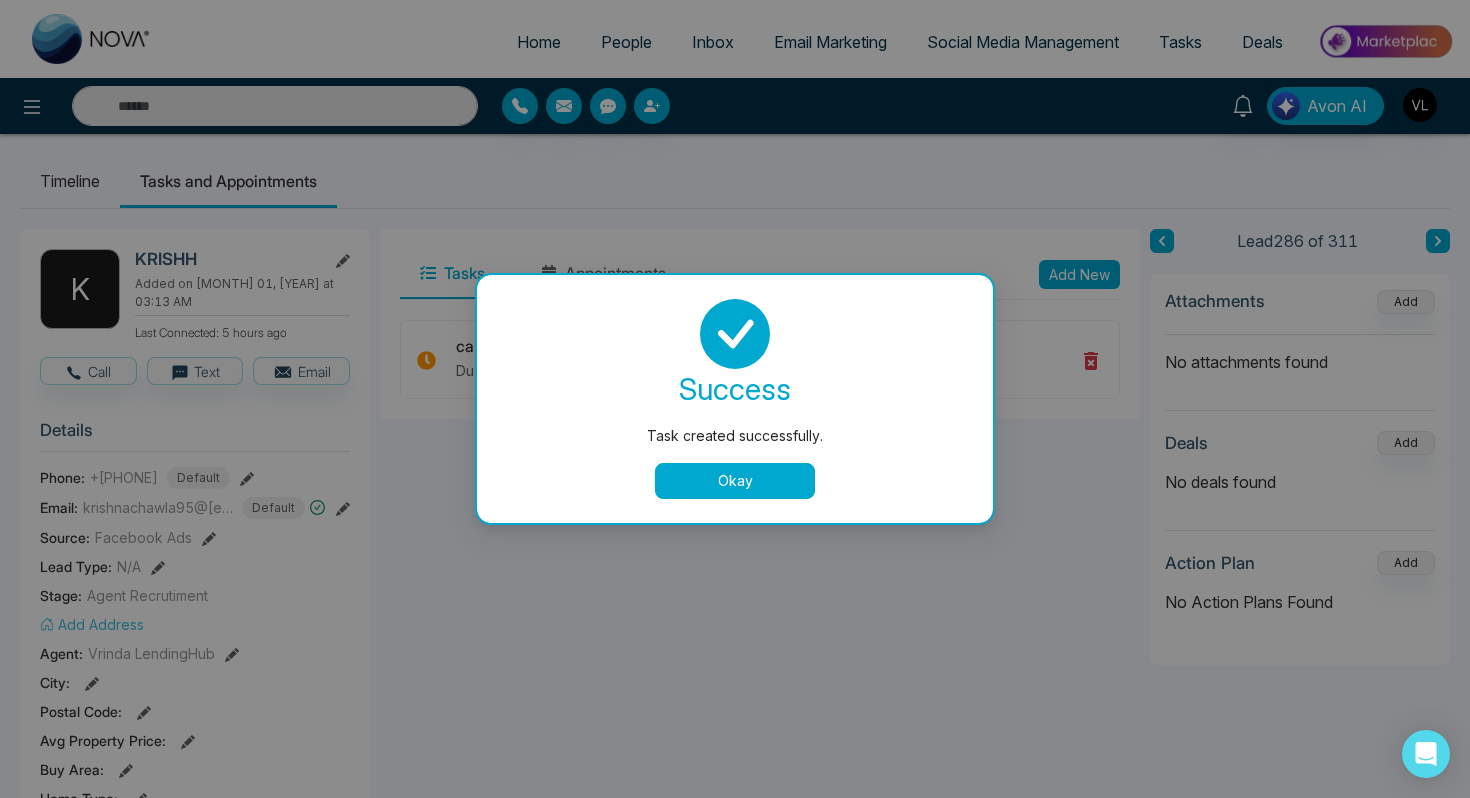 click on "Okay" at bounding box center [735, 481] 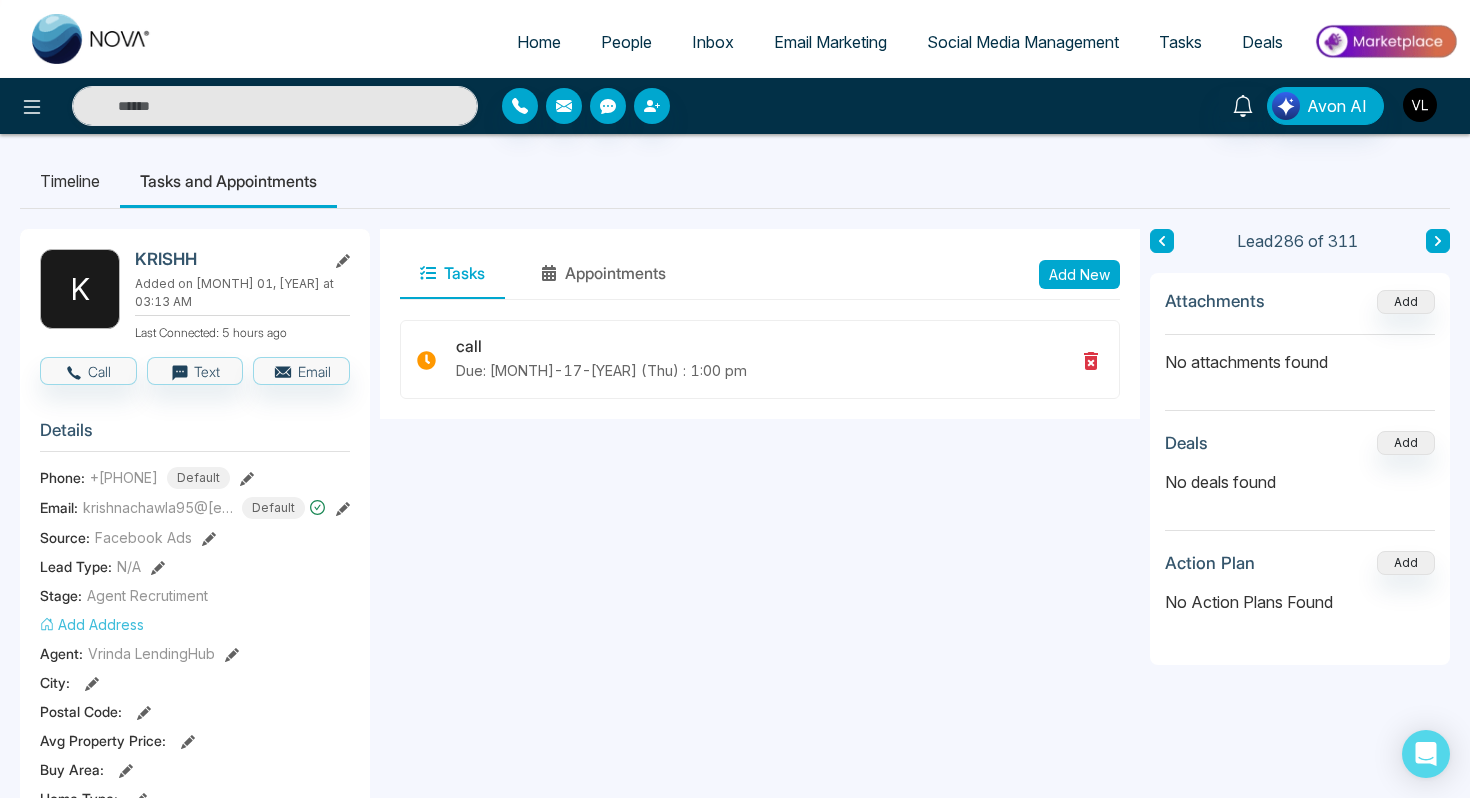 click at bounding box center [1420, 105] 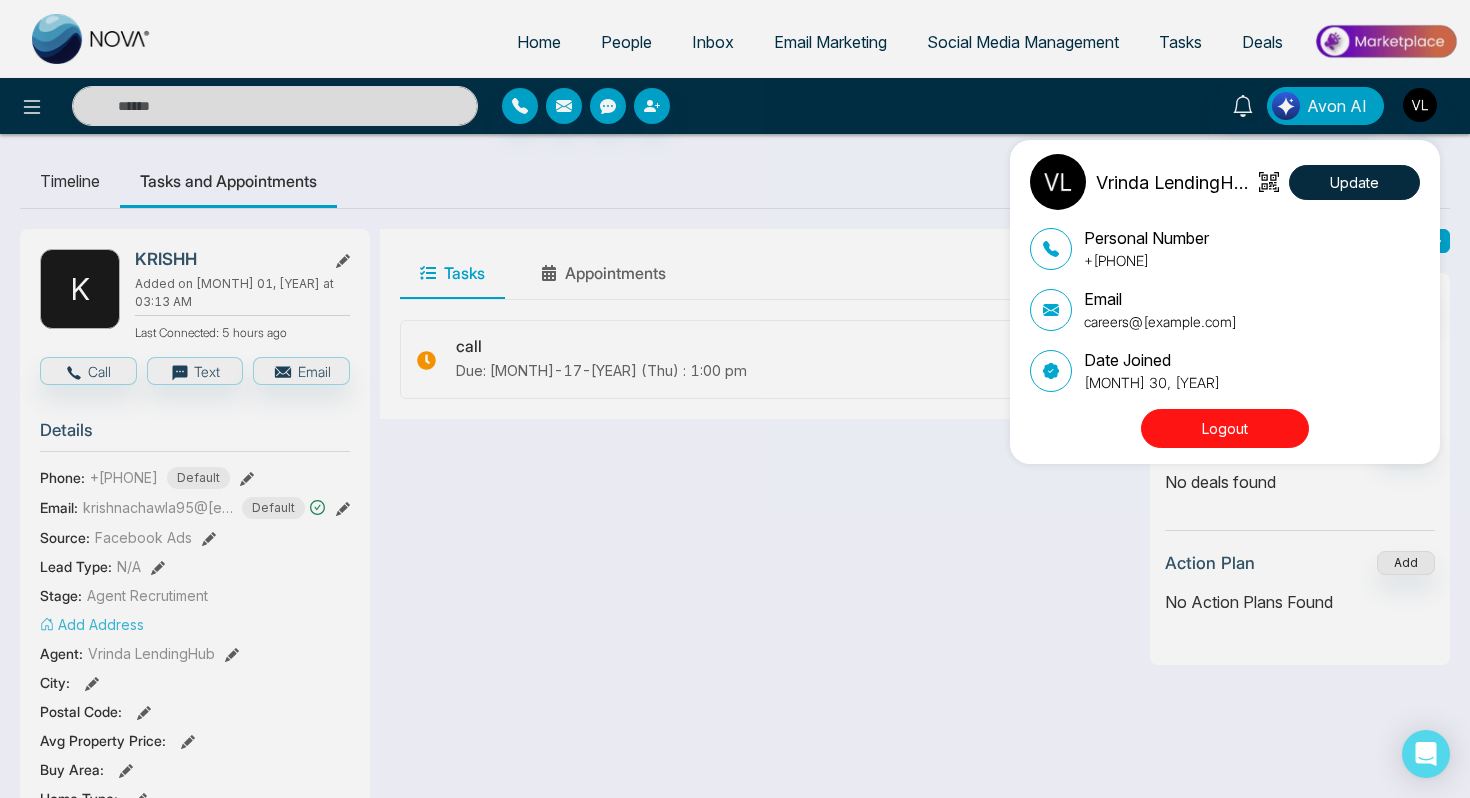 click on "Vrinda LendingHub Update Personal Number [PHONE] Email careers@[example.com] Date Joined [MONTH] 30, [YEAR] Logout" at bounding box center [1225, 302] 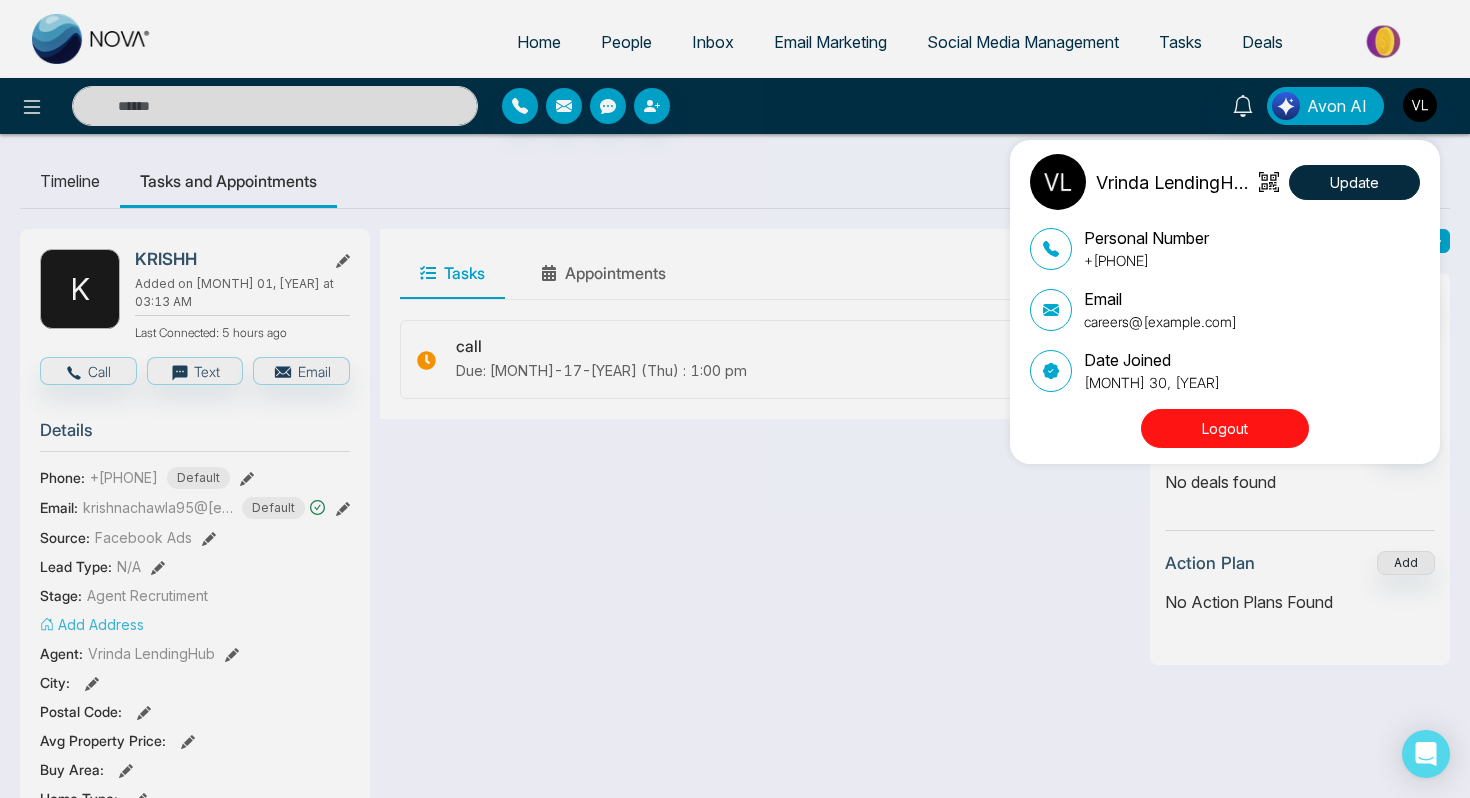 click on "Vrinda LendingHub Update Personal Number [PHONE] Email careers@[example.com] Date Joined [MONTH] 30, [YEAR] Logout" at bounding box center (1230, 302) 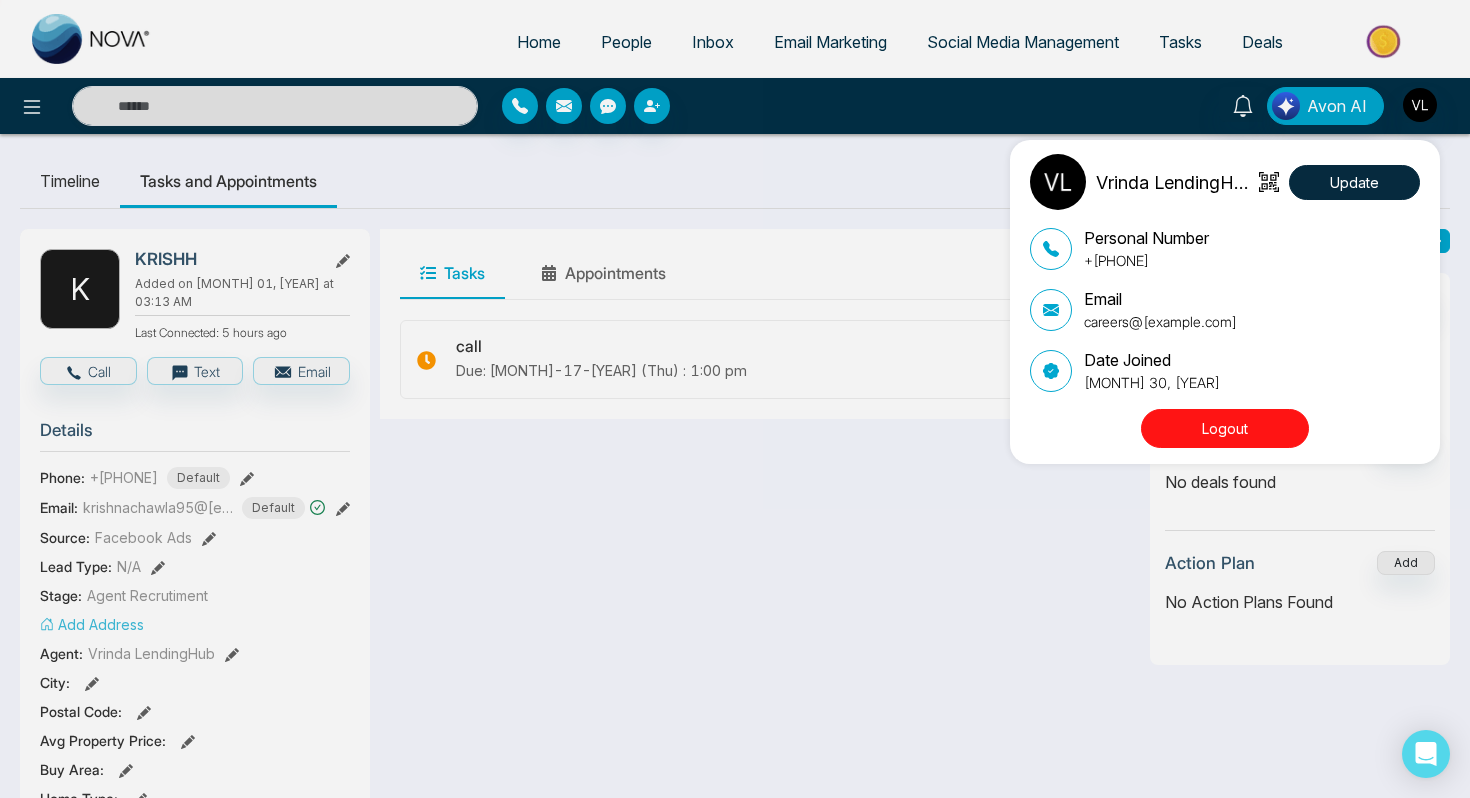 click on "Logout" at bounding box center [1225, 428] 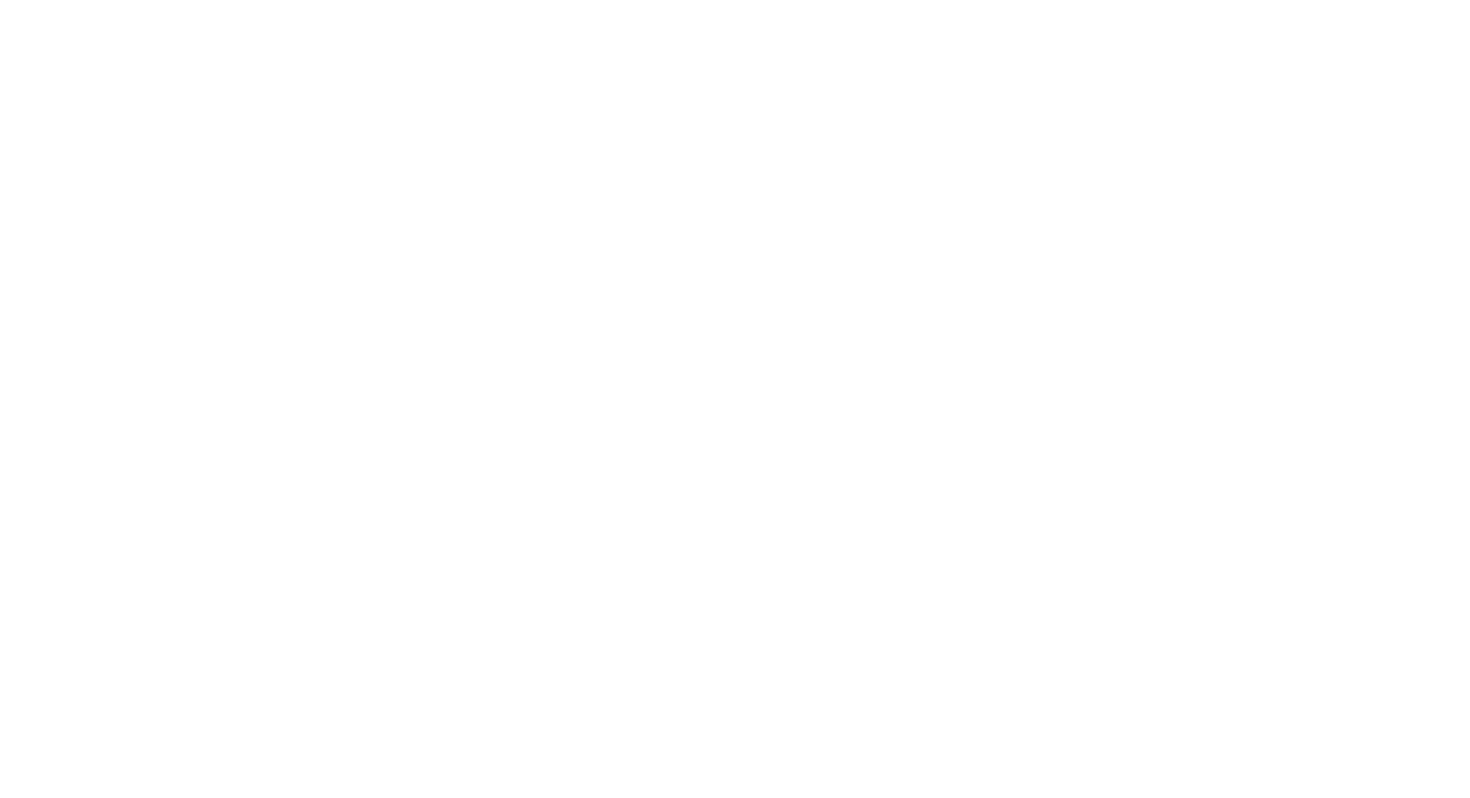 scroll, scrollTop: 0, scrollLeft: 0, axis: both 